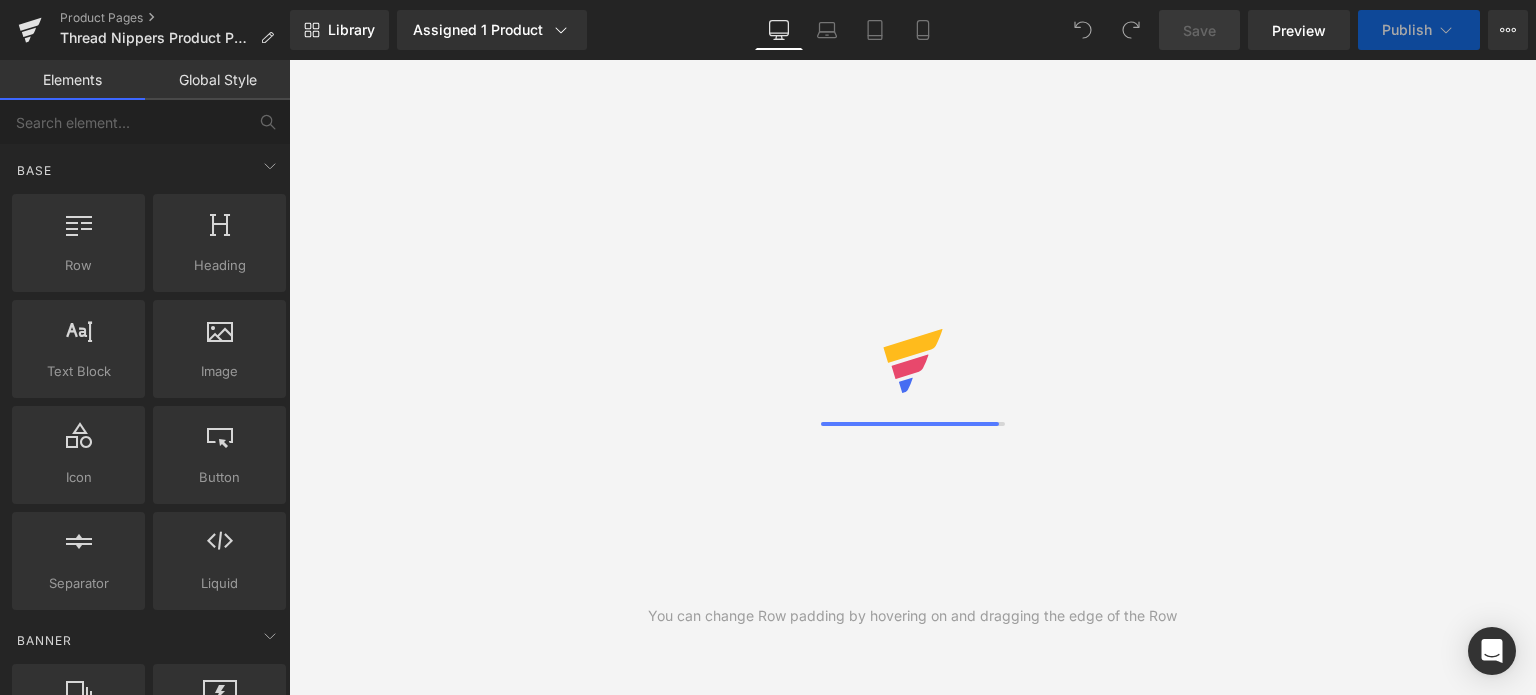 scroll, scrollTop: 0, scrollLeft: 0, axis: both 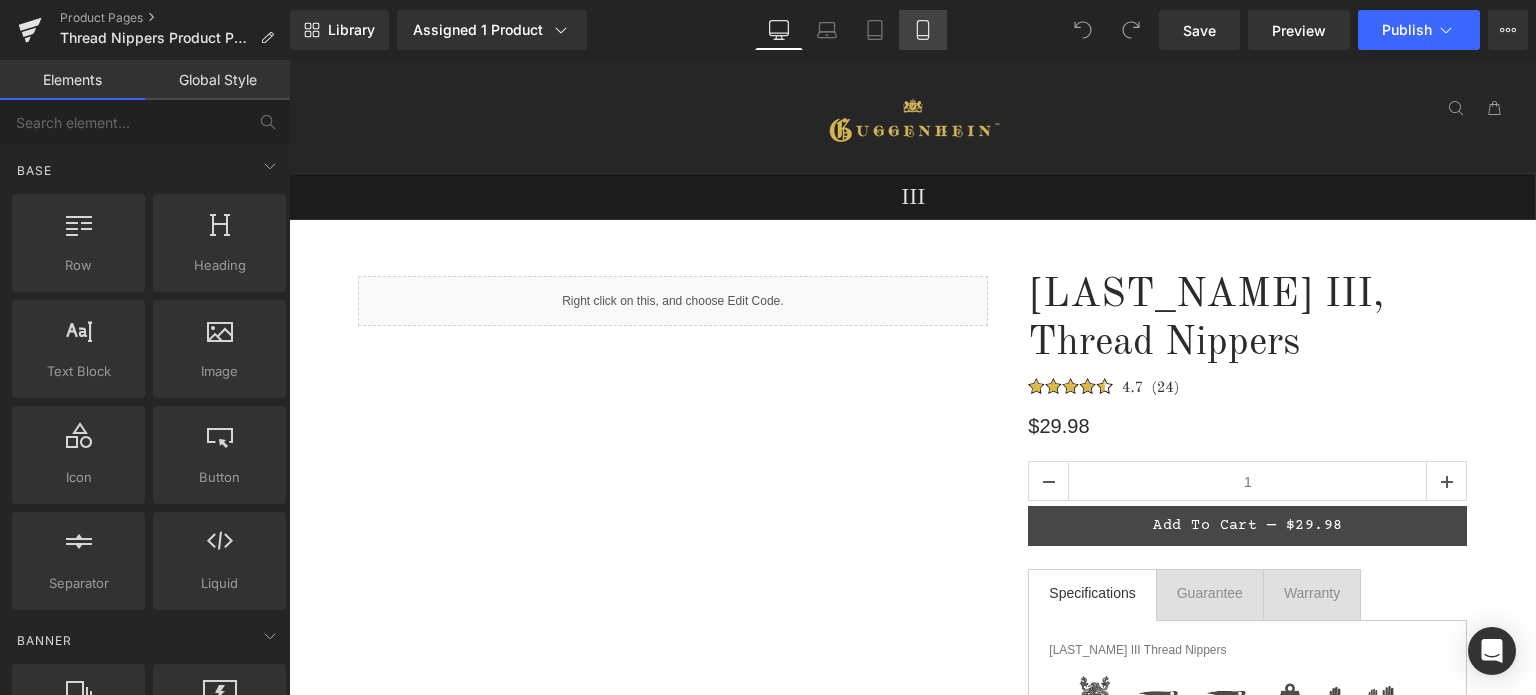 click 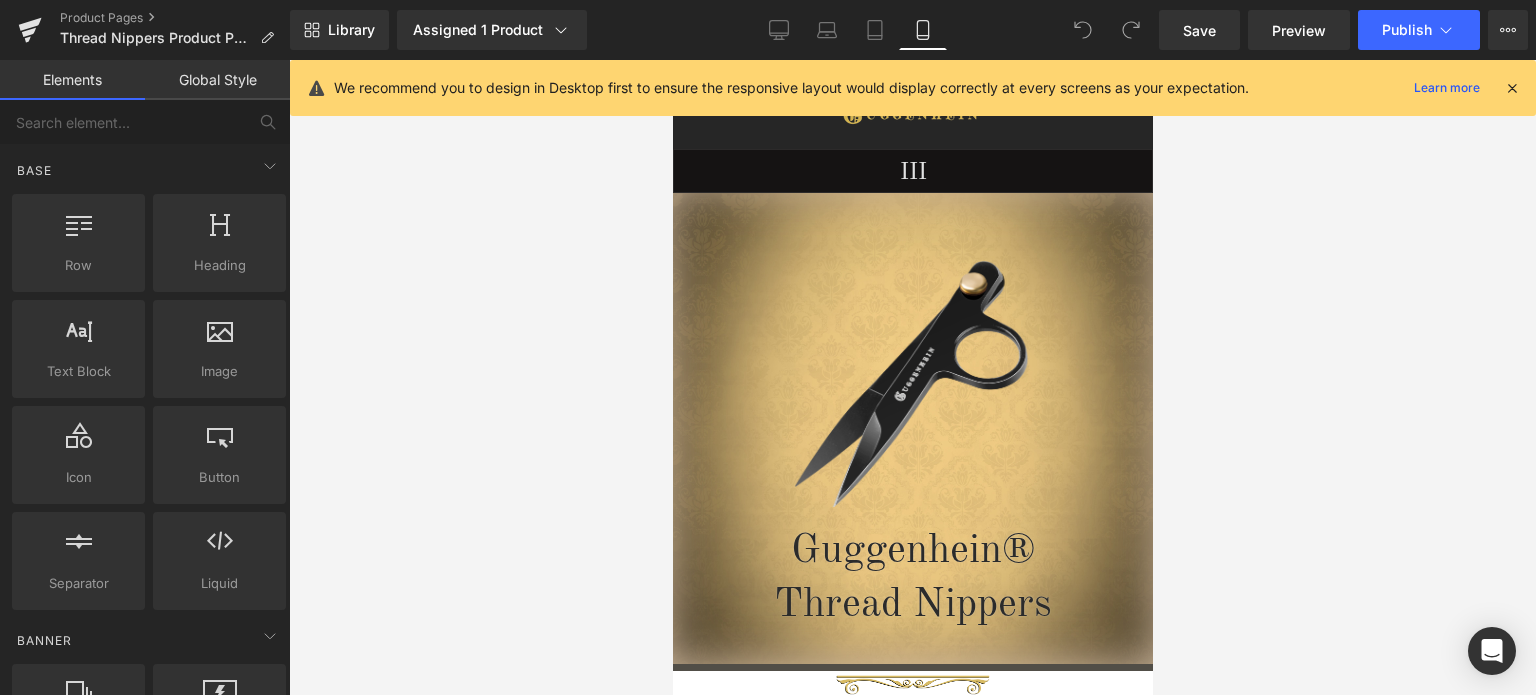 click at bounding box center (1512, 88) 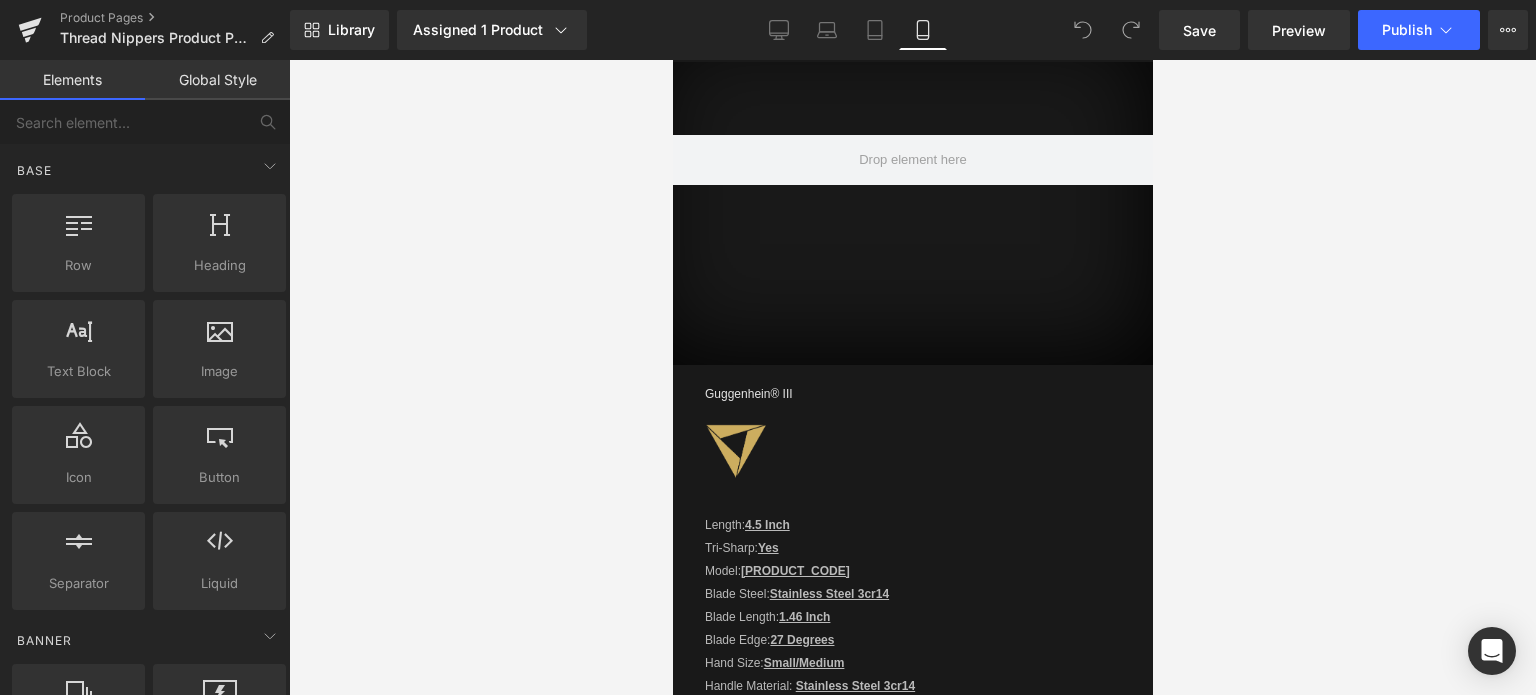 scroll, scrollTop: 1770, scrollLeft: 0, axis: vertical 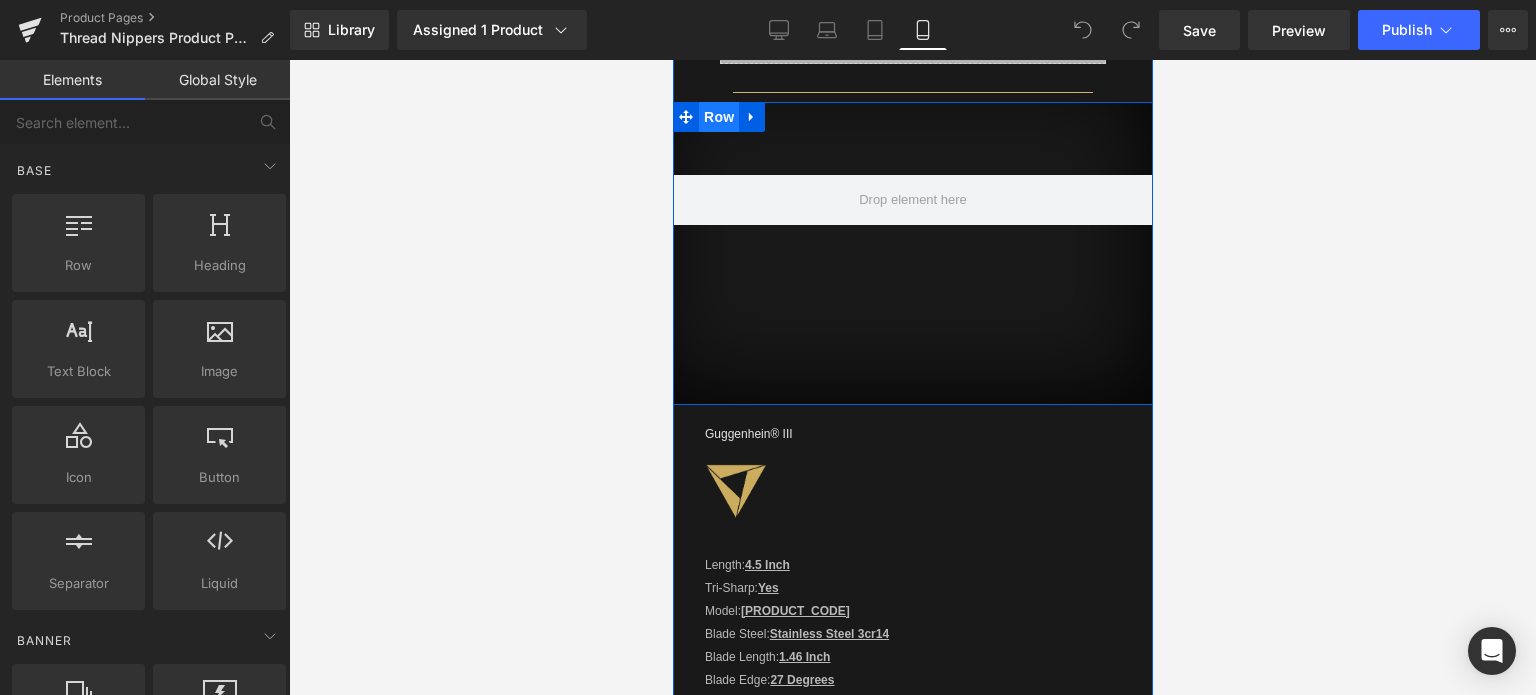 click on "Row" at bounding box center [718, 117] 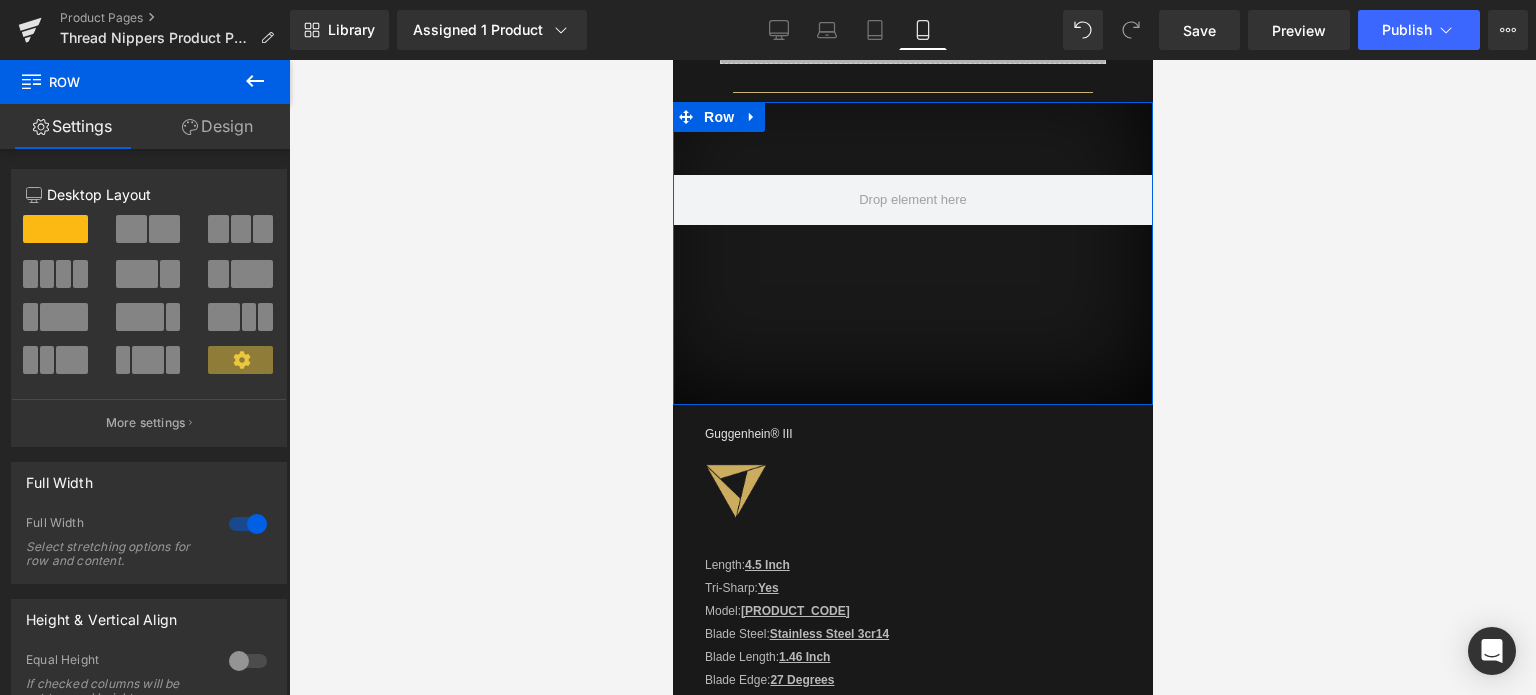 click on "Design" at bounding box center (217, 126) 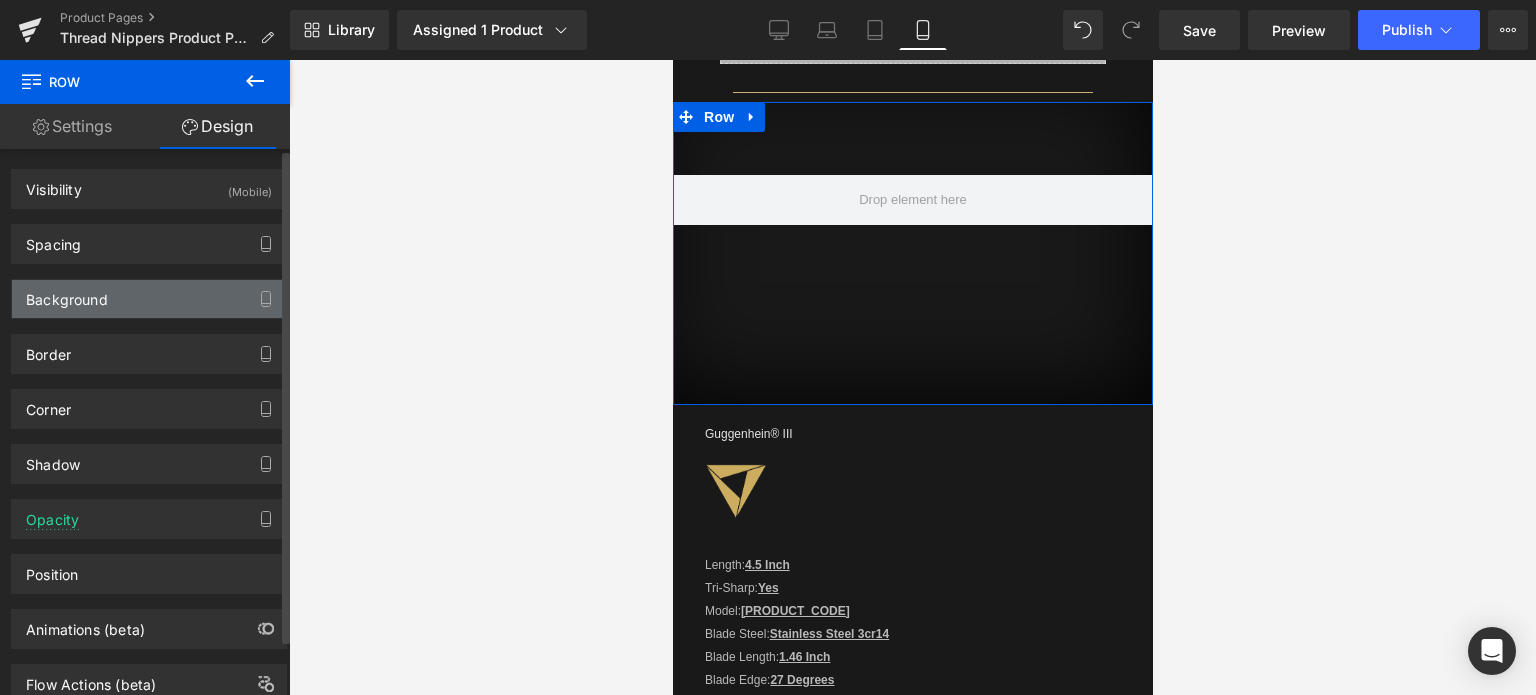 click on "Background" at bounding box center [149, 299] 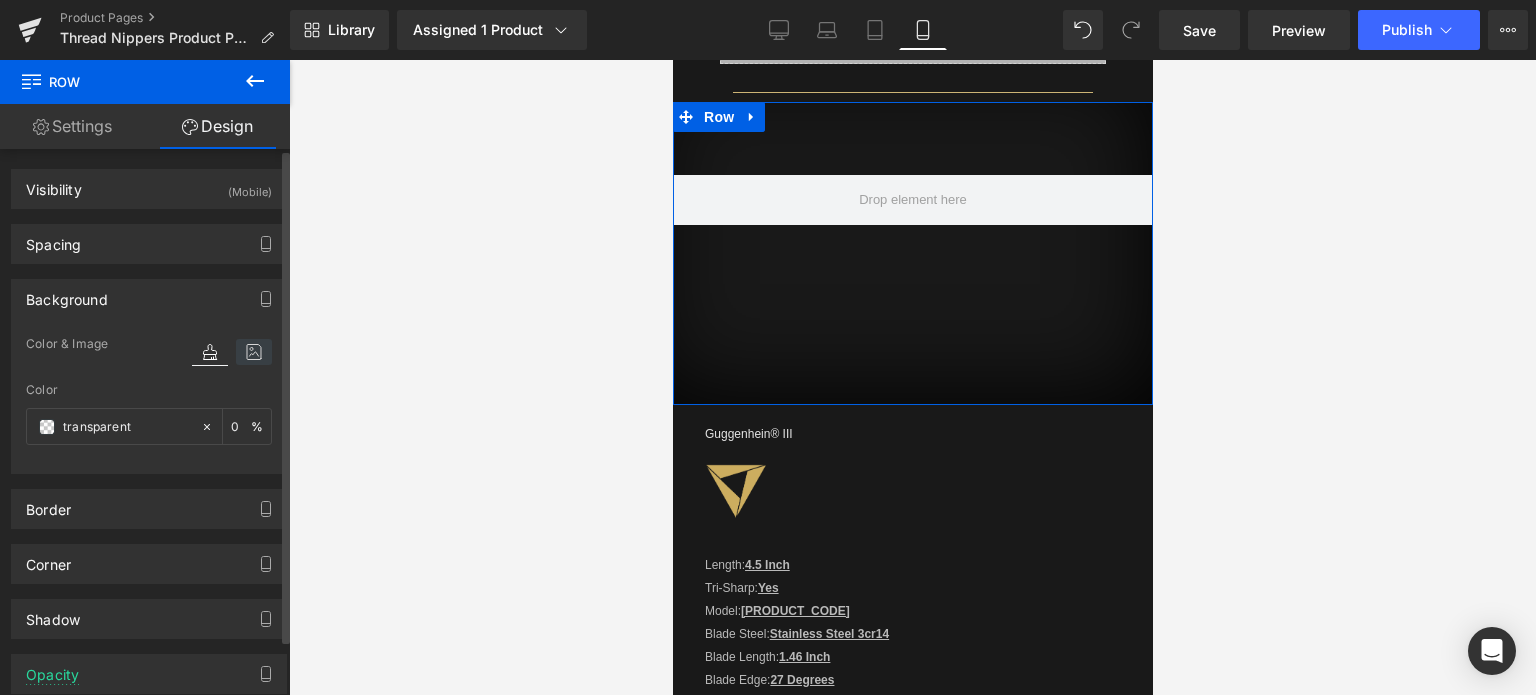 click at bounding box center [254, 352] 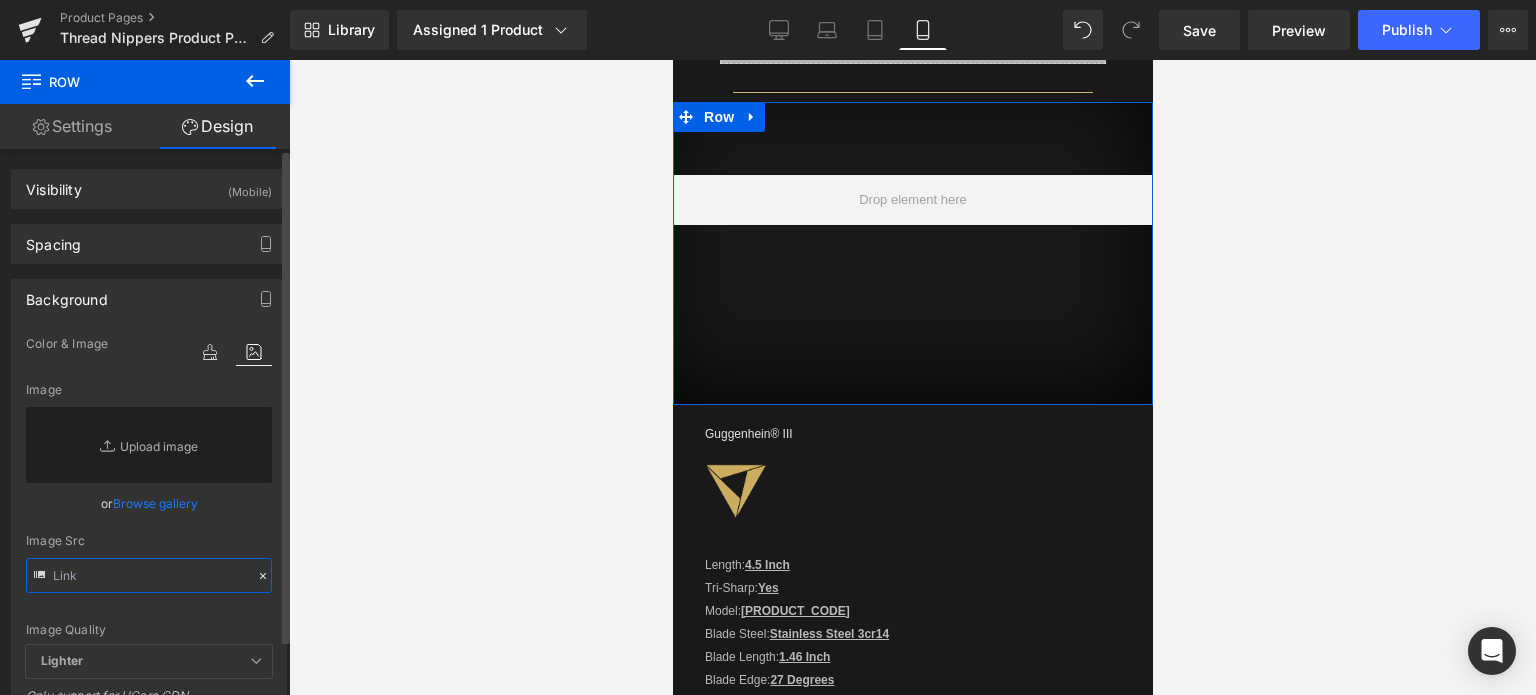 click at bounding box center (149, 575) 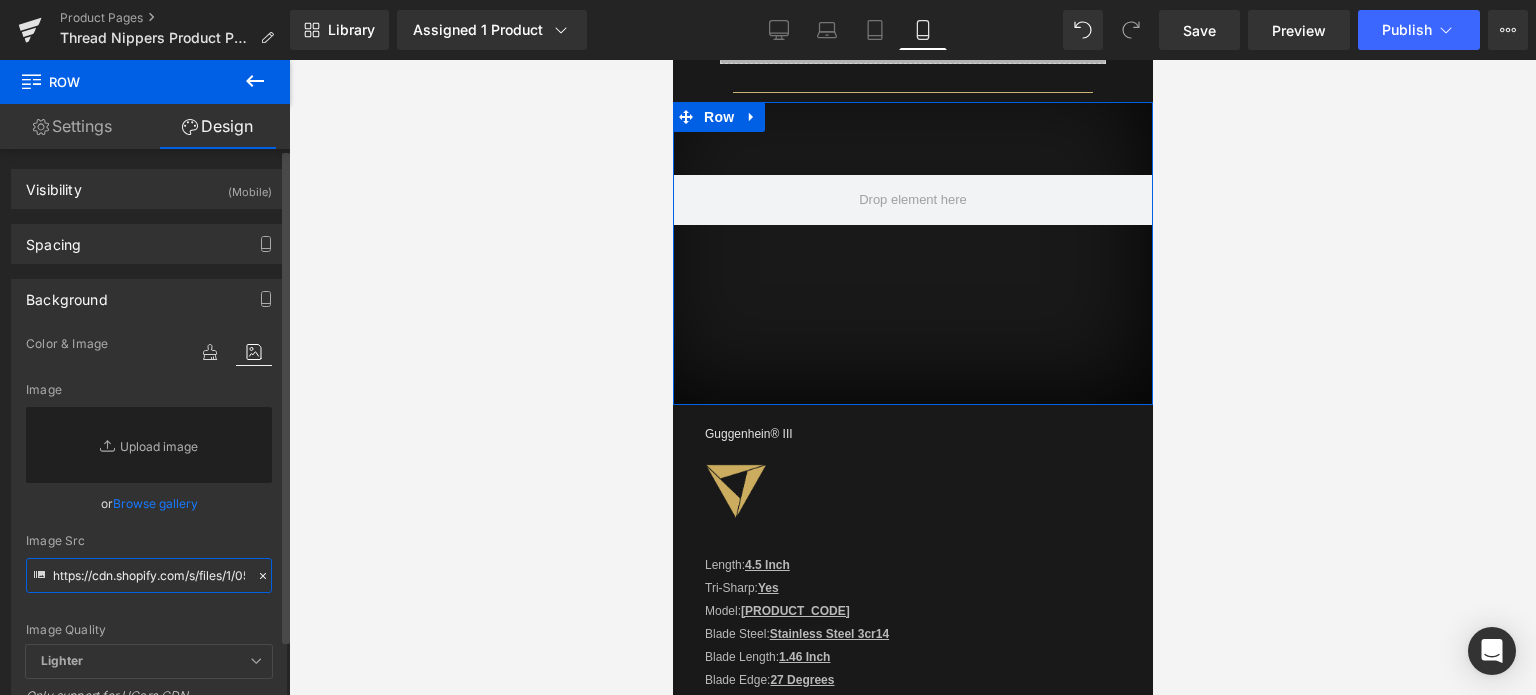 scroll, scrollTop: 0, scrollLeft: 500, axis: horizontal 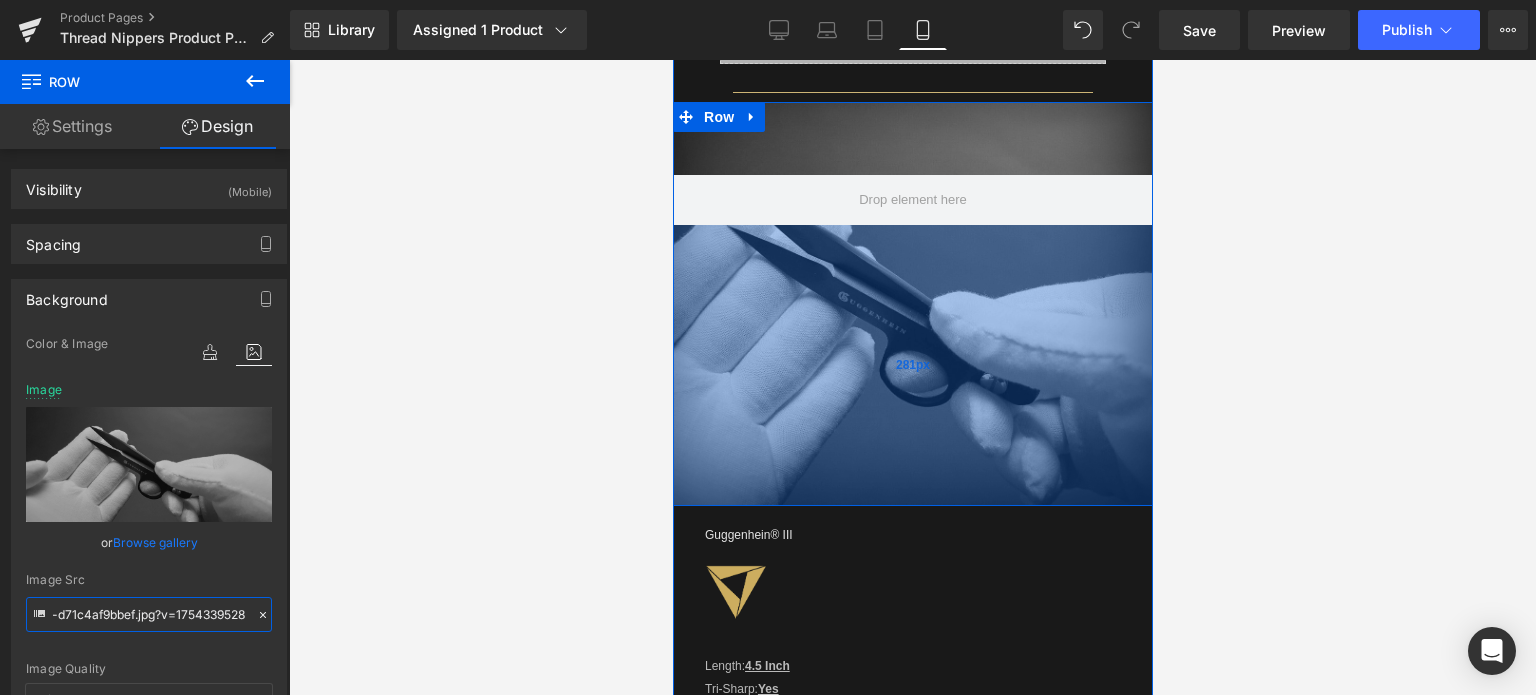drag, startPoint x: 918, startPoint y: 394, endPoint x: 918, endPoint y: 495, distance: 101 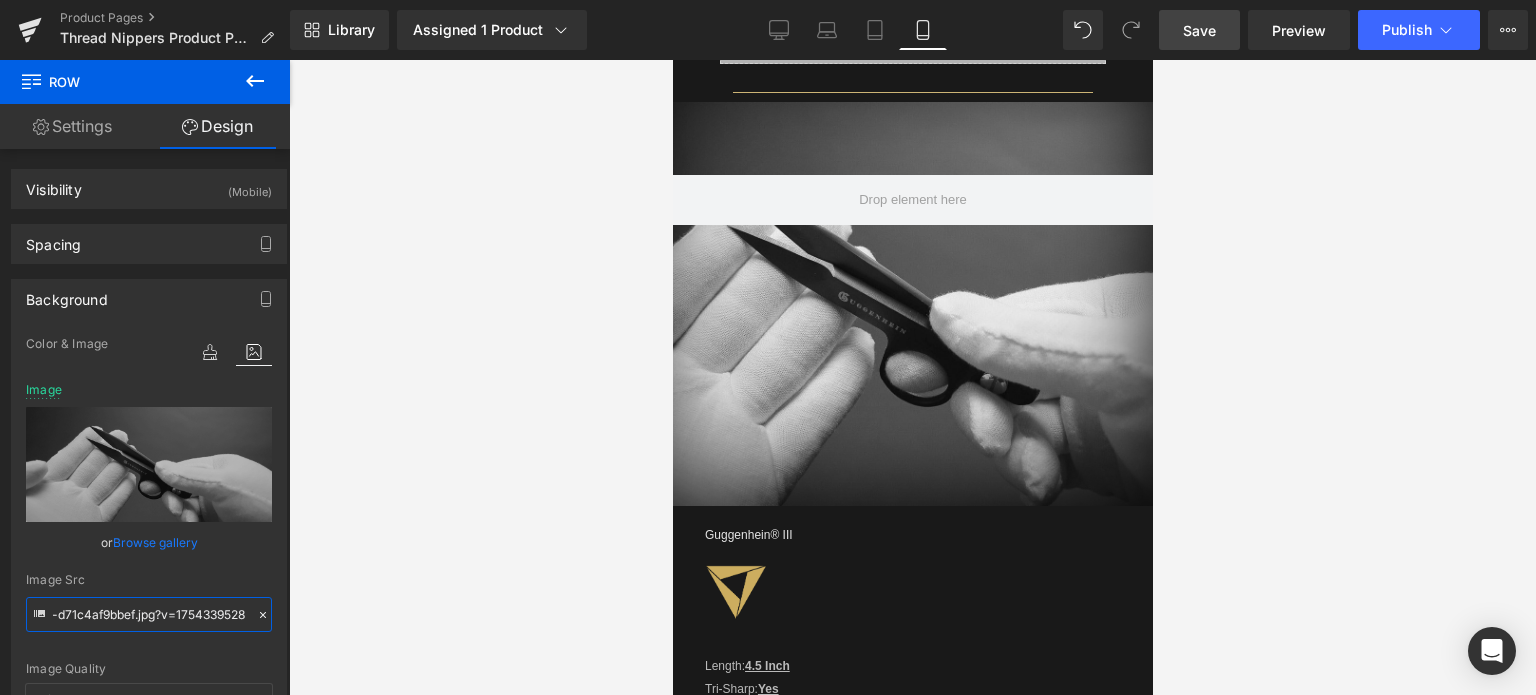 type on "https://cdn.shopify.com/s/files/1/0566/0963/6442/files/1-1_fd49fb91-619a-4ac6-b012-d71c4af9bbef.jpg?v=1754339528" 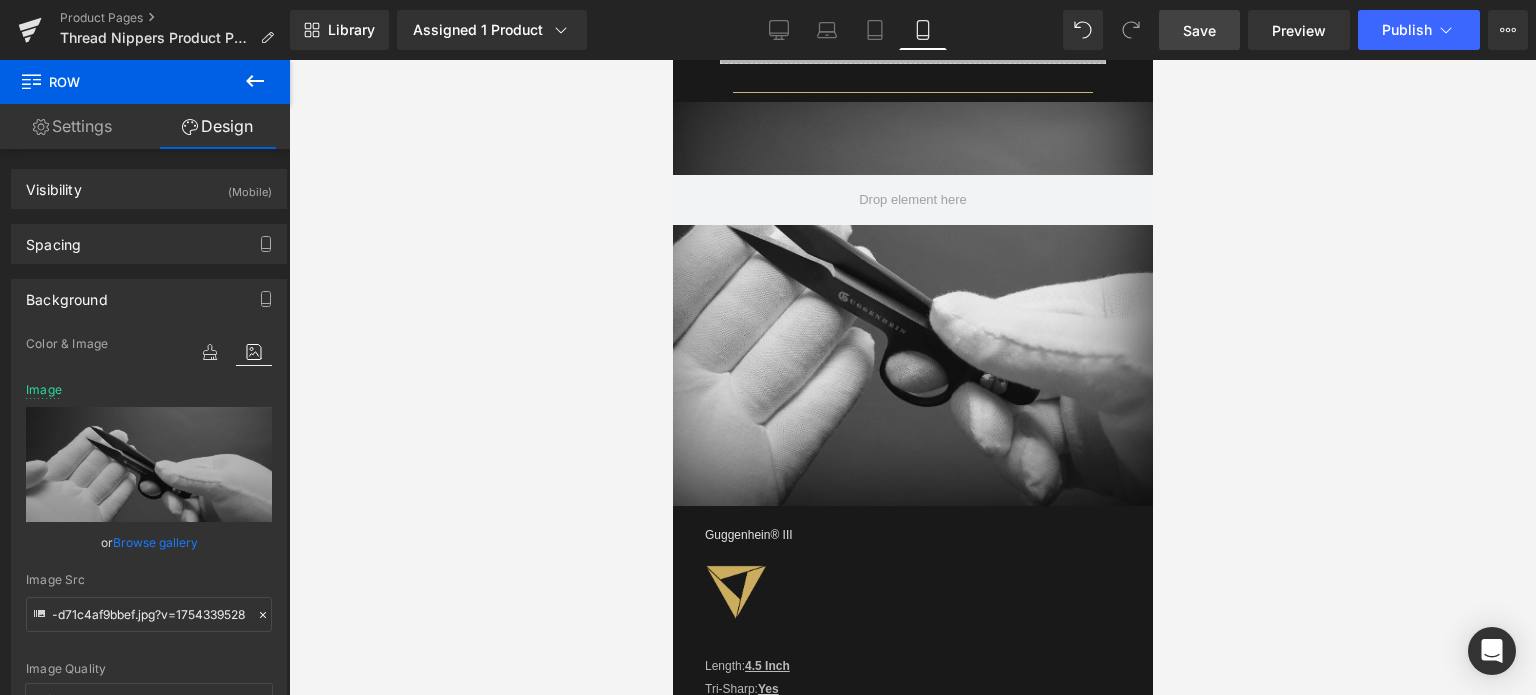 scroll, scrollTop: 0, scrollLeft: 0, axis: both 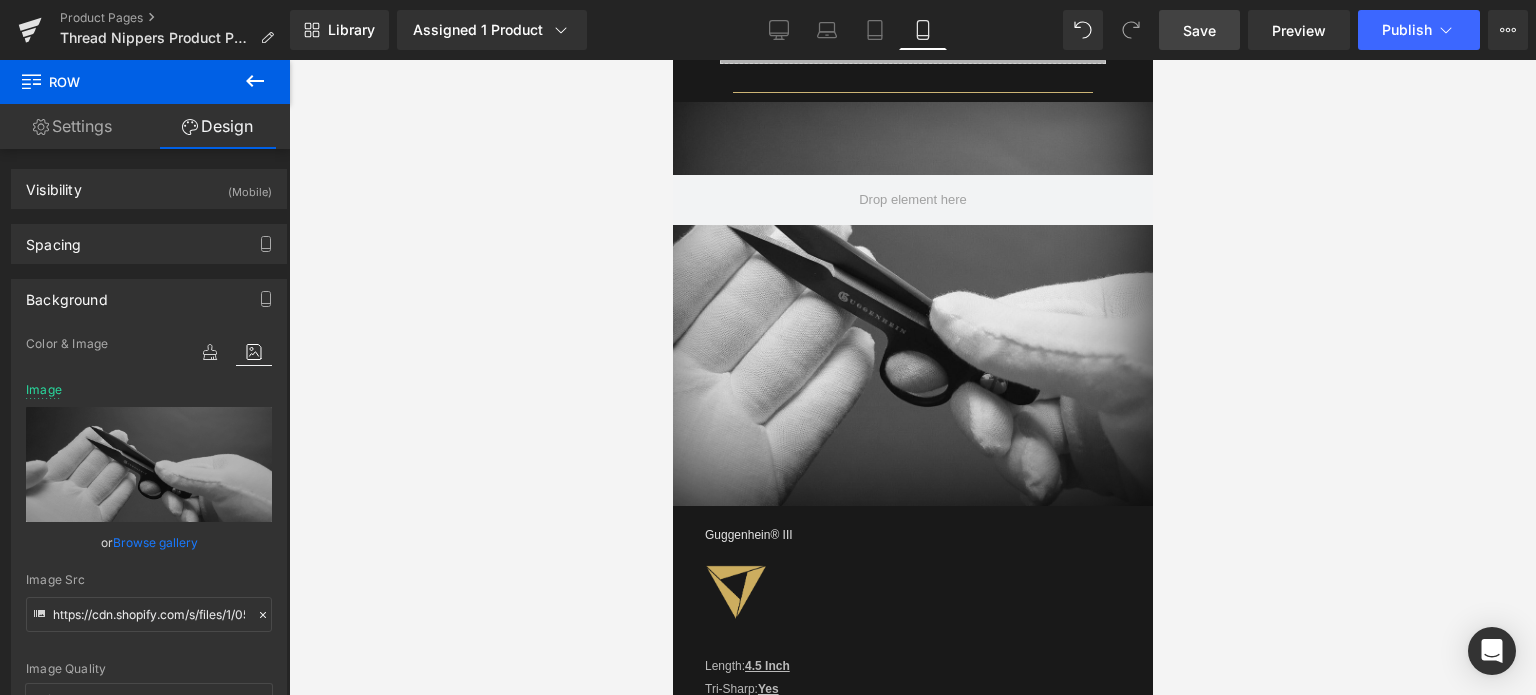 click on "Save" at bounding box center (1199, 30) 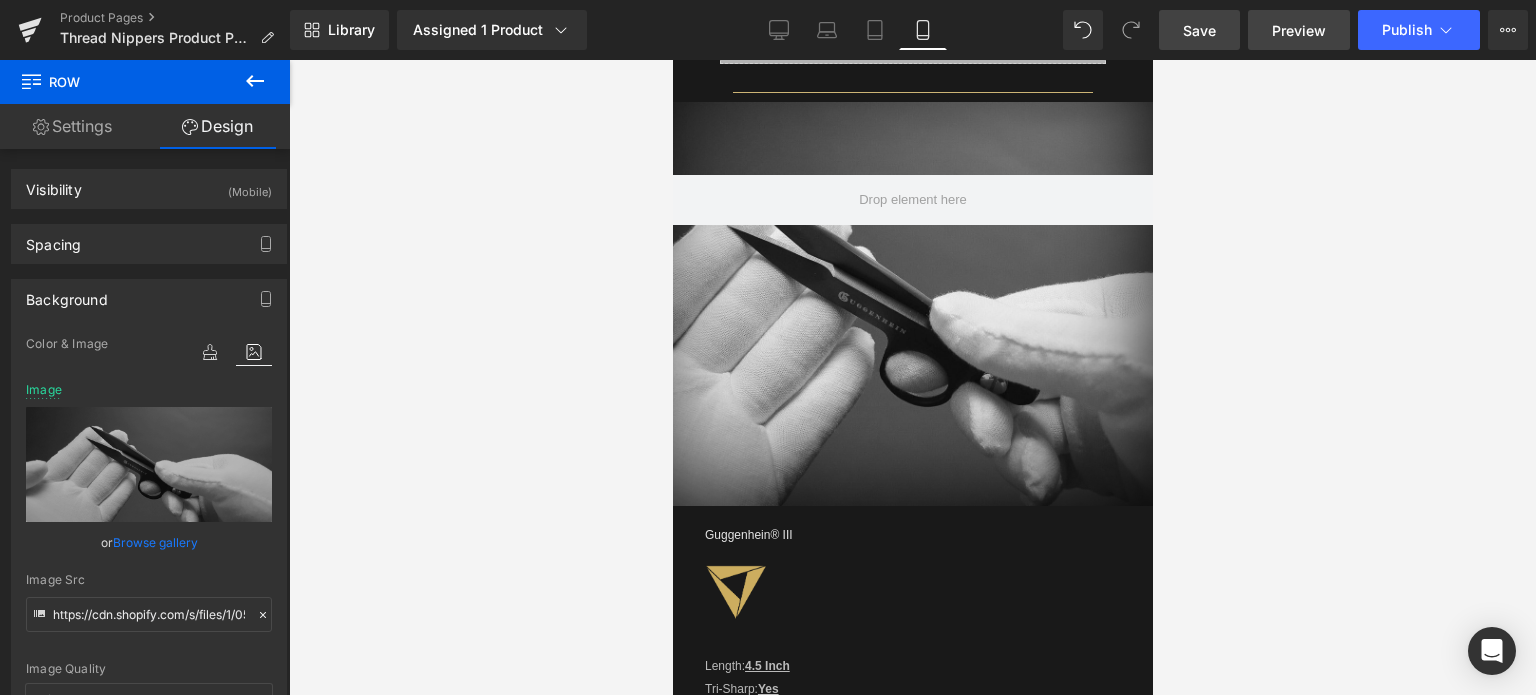 click on "Preview" at bounding box center [1299, 30] 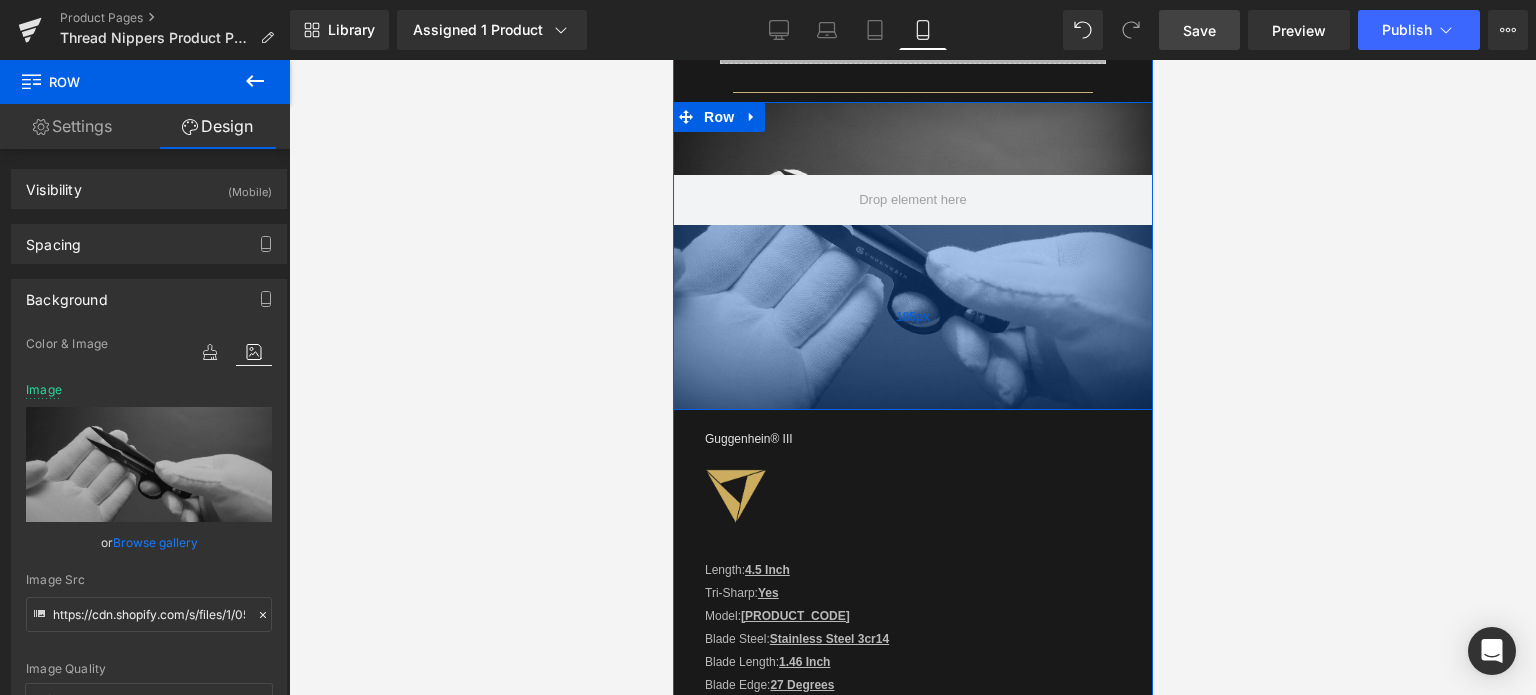 drag, startPoint x: 968, startPoint y: 455, endPoint x: 975, endPoint y: 358, distance: 97.25225 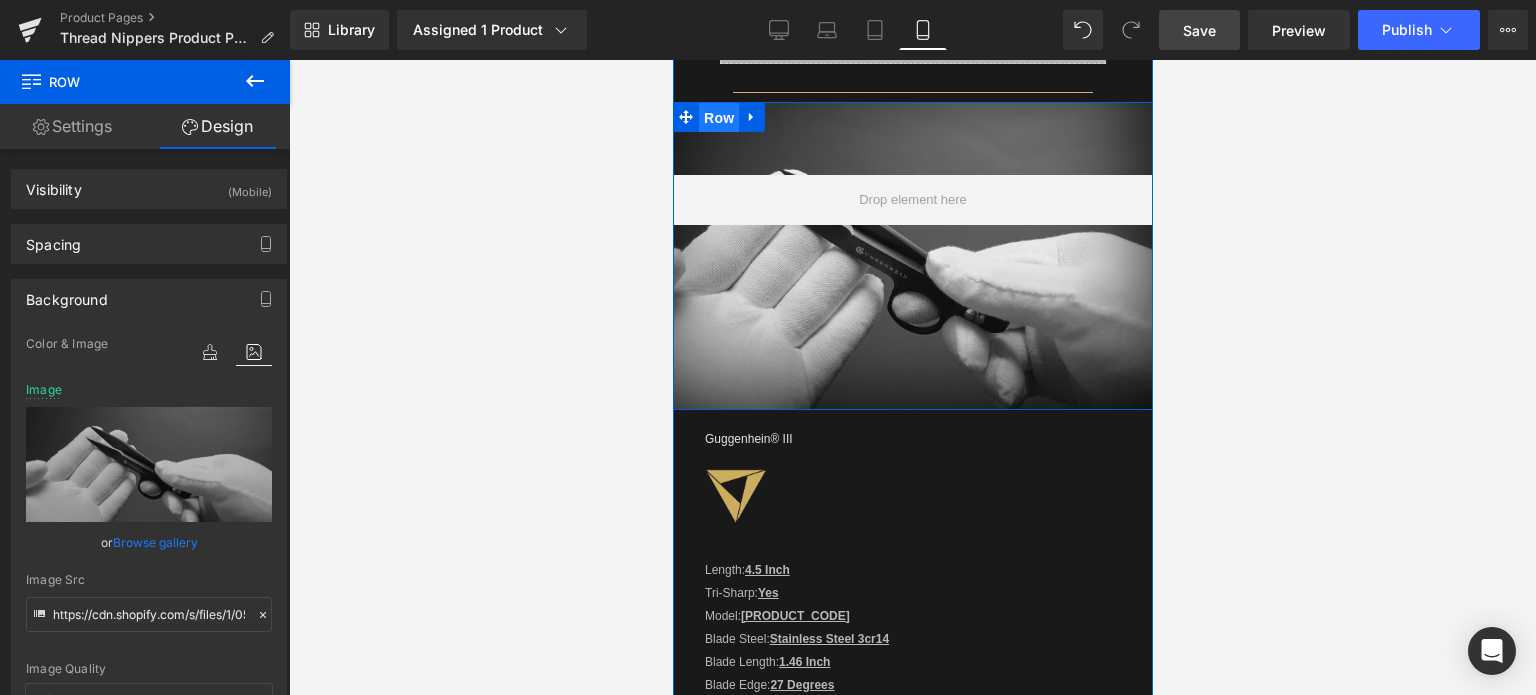 click on "Row" at bounding box center (718, 118) 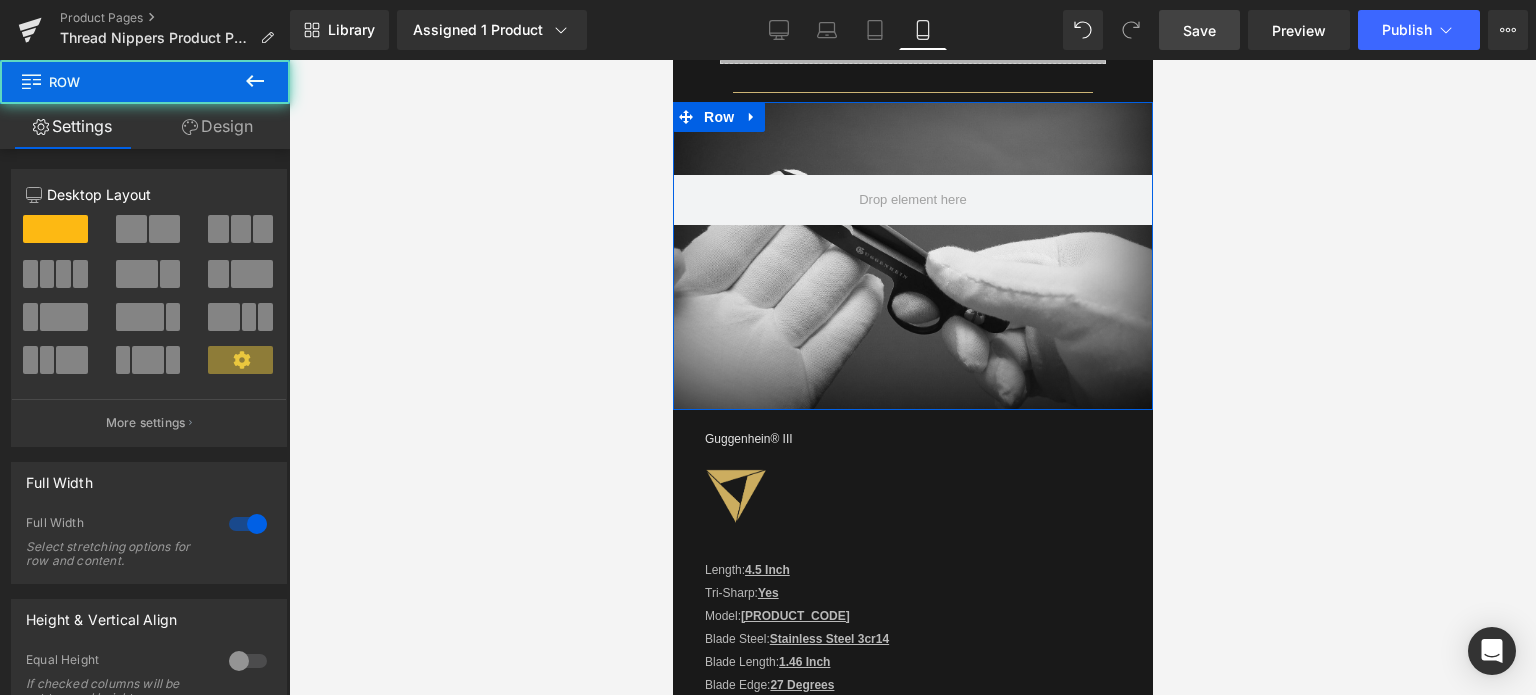 click on "Design" at bounding box center [217, 126] 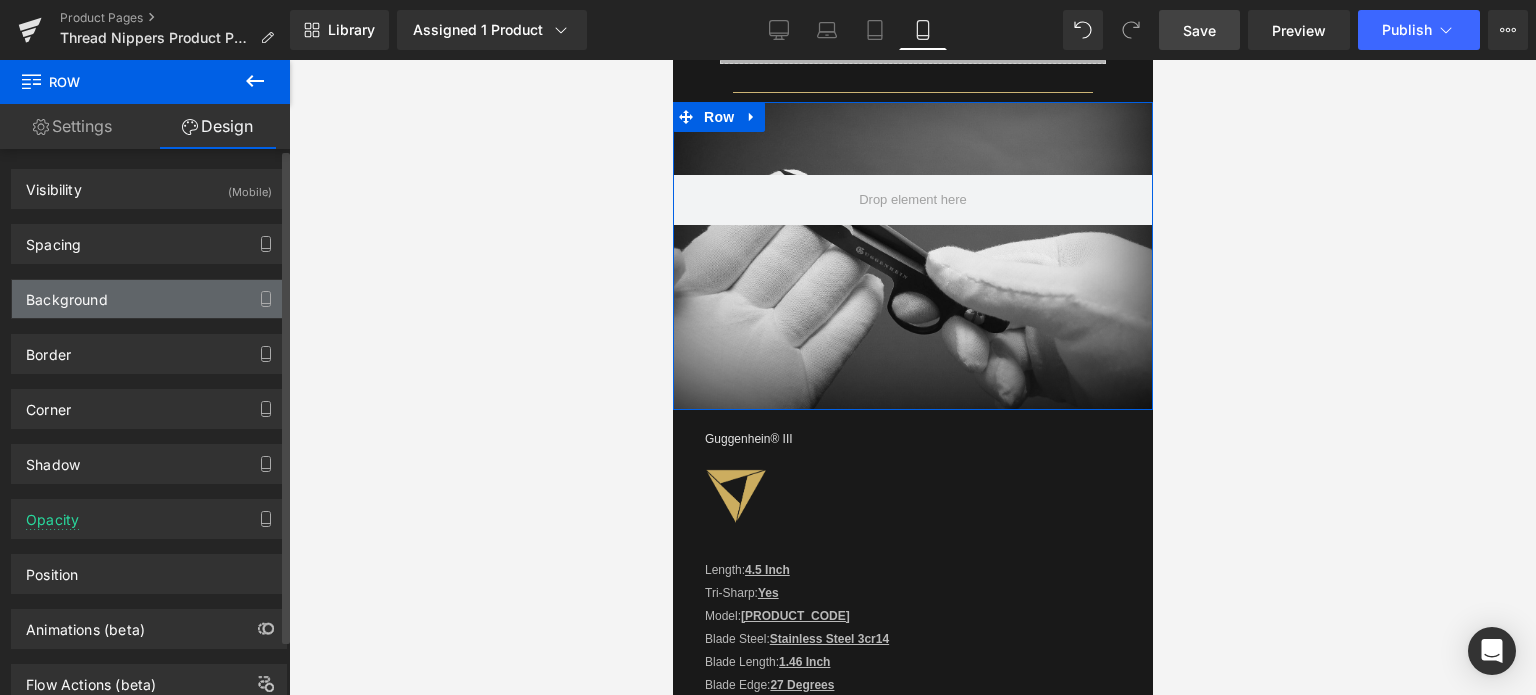 click on "Background" at bounding box center [149, 299] 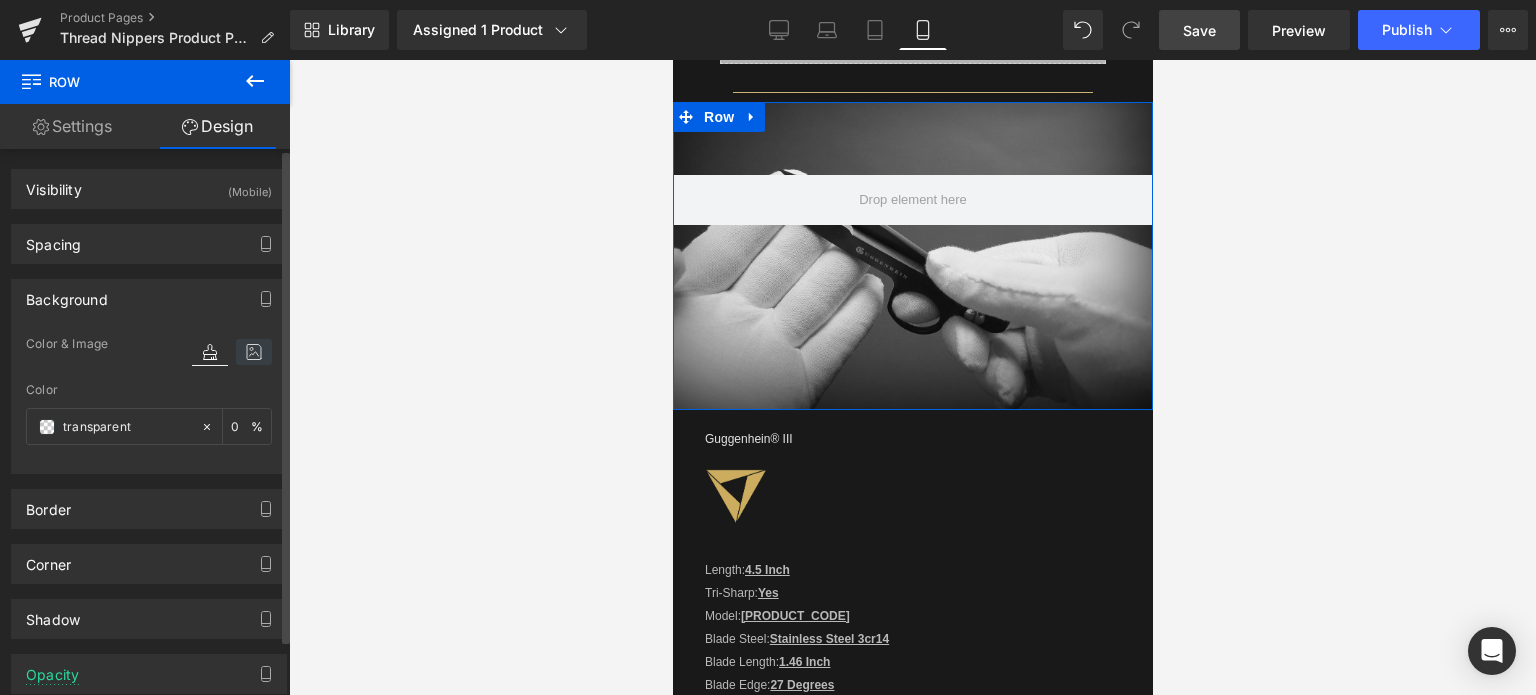 click at bounding box center [254, 352] 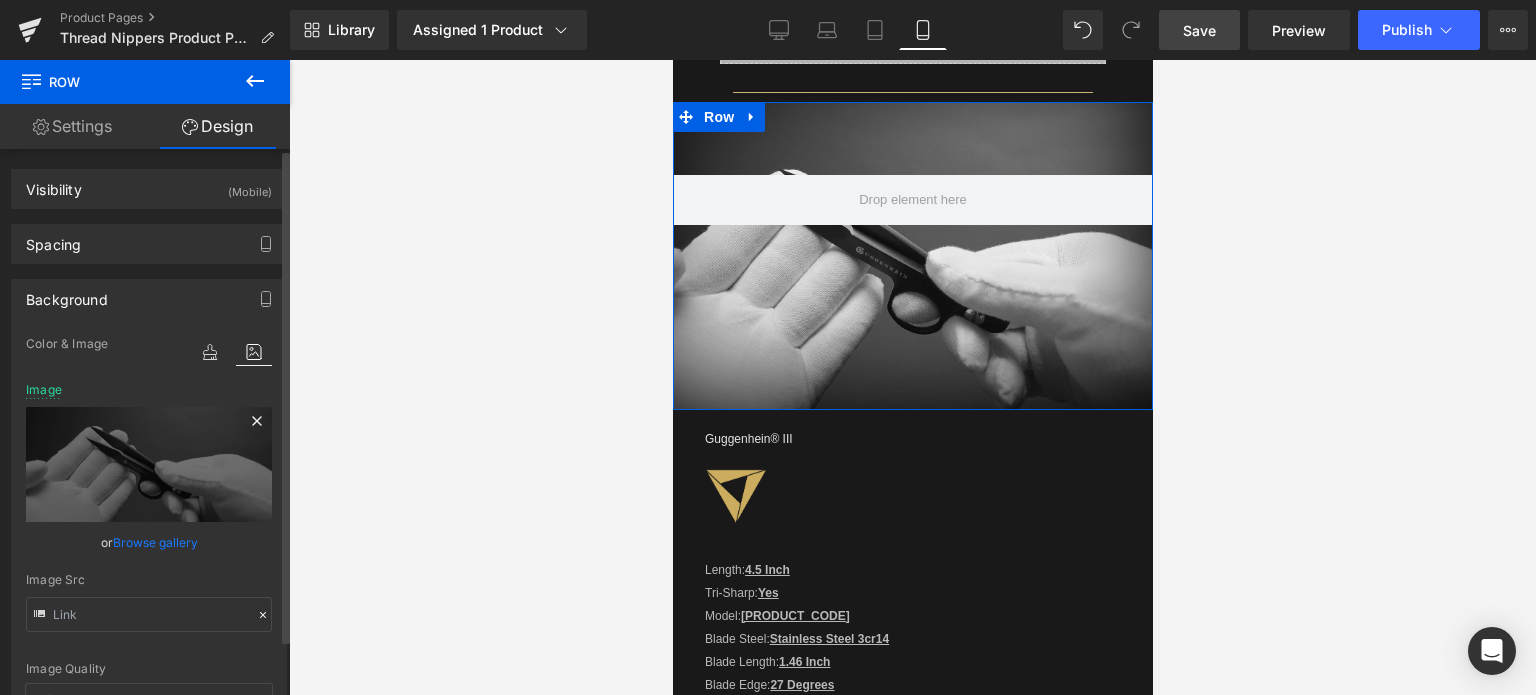 click 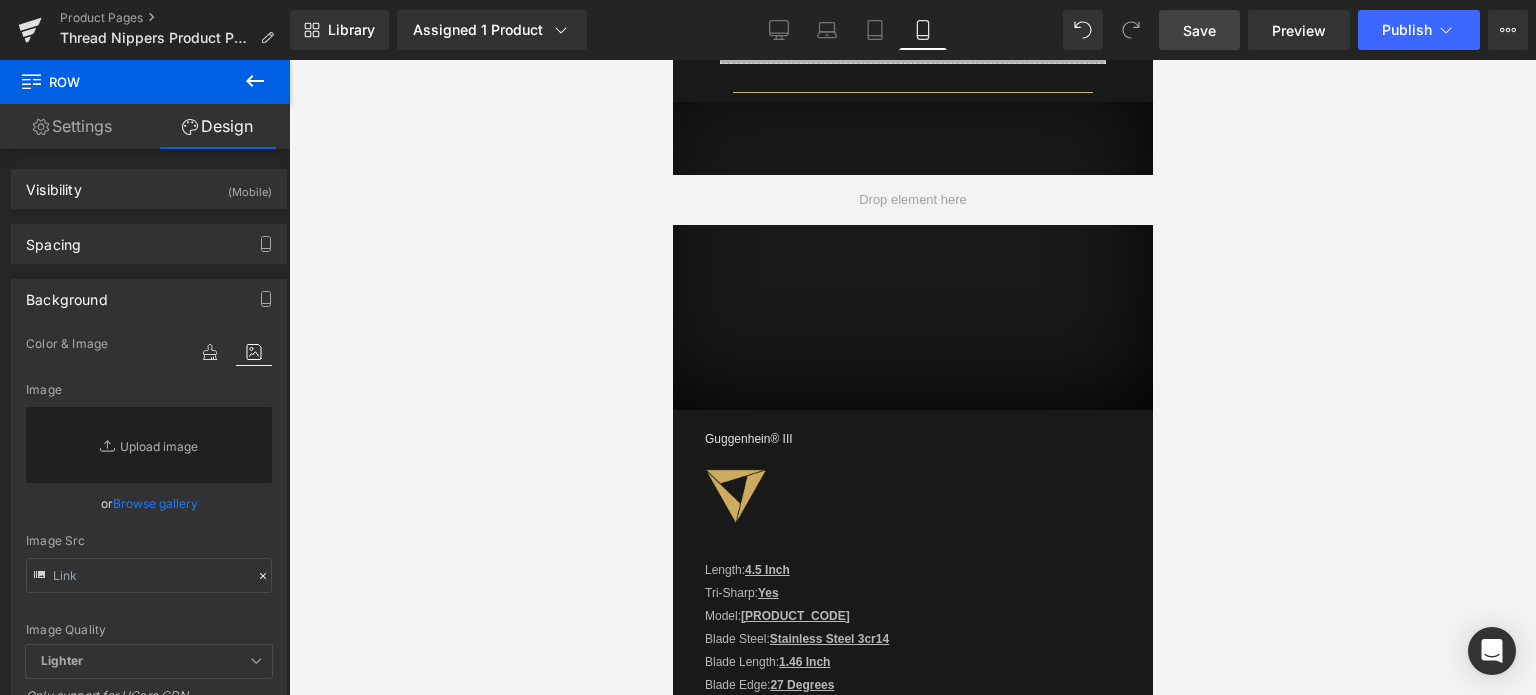 click on "Save" at bounding box center (1199, 30) 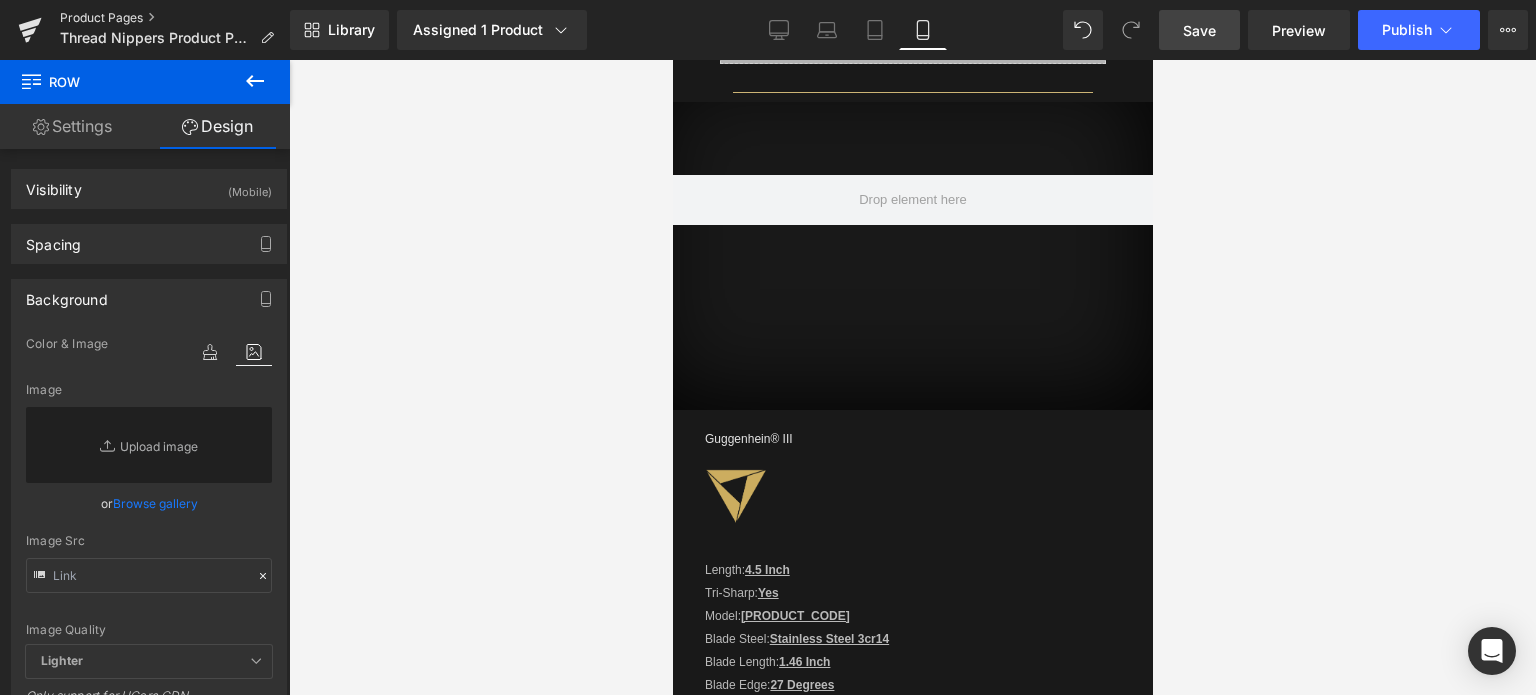 click on "Product Pages" at bounding box center (175, 18) 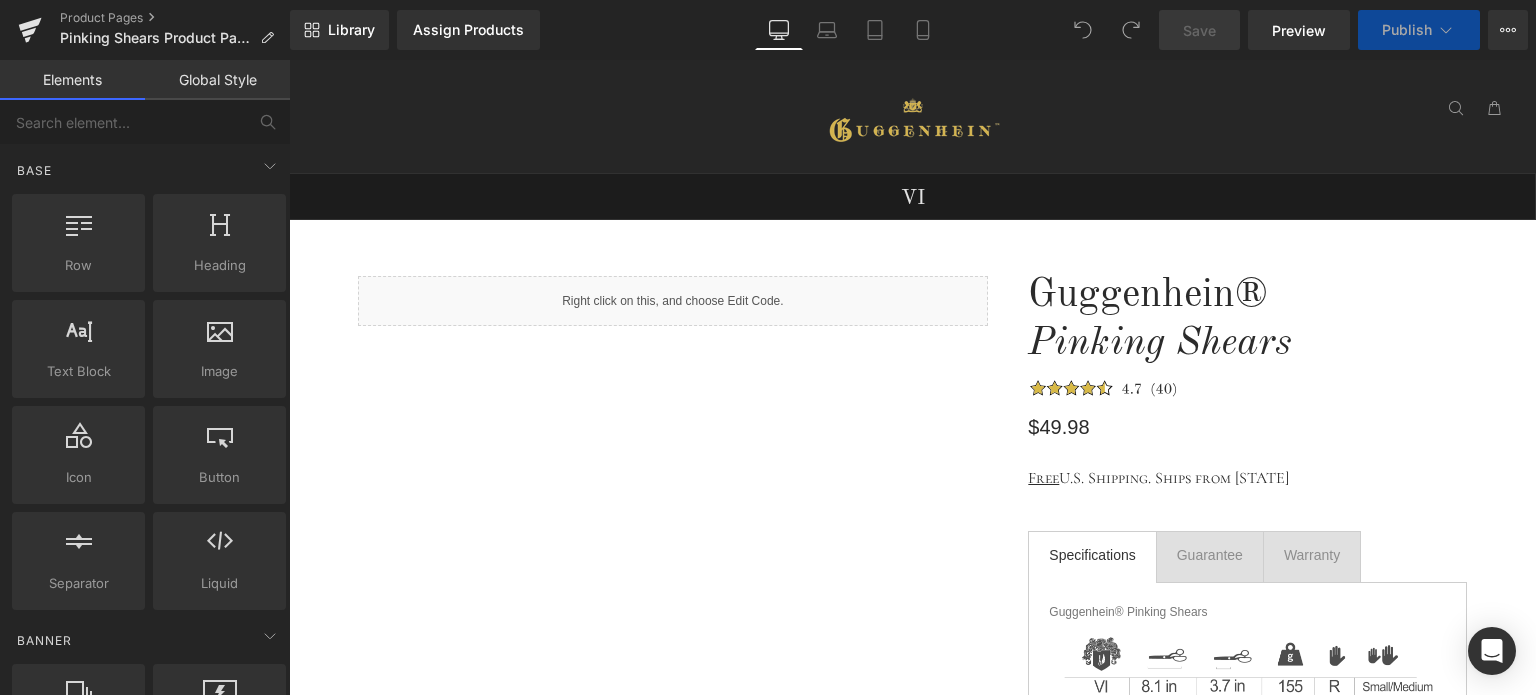 scroll, scrollTop: 0, scrollLeft: 0, axis: both 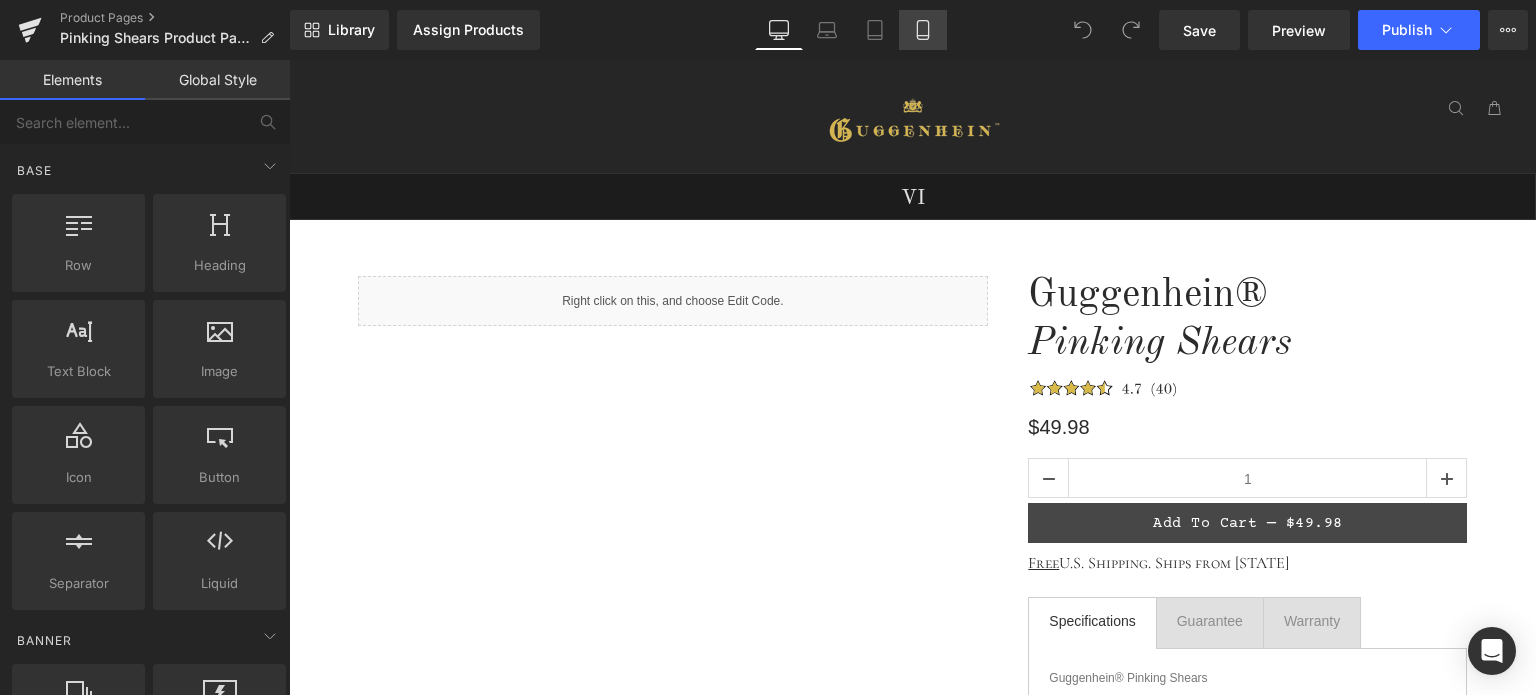 click on "Mobile" at bounding box center [923, 30] 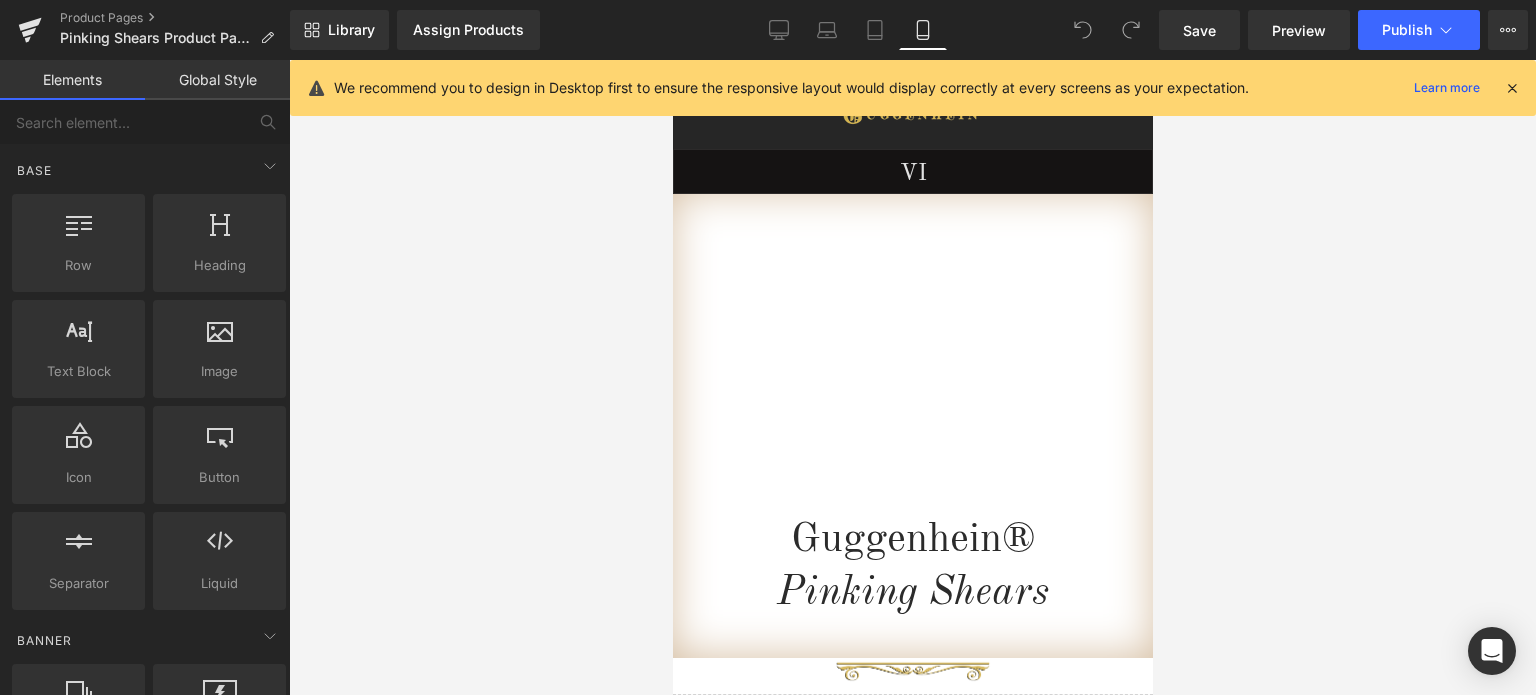 click at bounding box center [1512, 88] 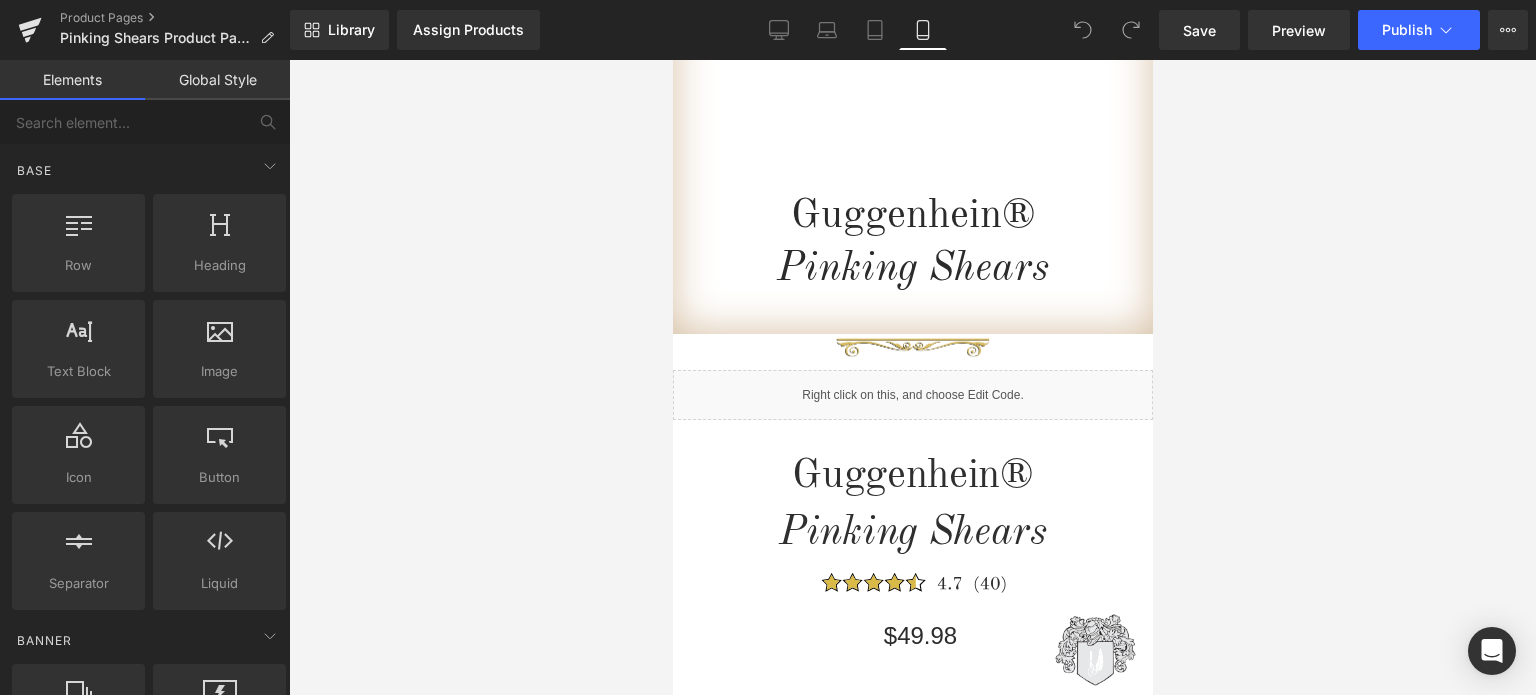 scroll, scrollTop: 500, scrollLeft: 0, axis: vertical 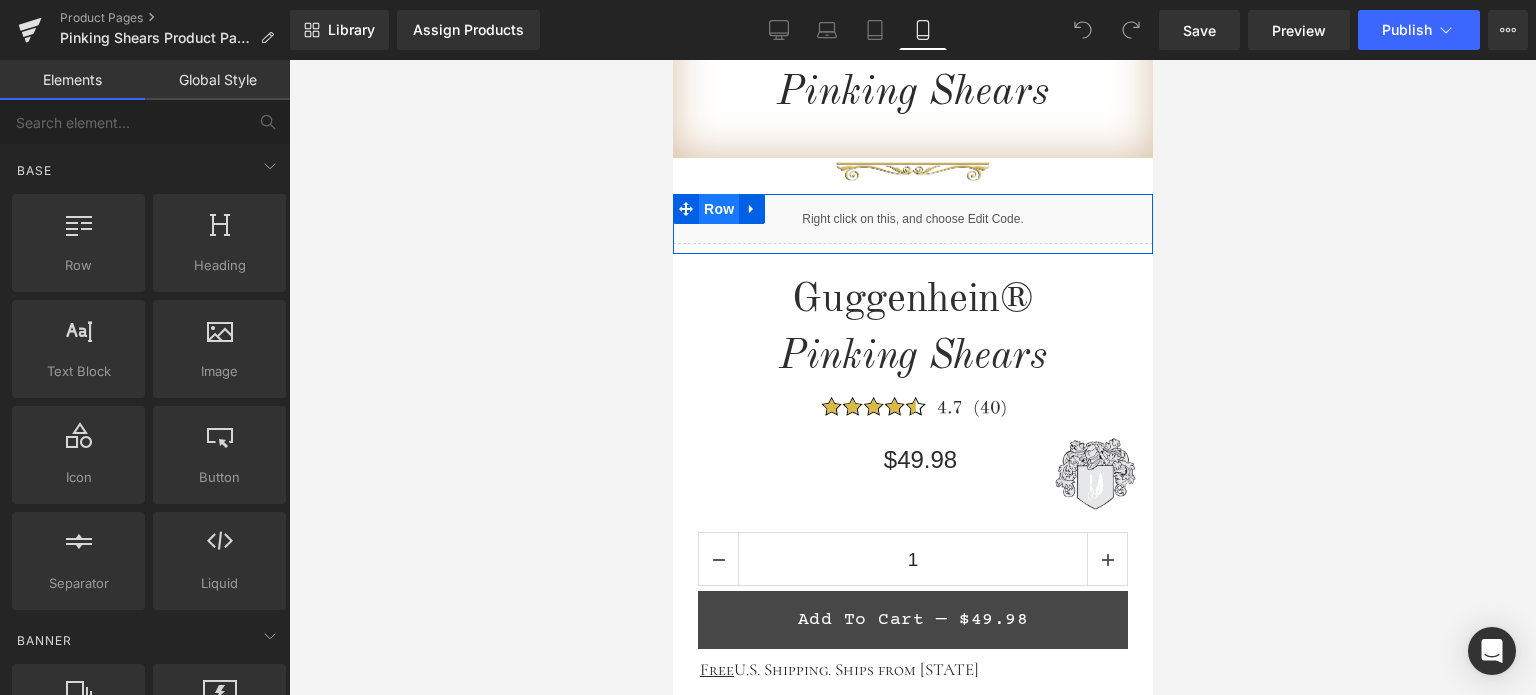 click on "Row" at bounding box center [718, 209] 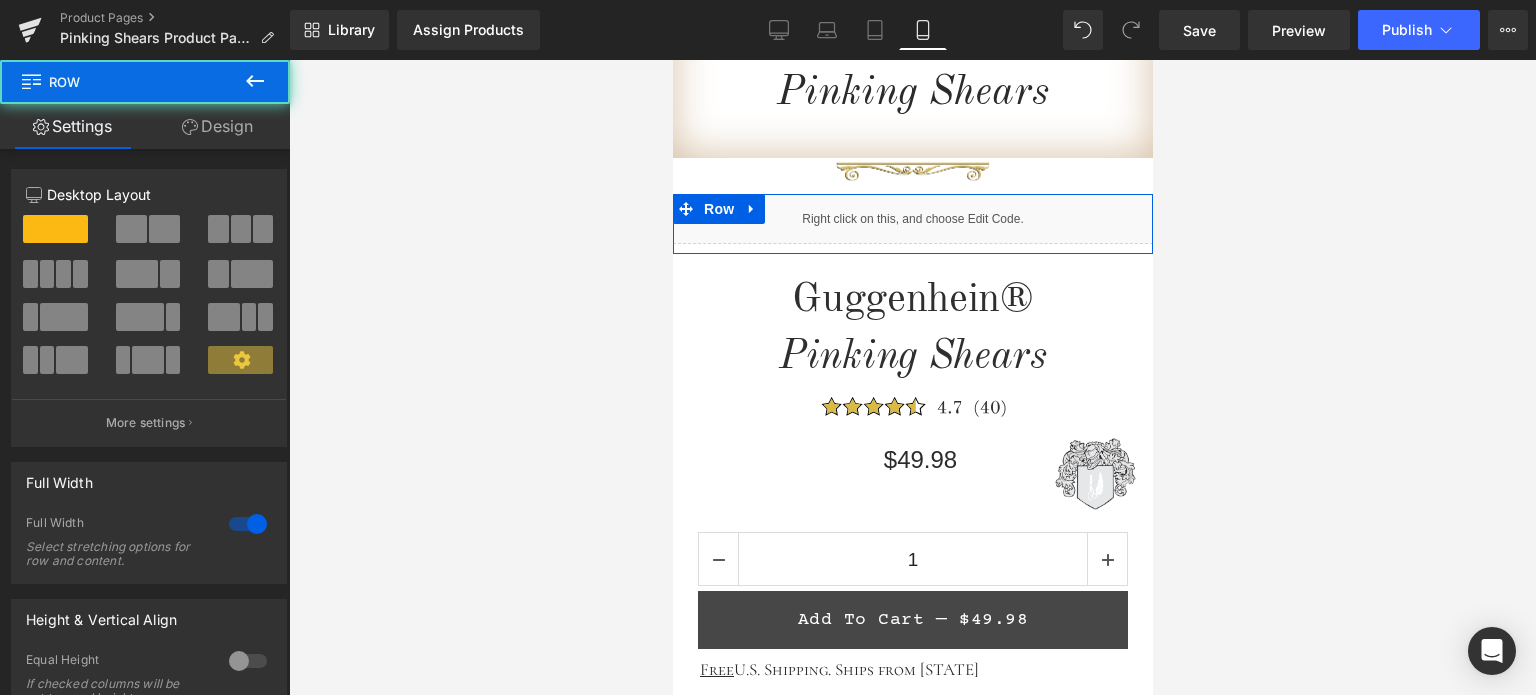 click on "Design" at bounding box center [217, 126] 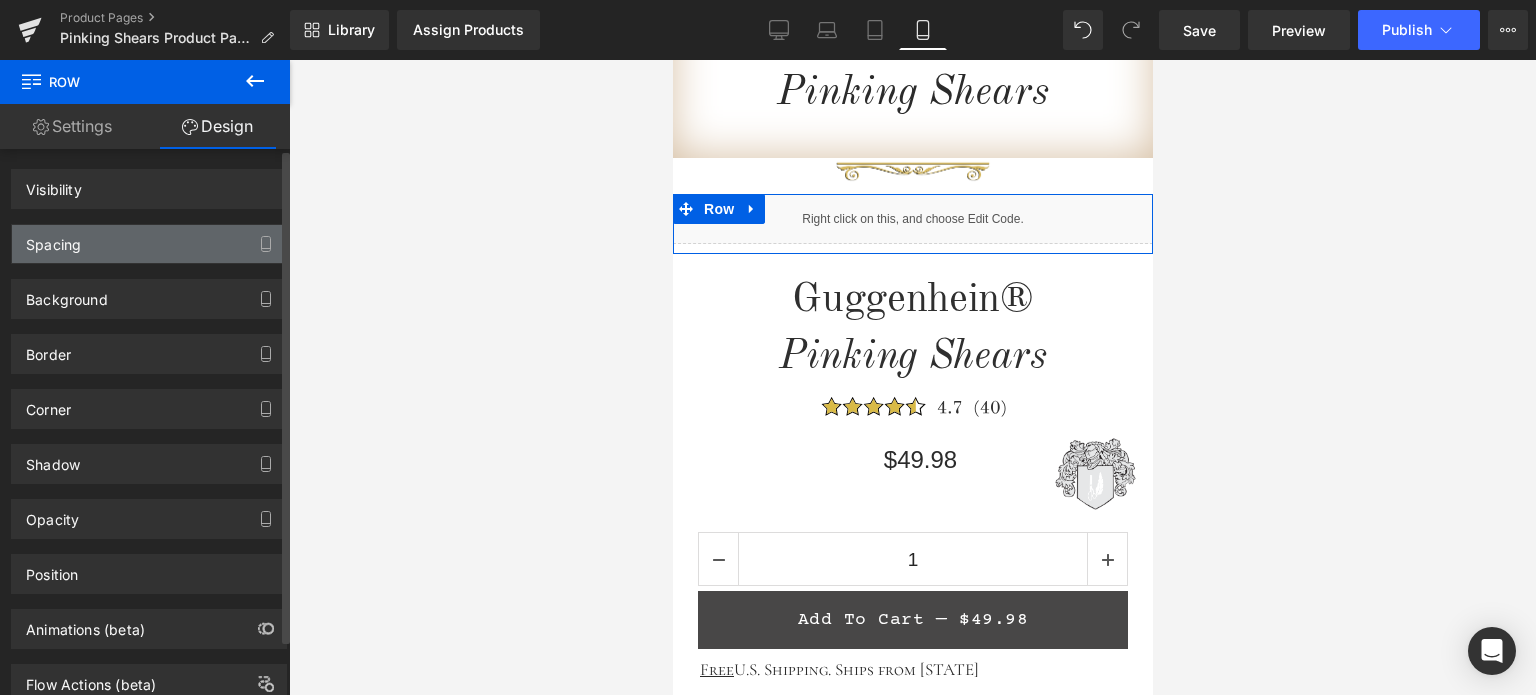 click on "Spacing" at bounding box center [149, 244] 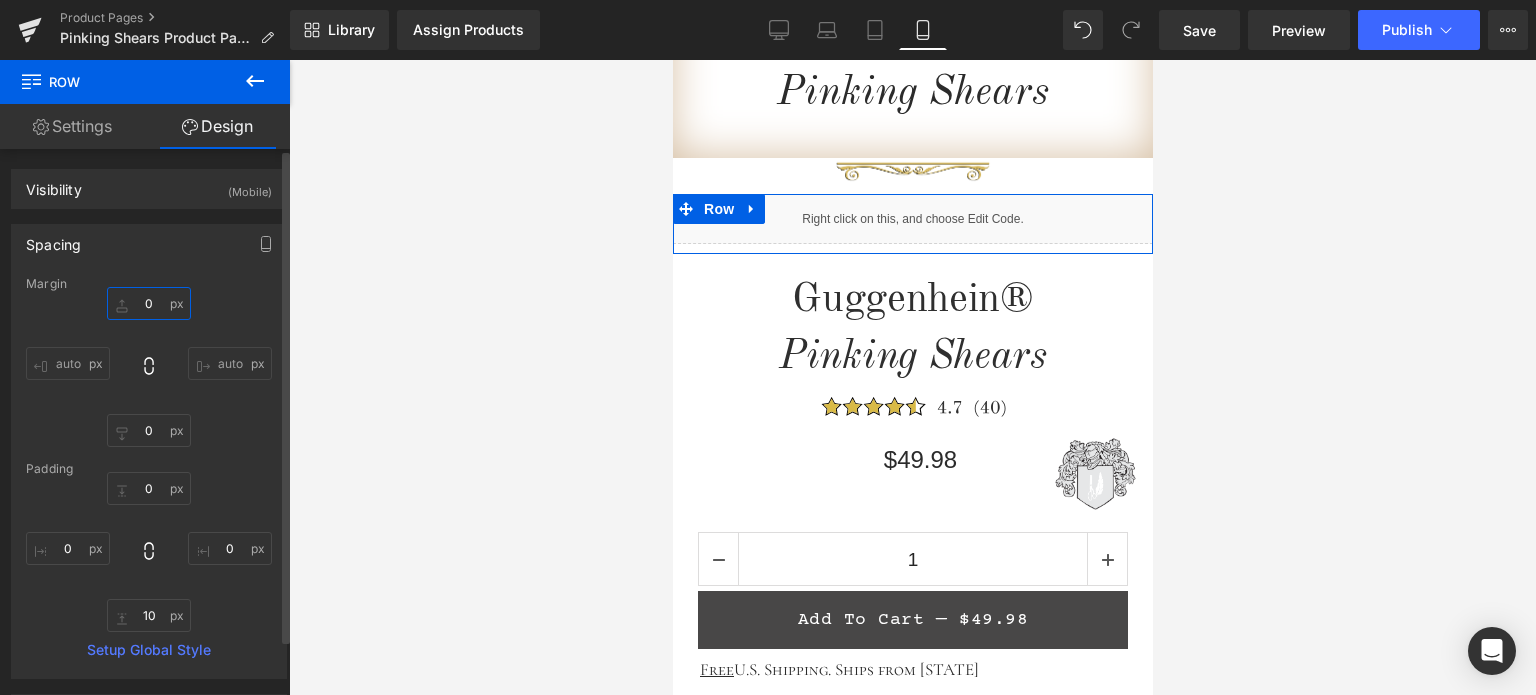 click at bounding box center [149, 303] 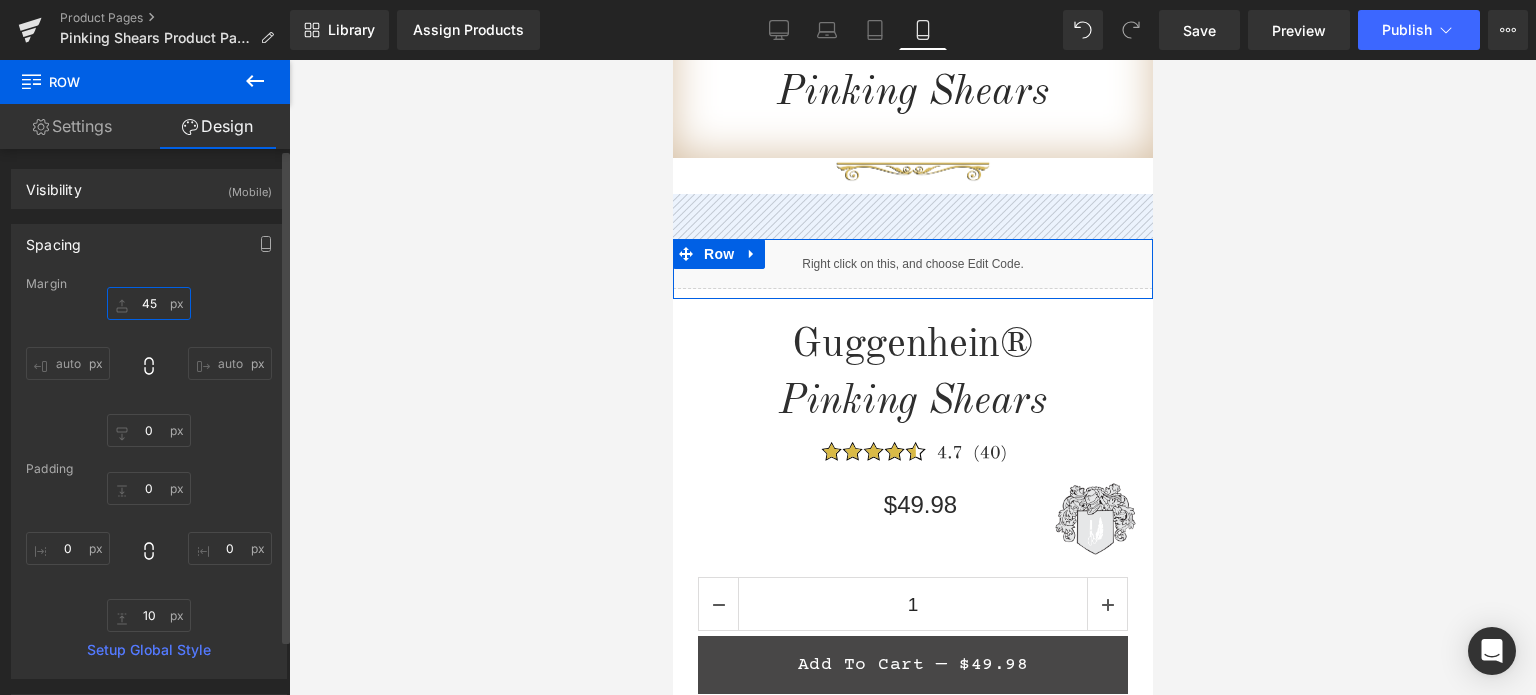 click on "45" at bounding box center [149, 303] 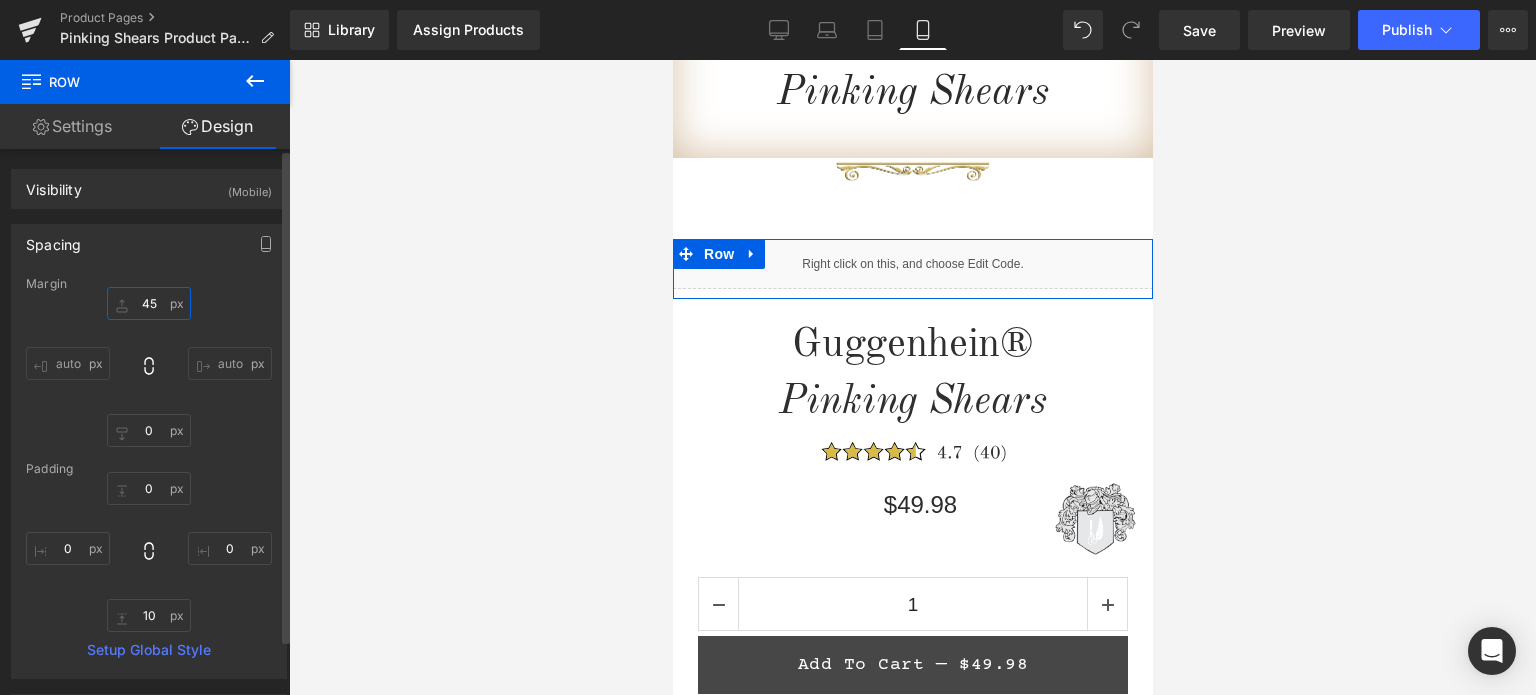 click on "45" at bounding box center (149, 303) 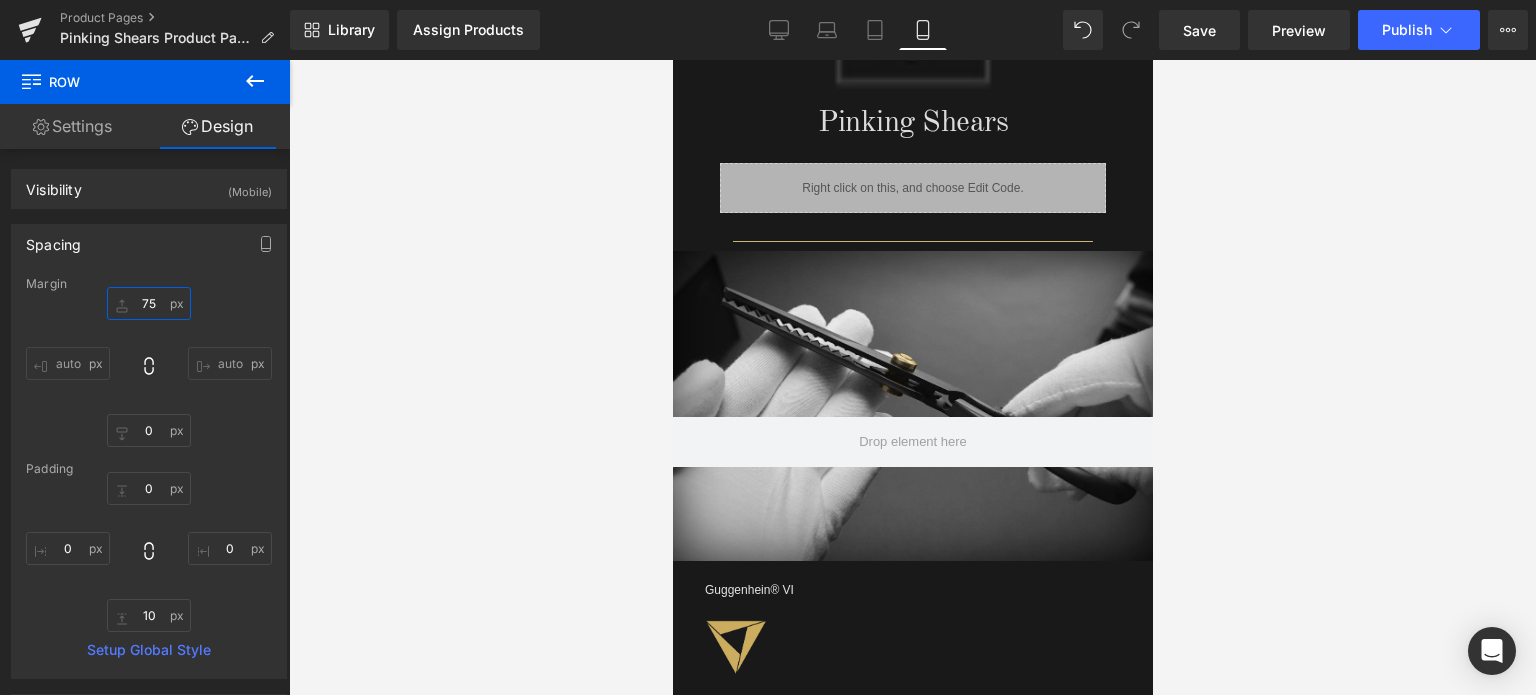 scroll, scrollTop: 1600, scrollLeft: 0, axis: vertical 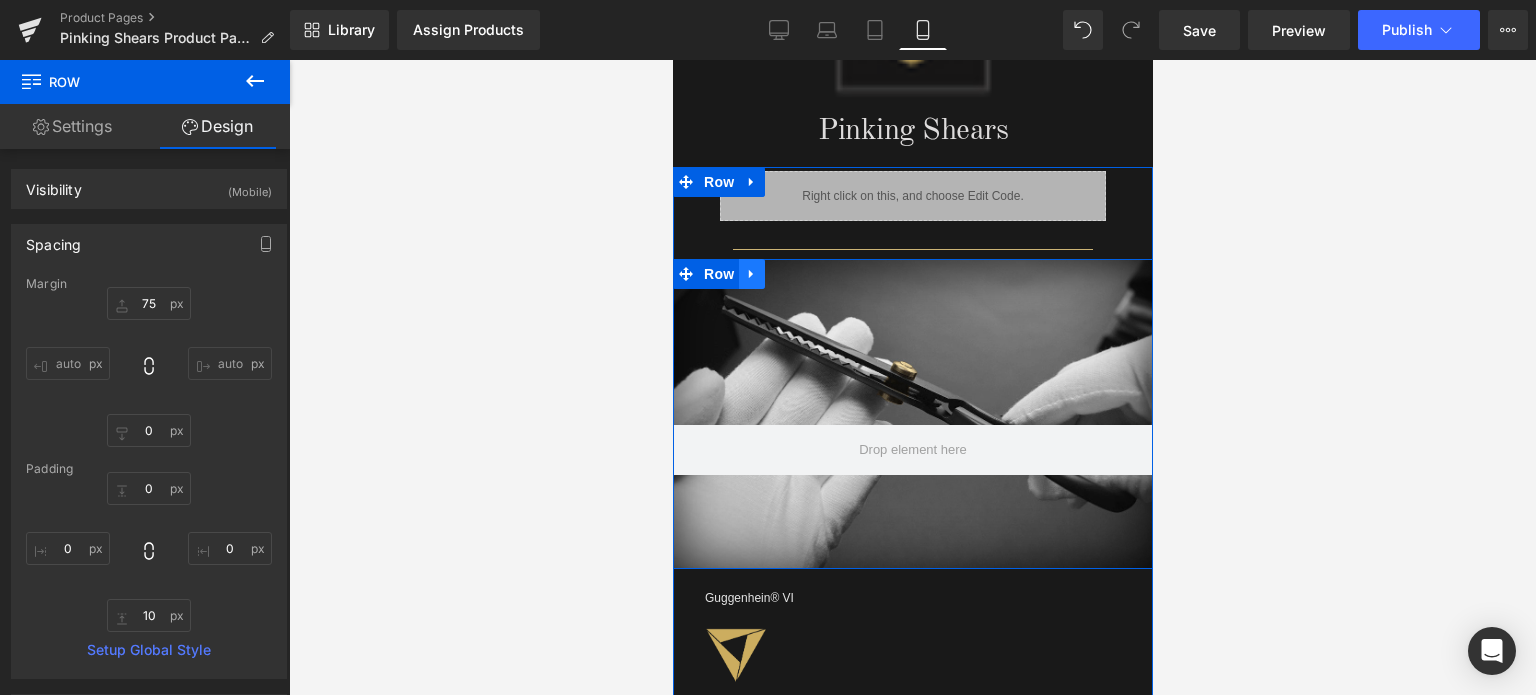 click on "Row" at bounding box center [718, 274] 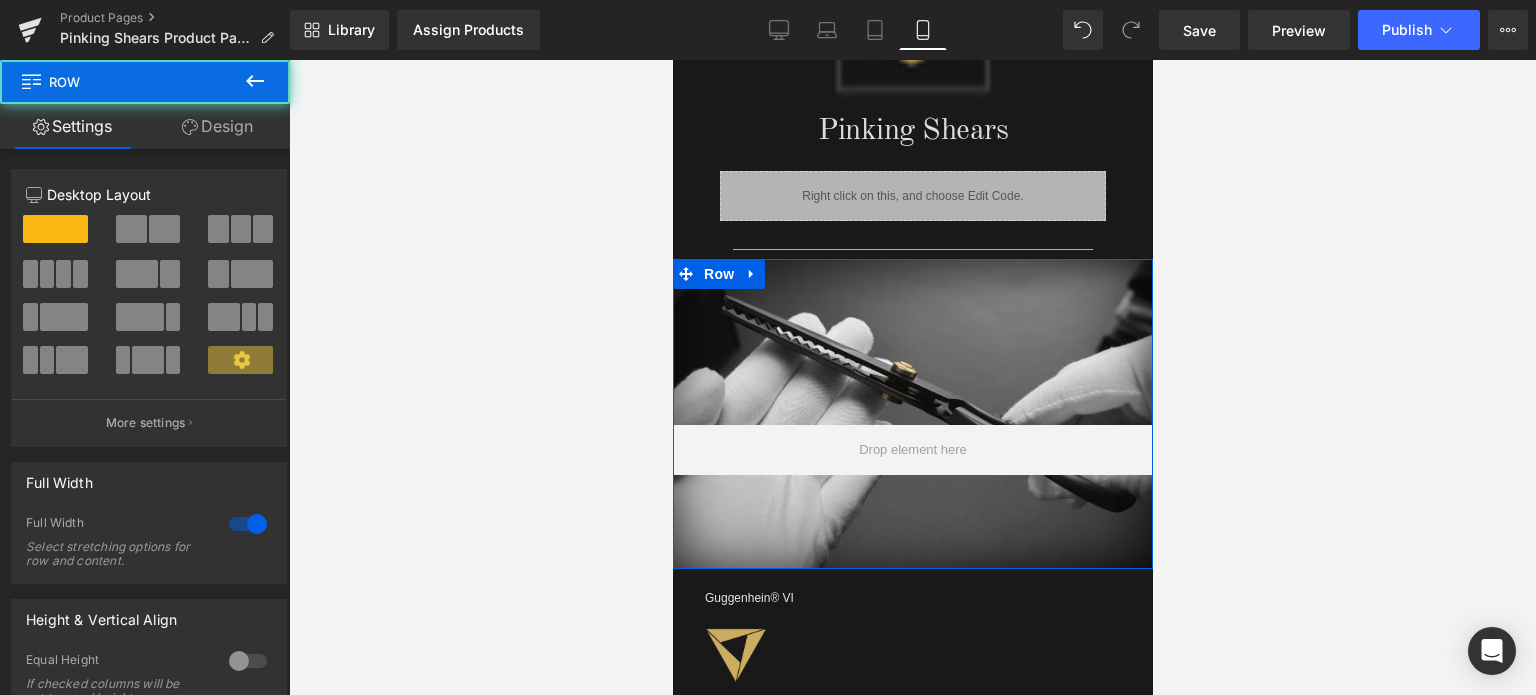 click on "Design" at bounding box center [217, 126] 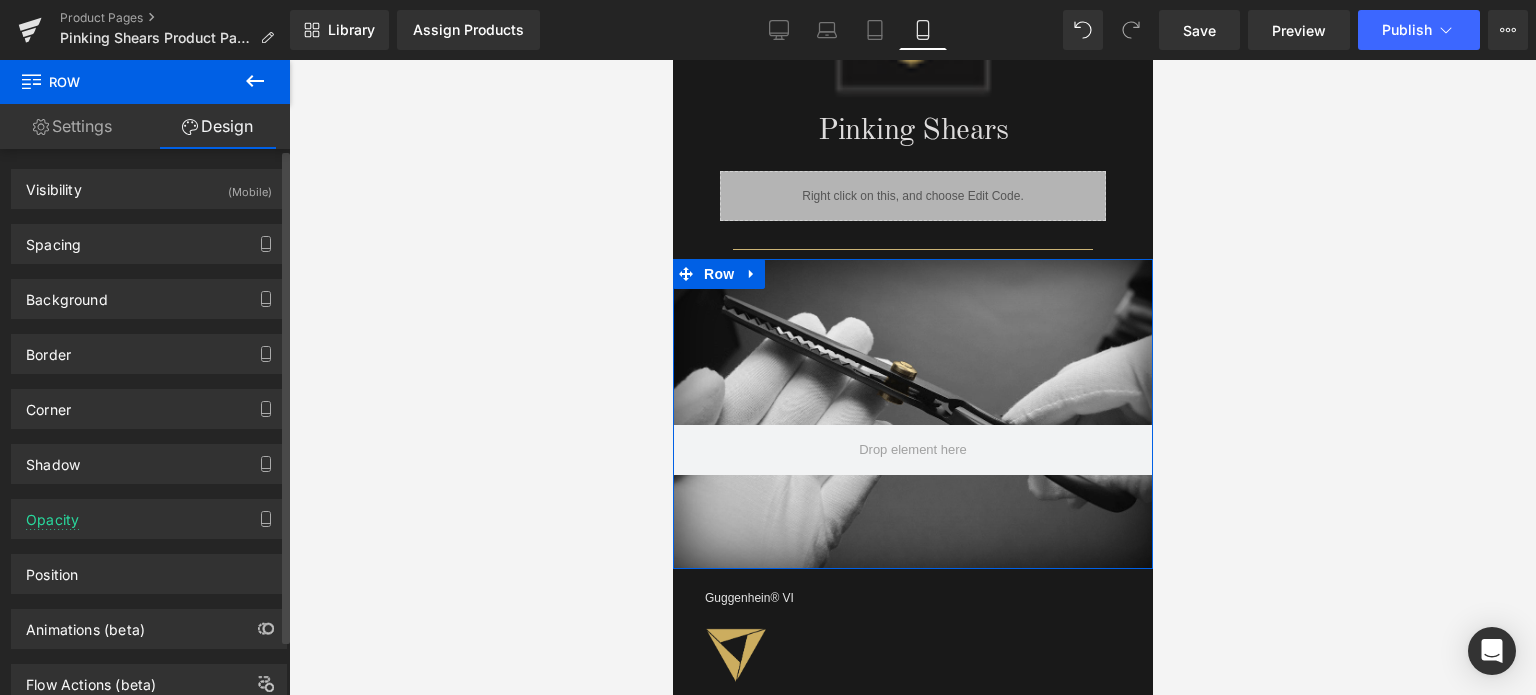 drag, startPoint x: 138, startPoint y: 294, endPoint x: 203, endPoint y: 329, distance: 73.82411 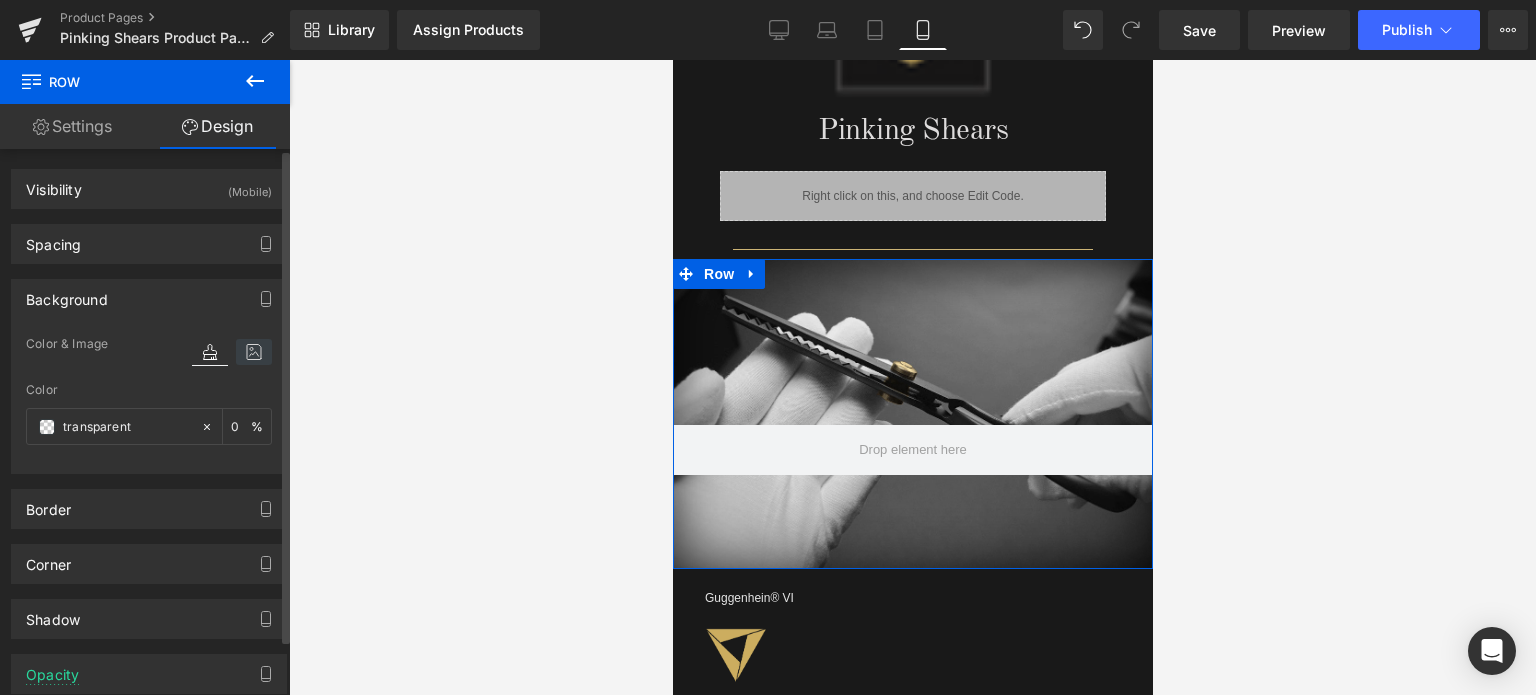 click at bounding box center (254, 352) 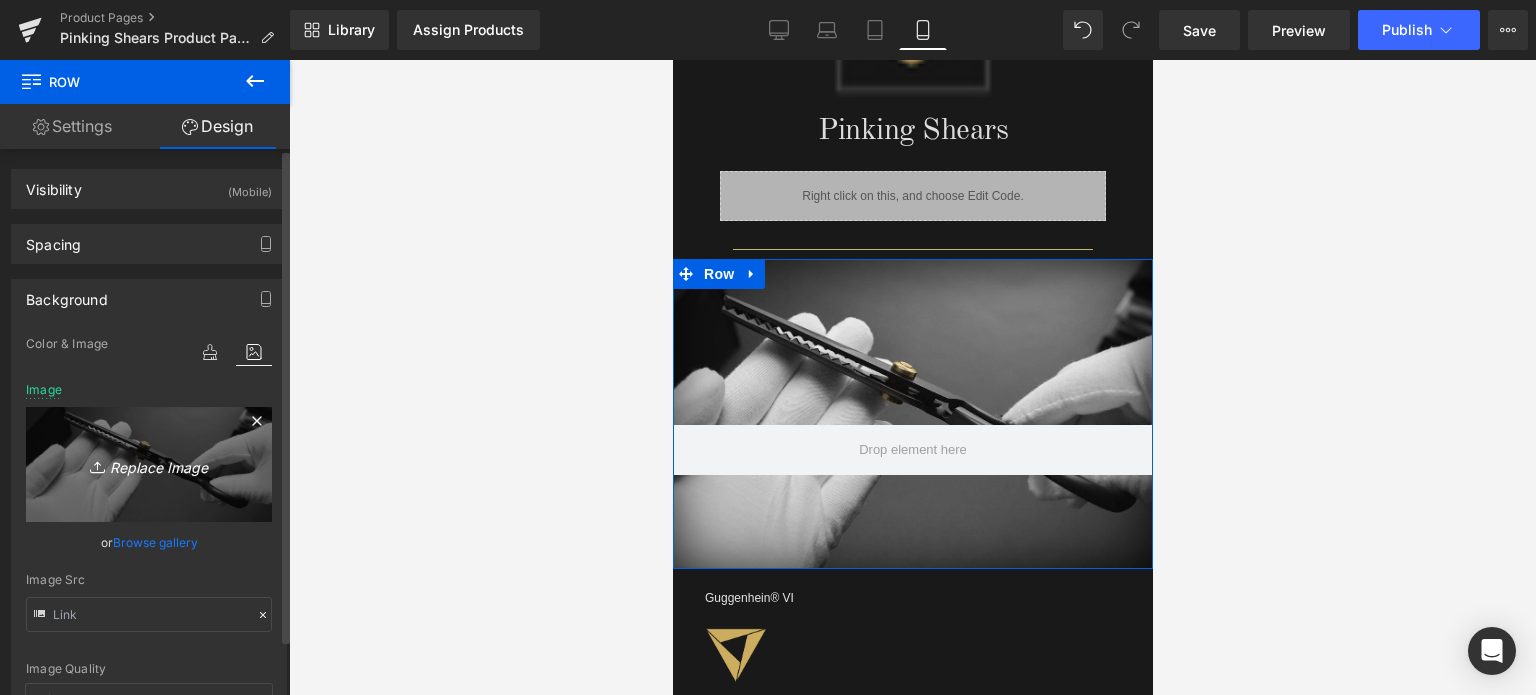 click 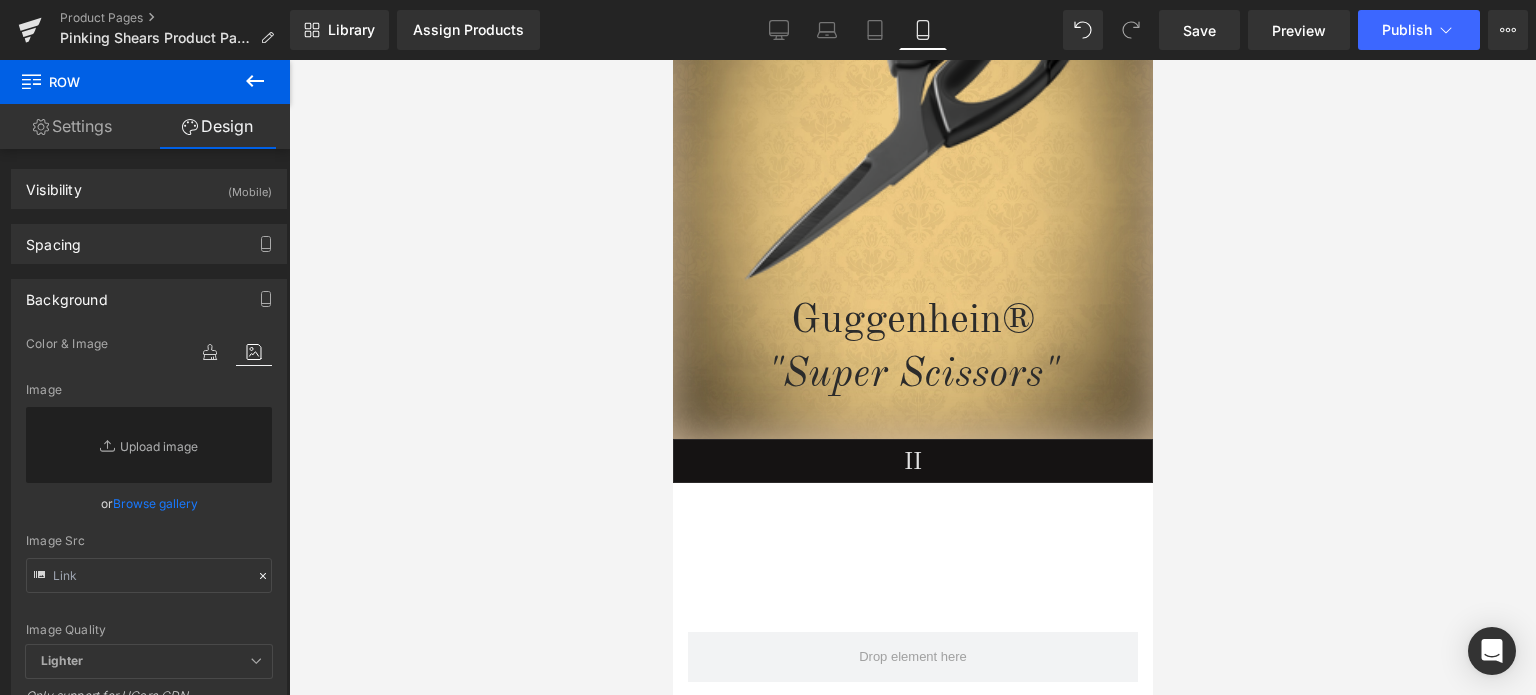 scroll, scrollTop: 6200, scrollLeft: 0, axis: vertical 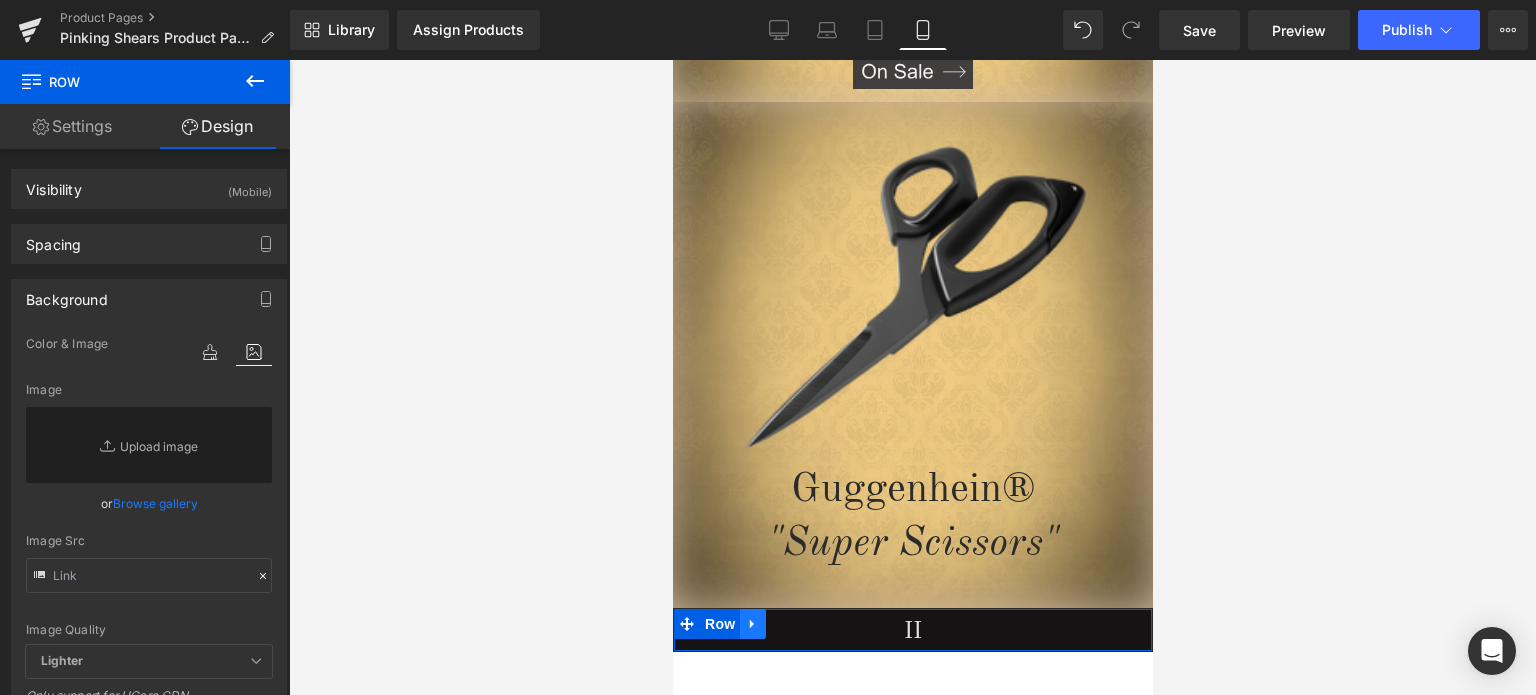 click at bounding box center [752, 624] 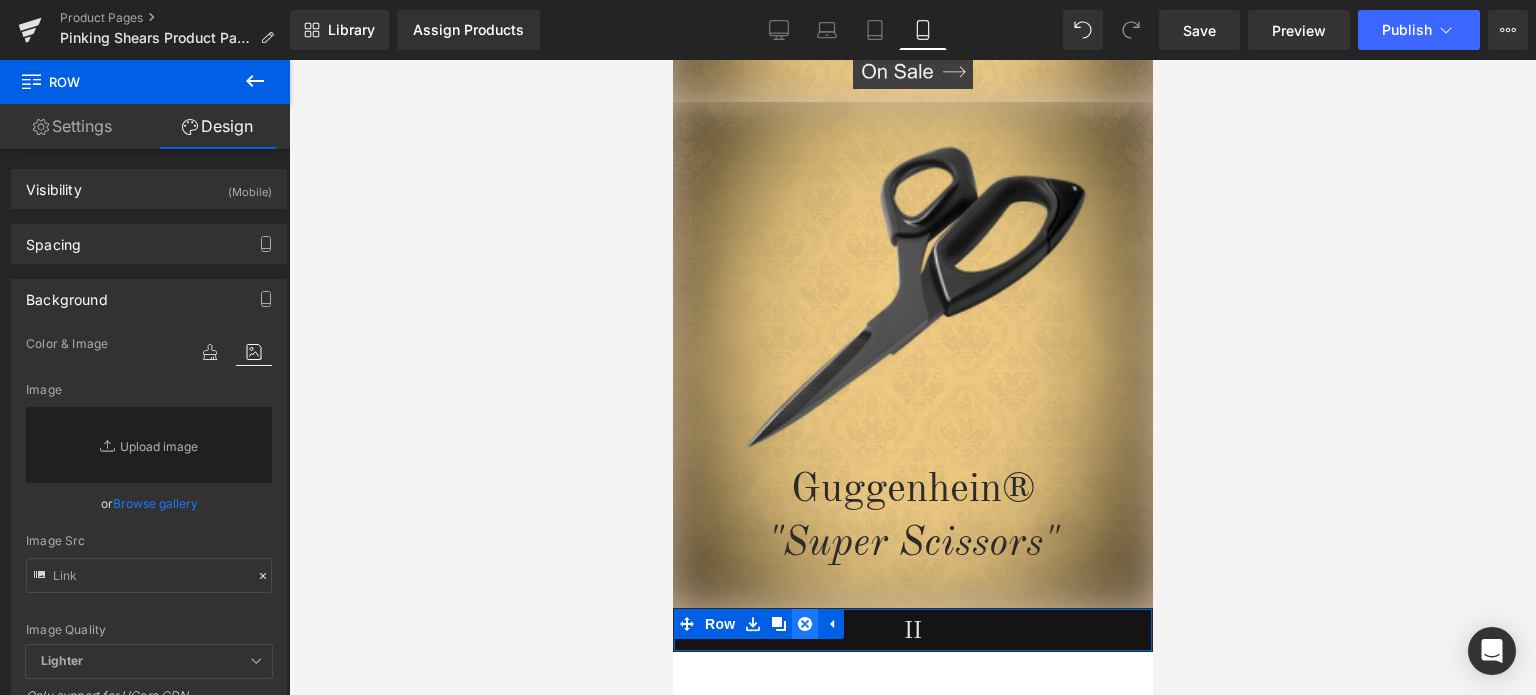 click 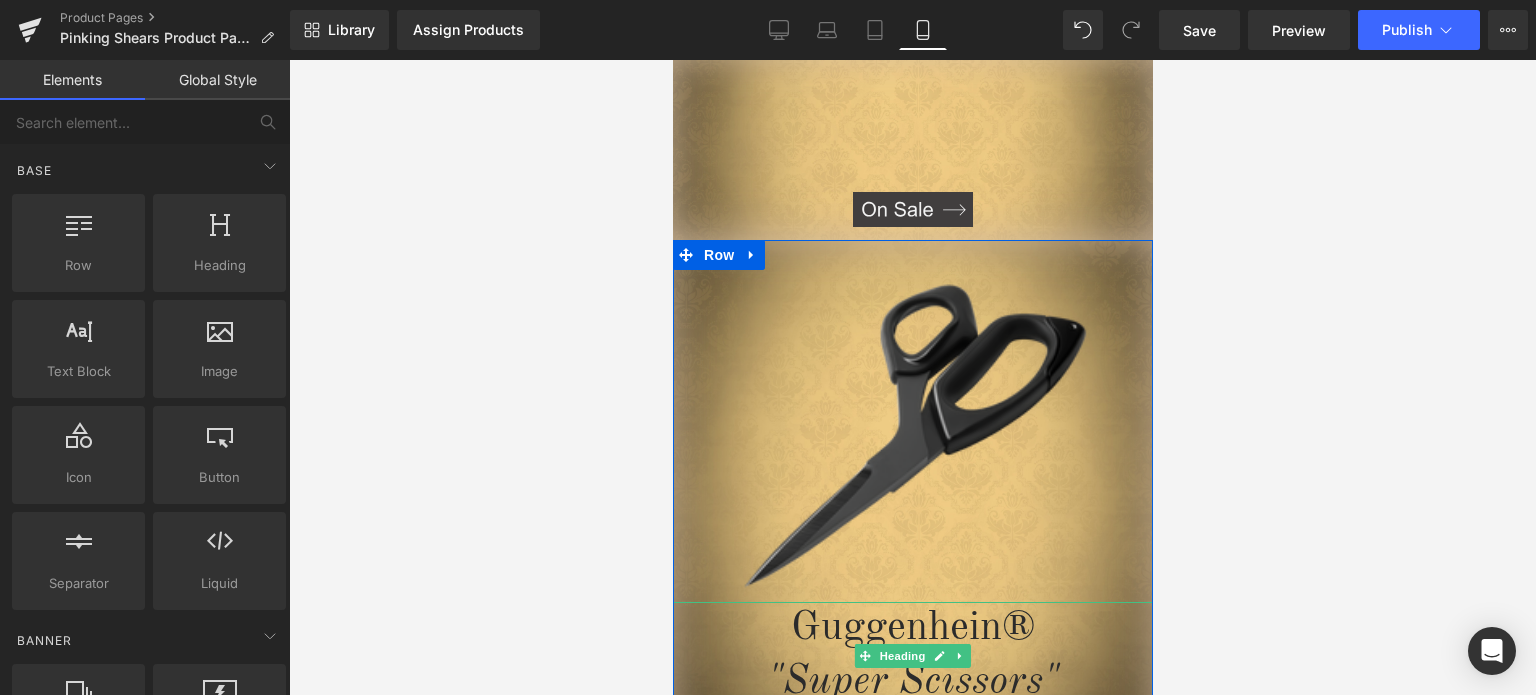 scroll, scrollTop: 6000, scrollLeft: 0, axis: vertical 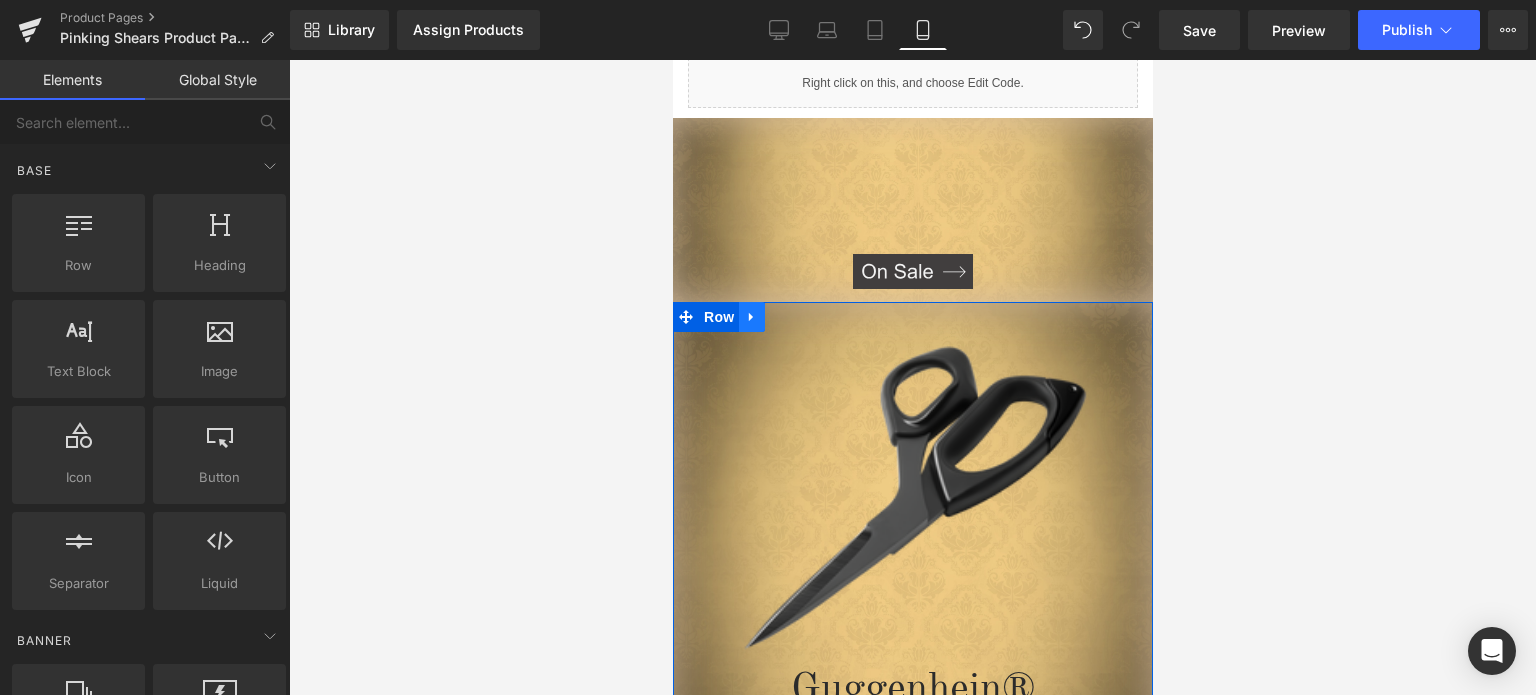 click 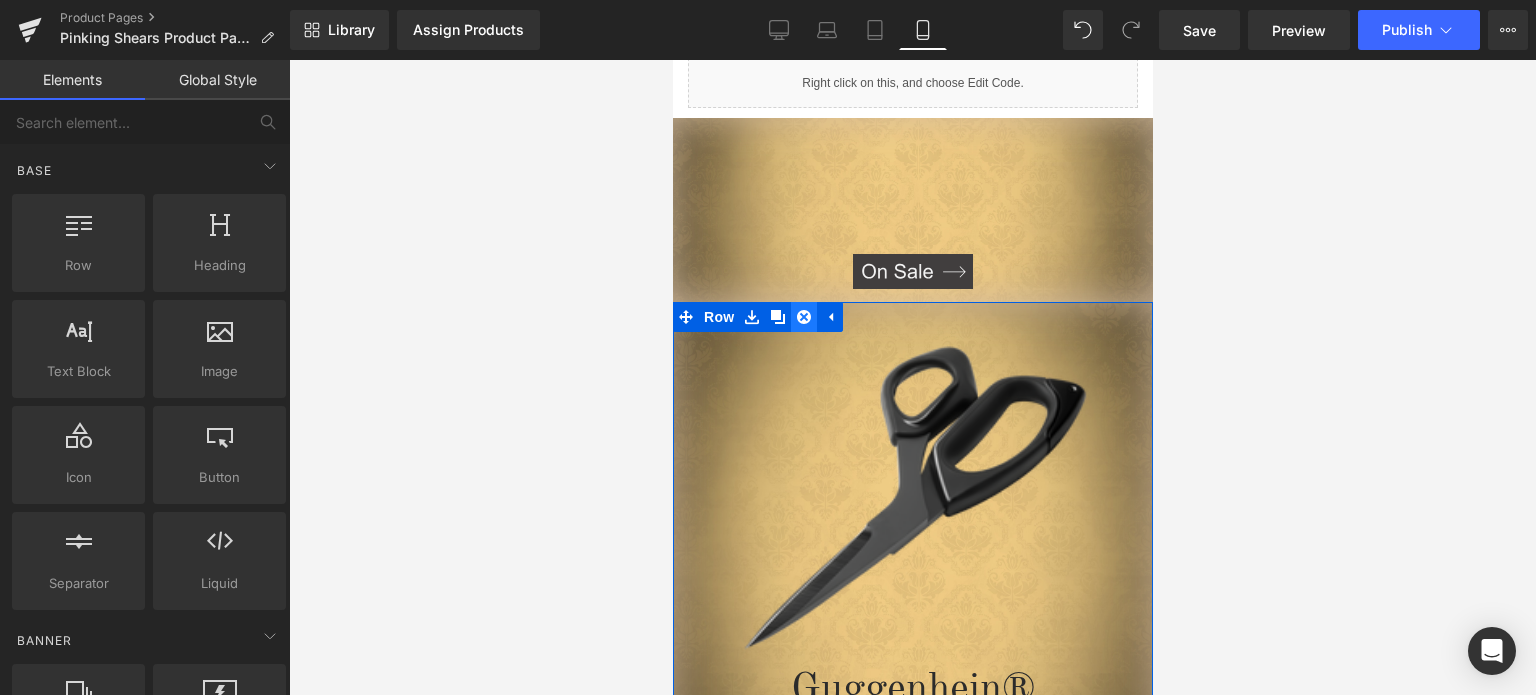 click 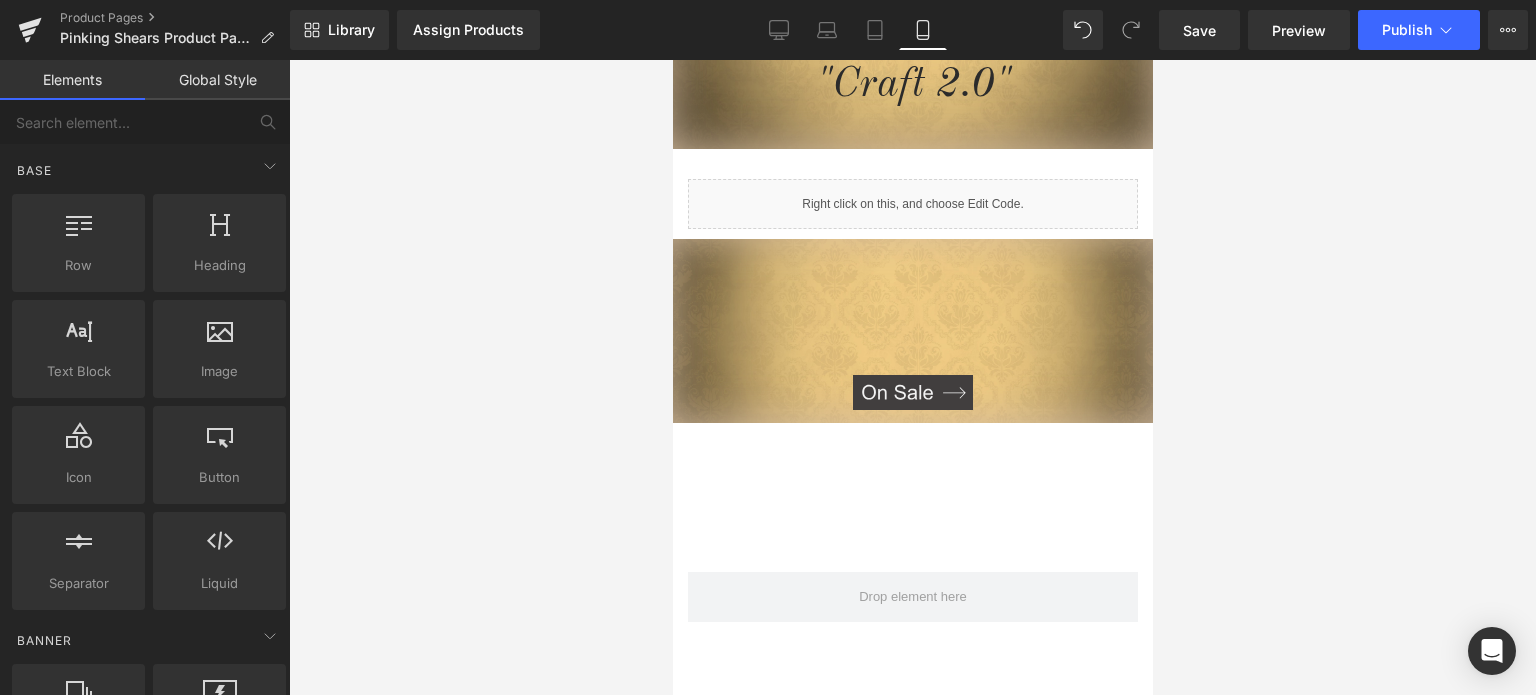 scroll, scrollTop: 5800, scrollLeft: 0, axis: vertical 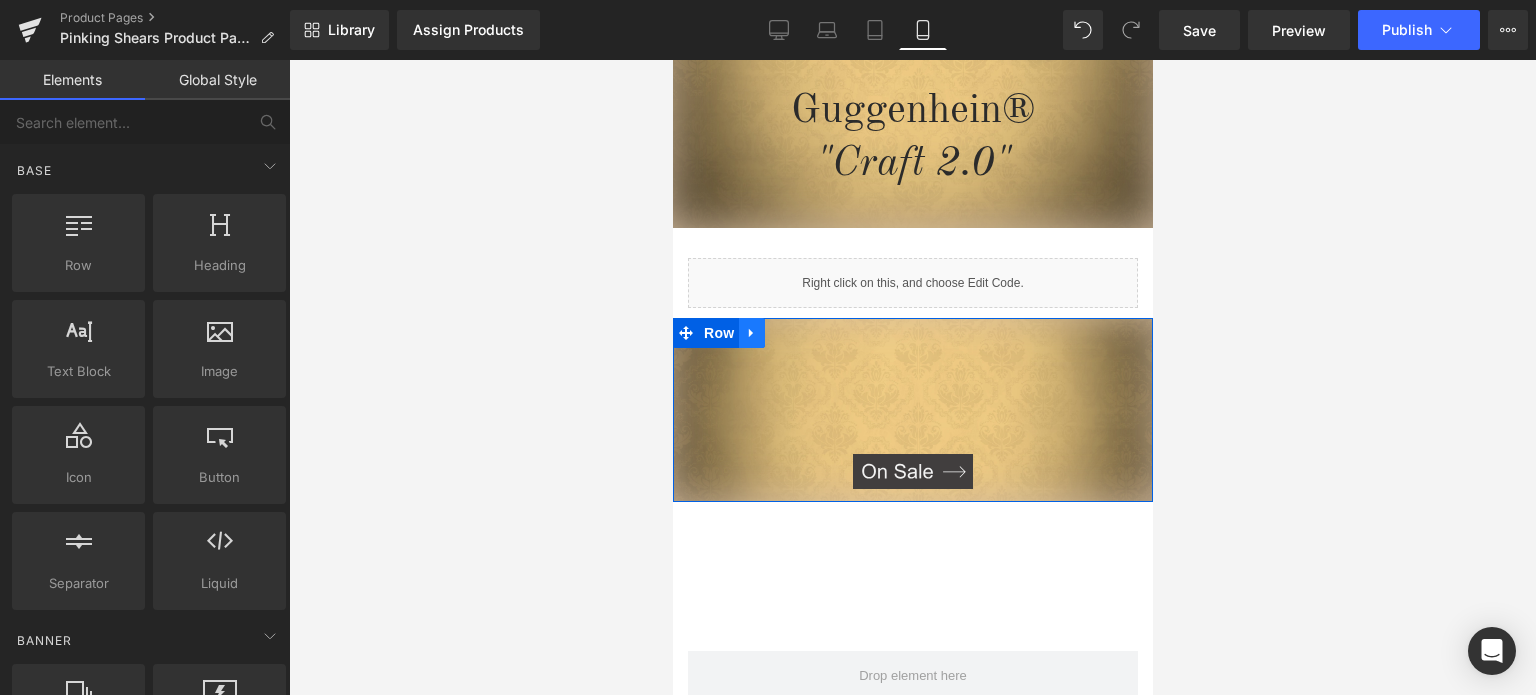 click 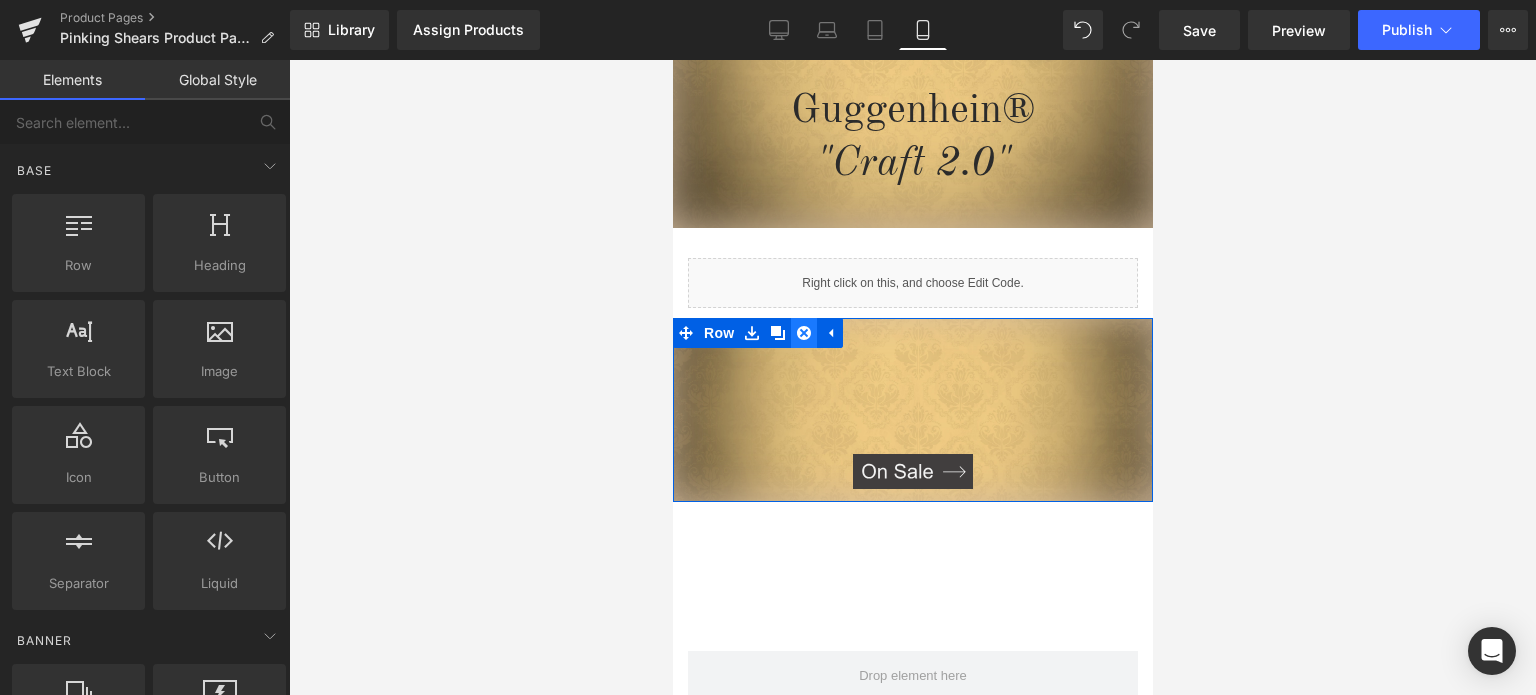 click at bounding box center (803, 333) 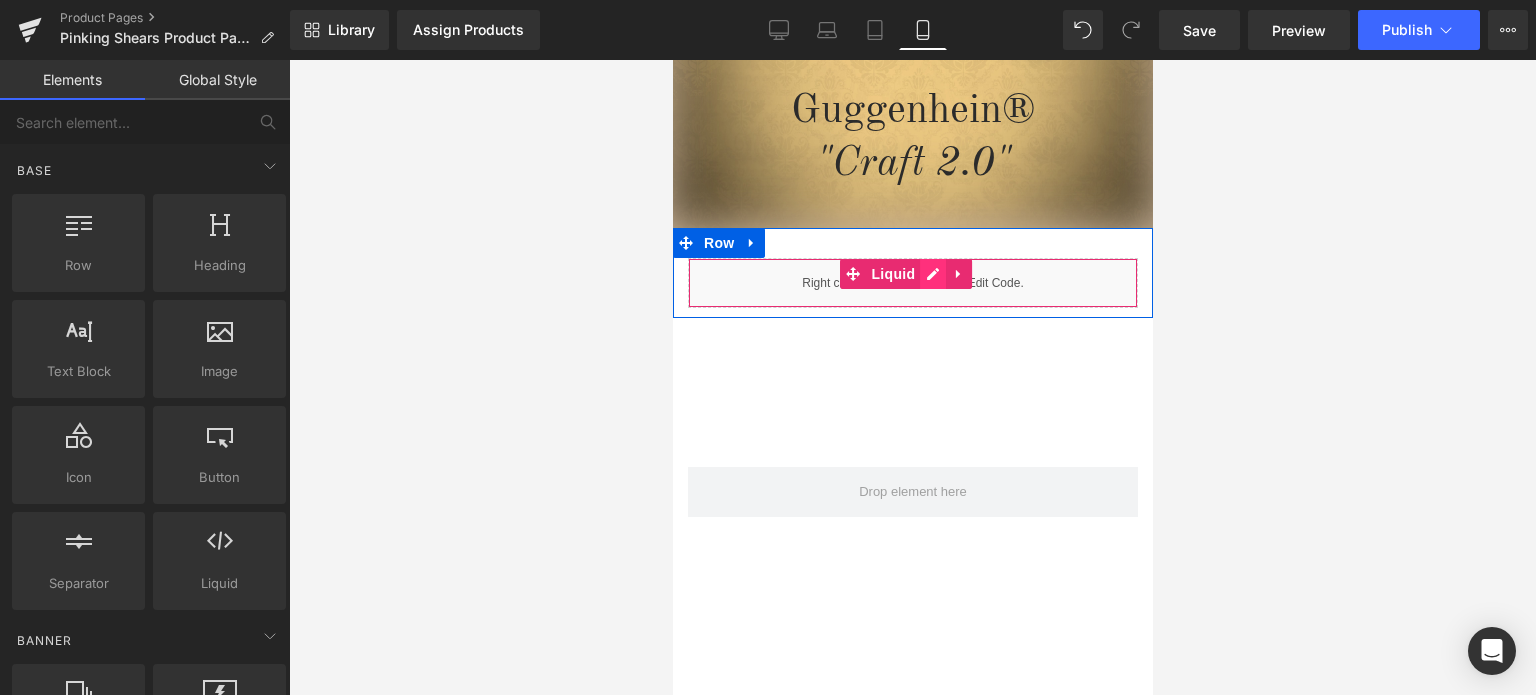 click on "Liquid" at bounding box center [912, 283] 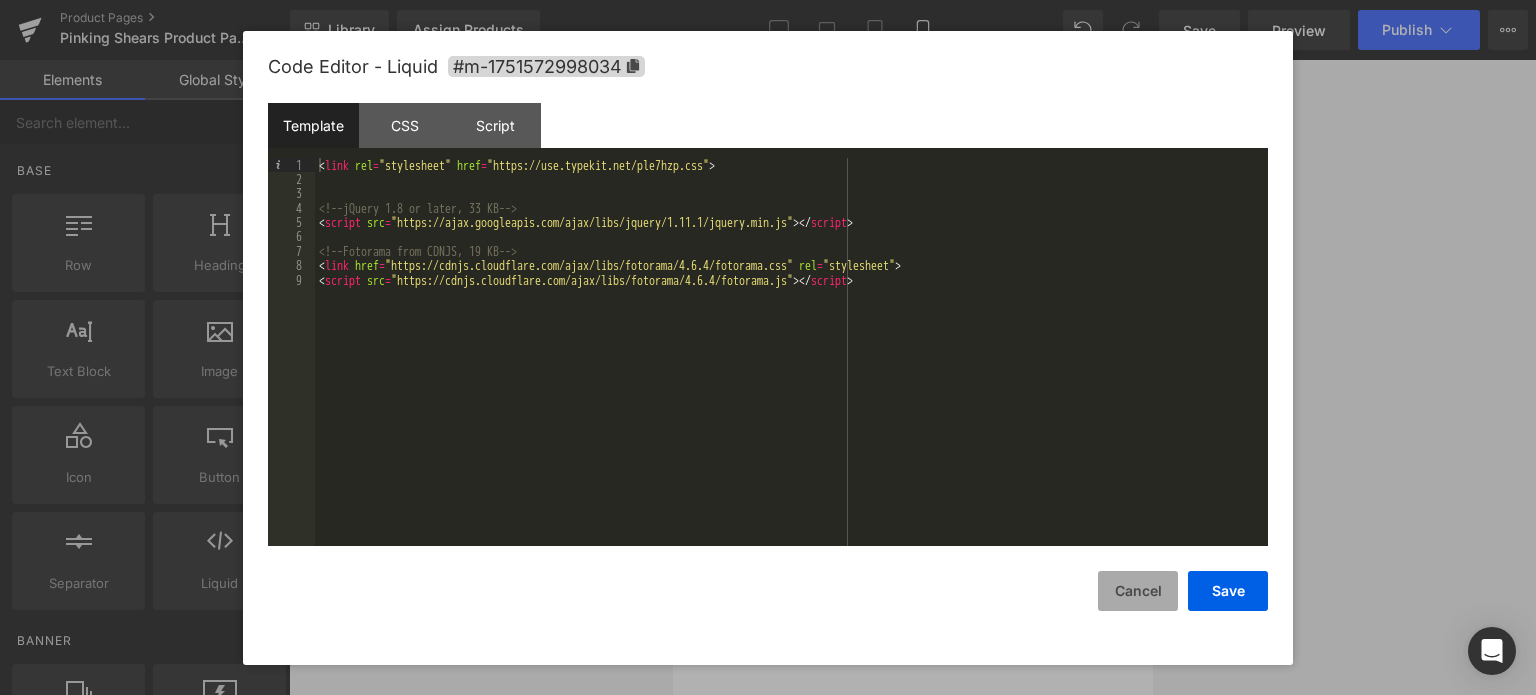 click on "Cancel" at bounding box center [1138, 591] 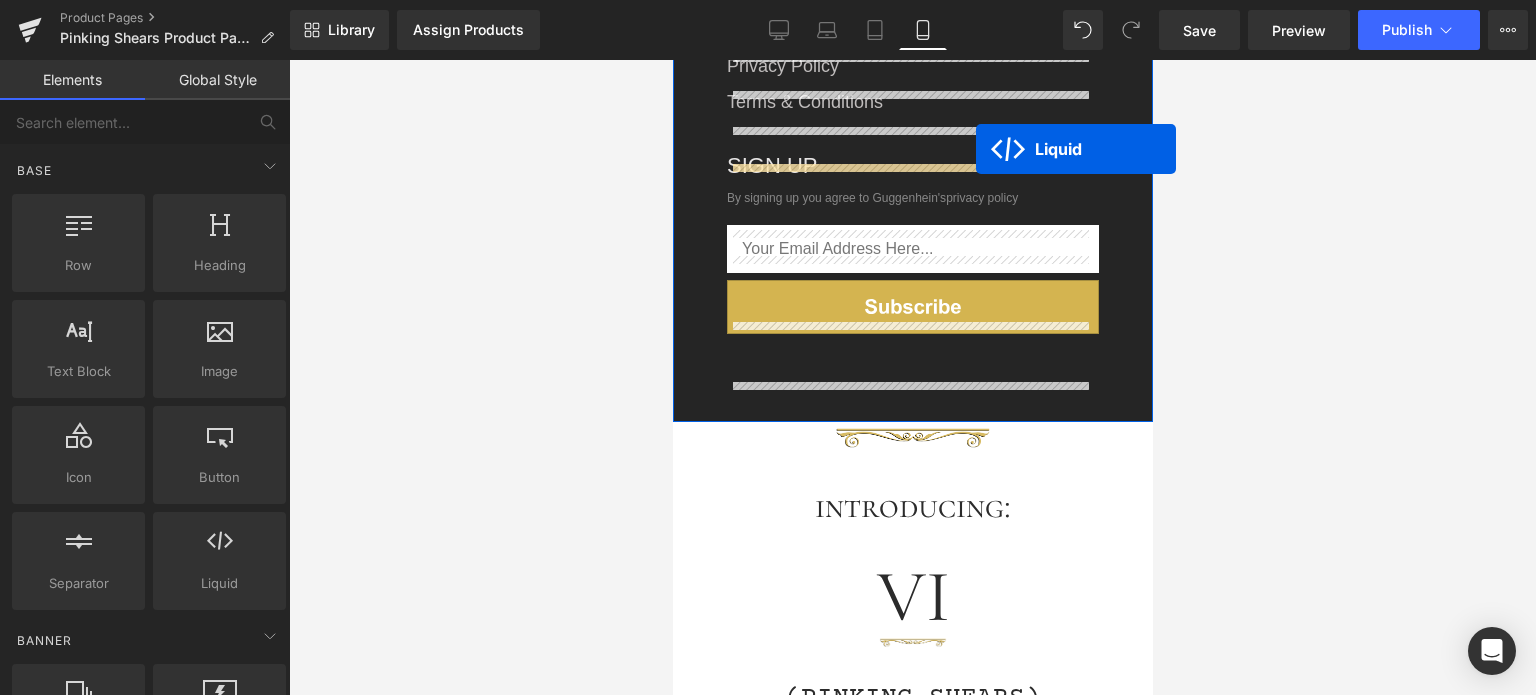 scroll, scrollTop: 2980, scrollLeft: 0, axis: vertical 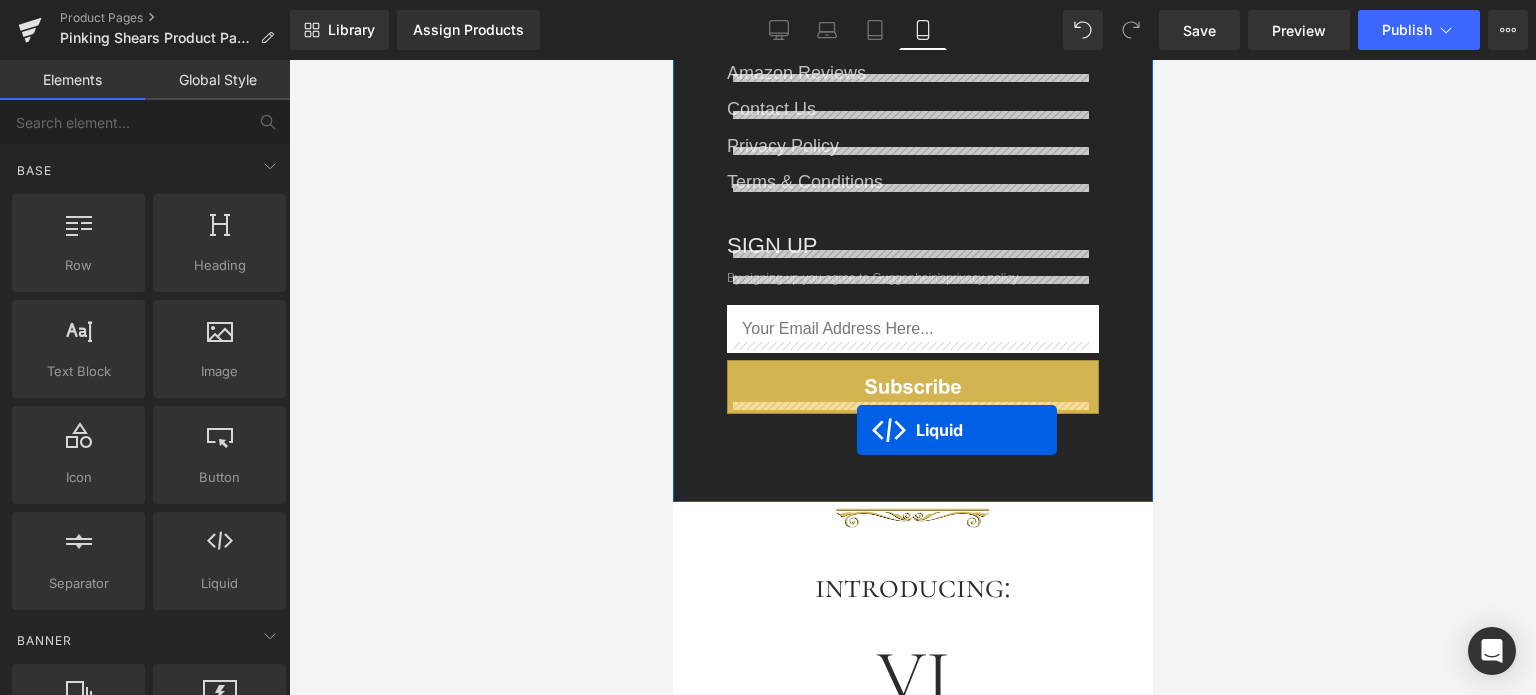 drag, startPoint x: 854, startPoint y: 646, endPoint x: 856, endPoint y: 430, distance: 216.00926 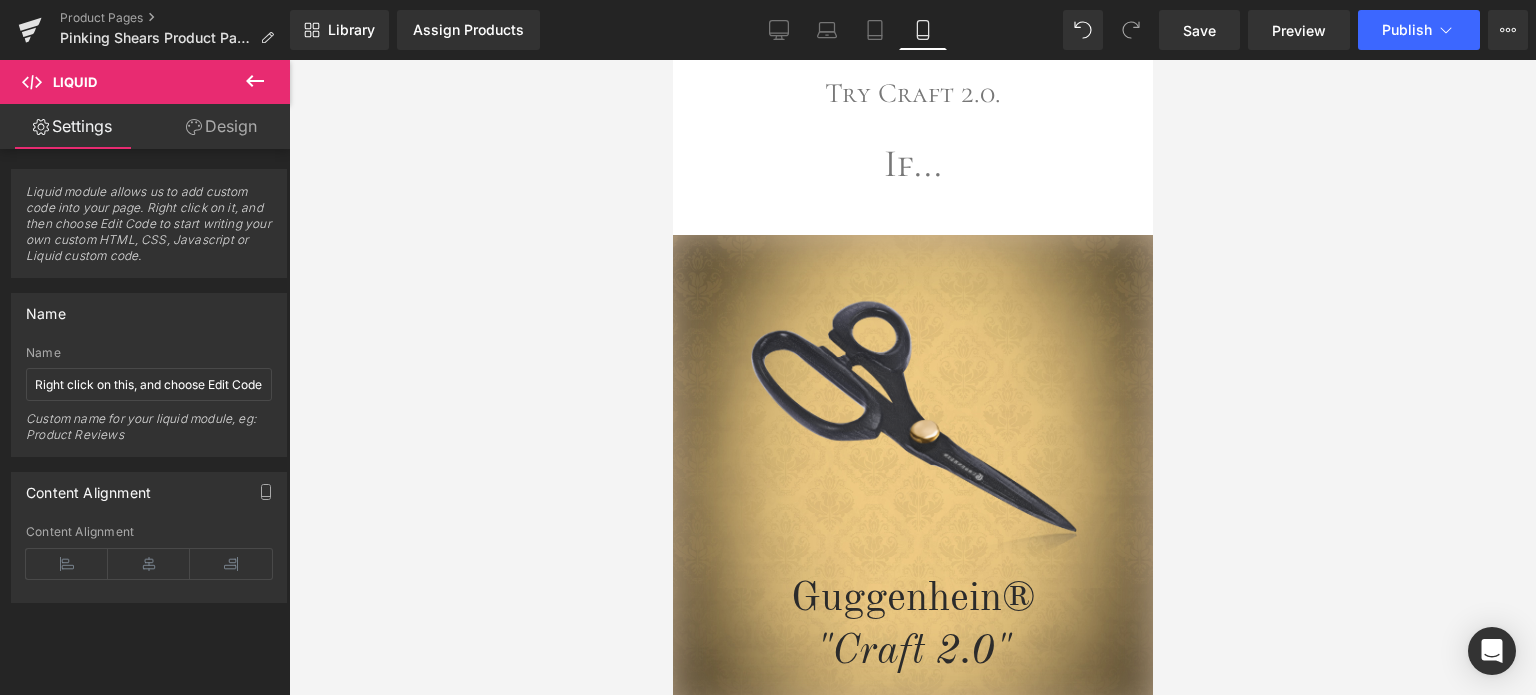 scroll, scrollTop: 5372, scrollLeft: 0, axis: vertical 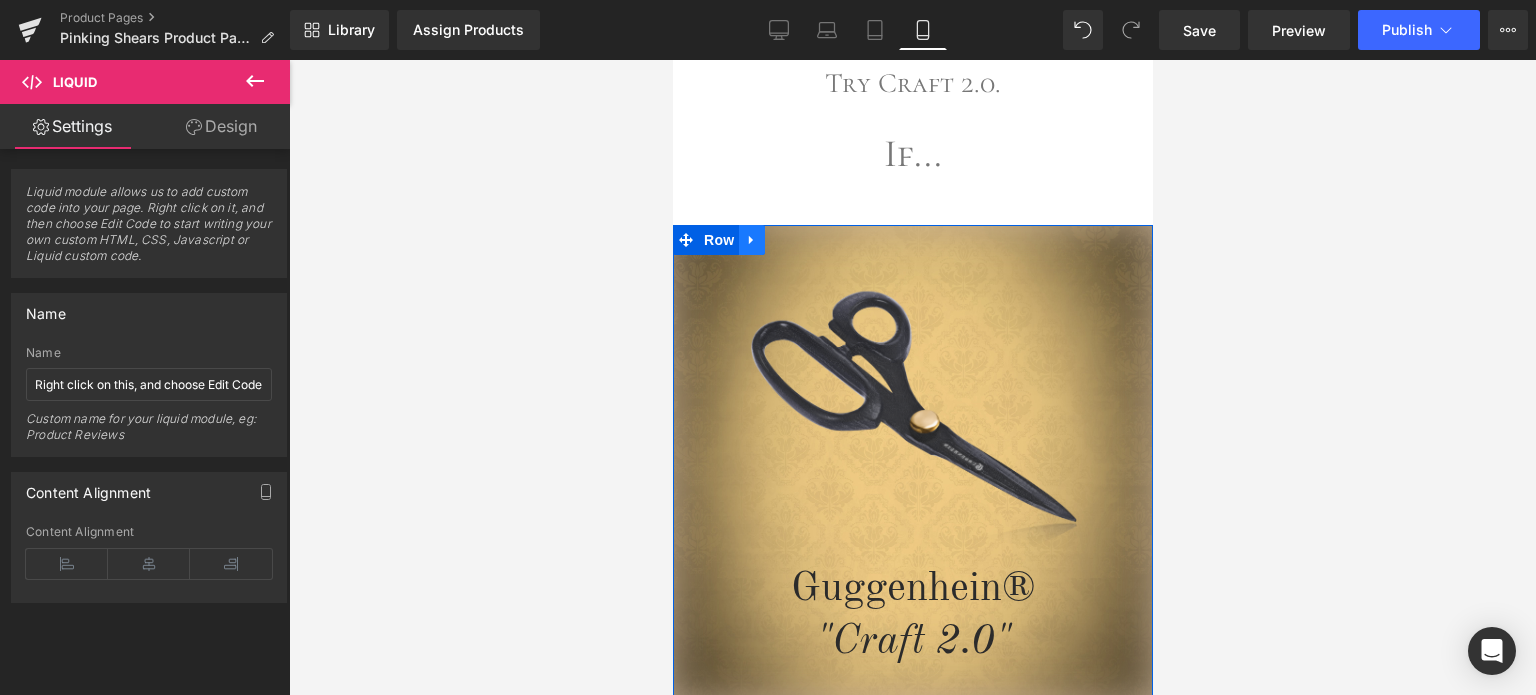click at bounding box center (751, 240) 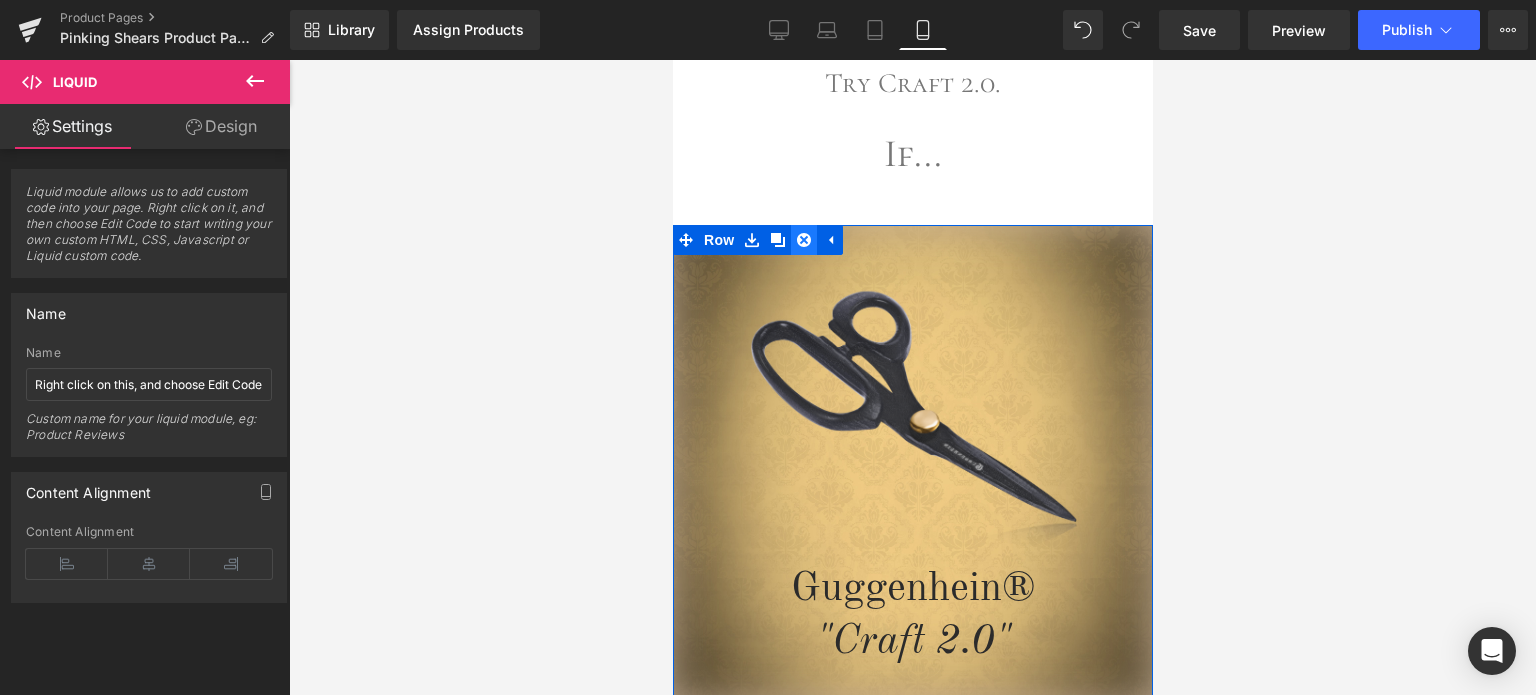 click 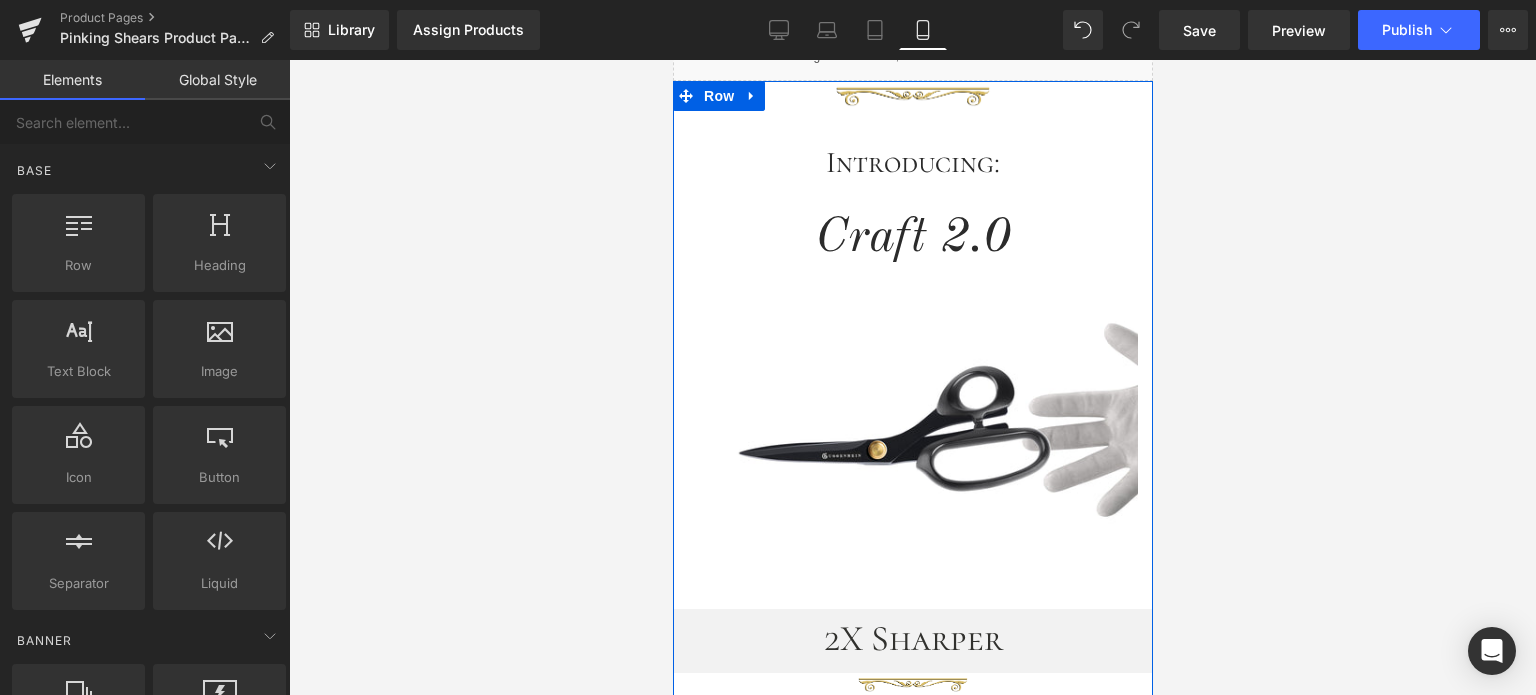 scroll, scrollTop: 4372, scrollLeft: 0, axis: vertical 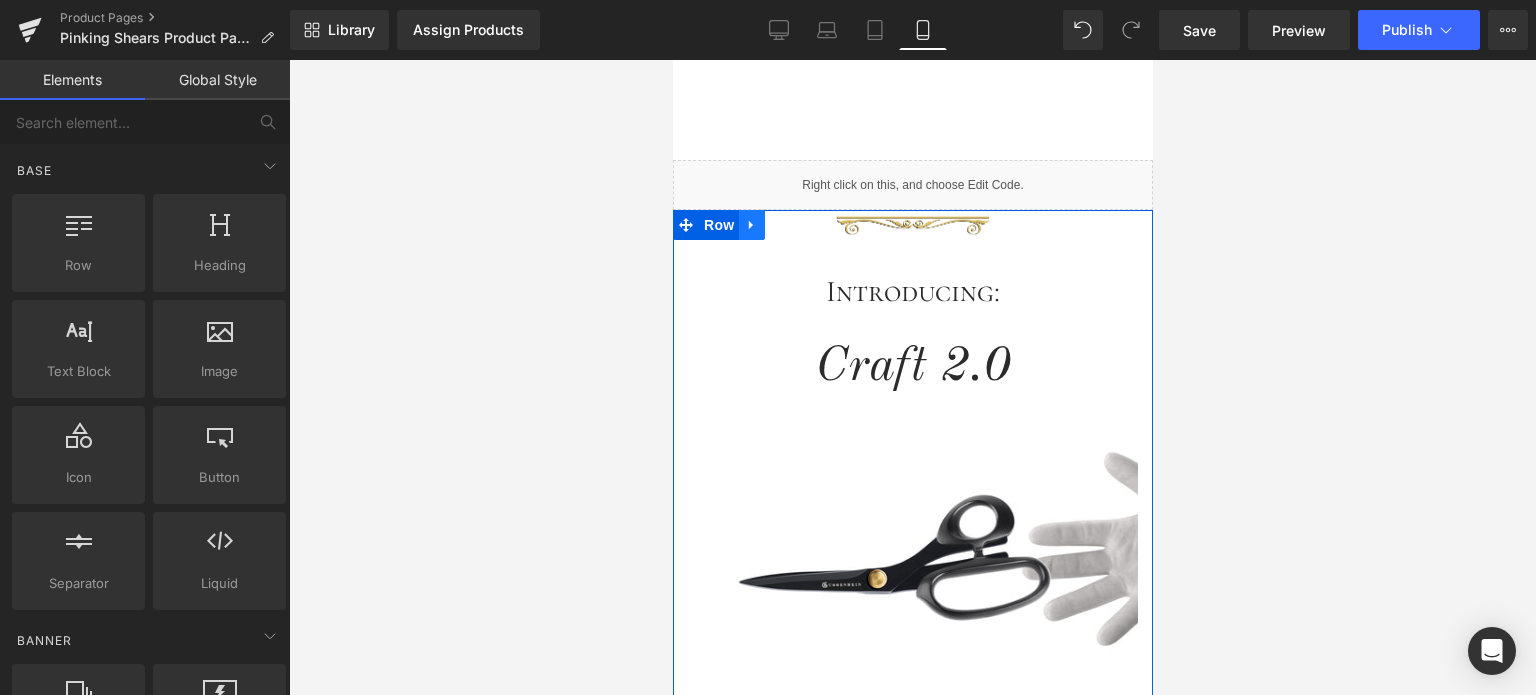click 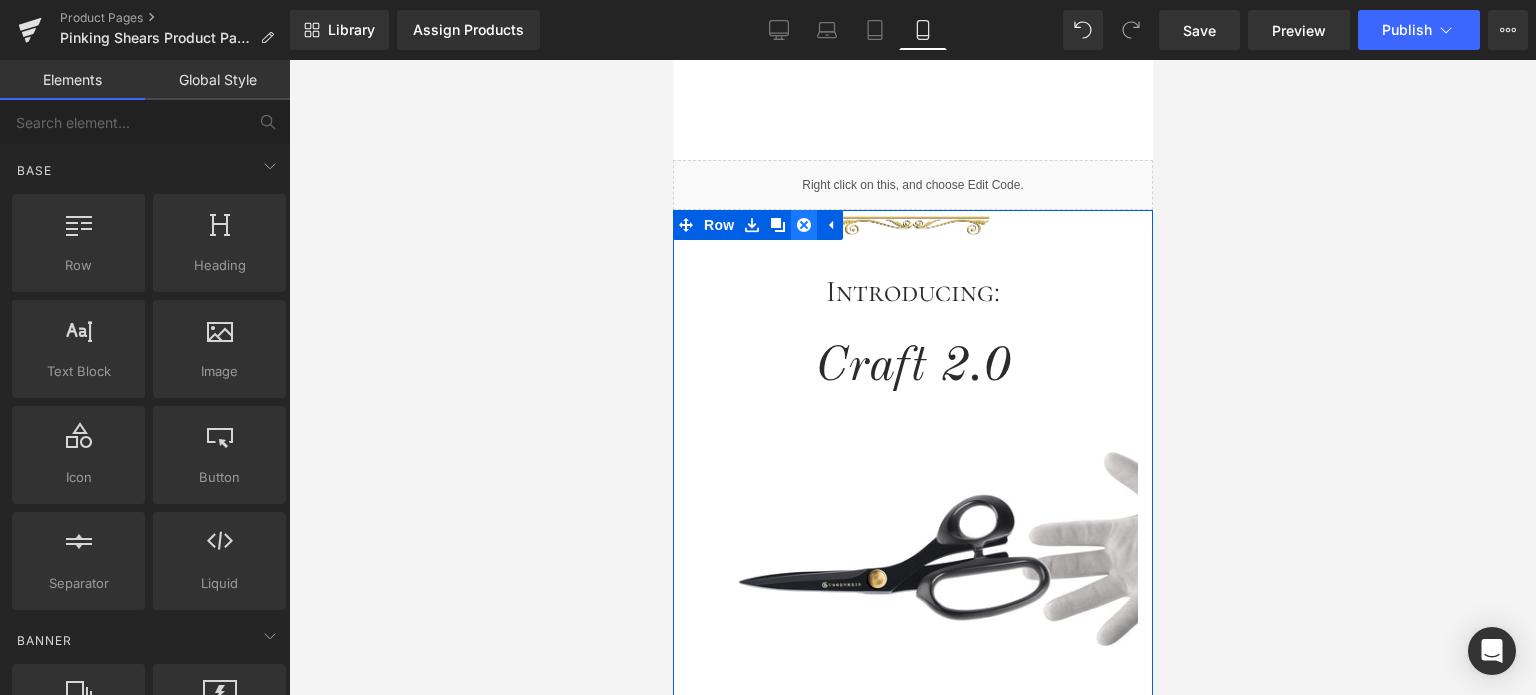click 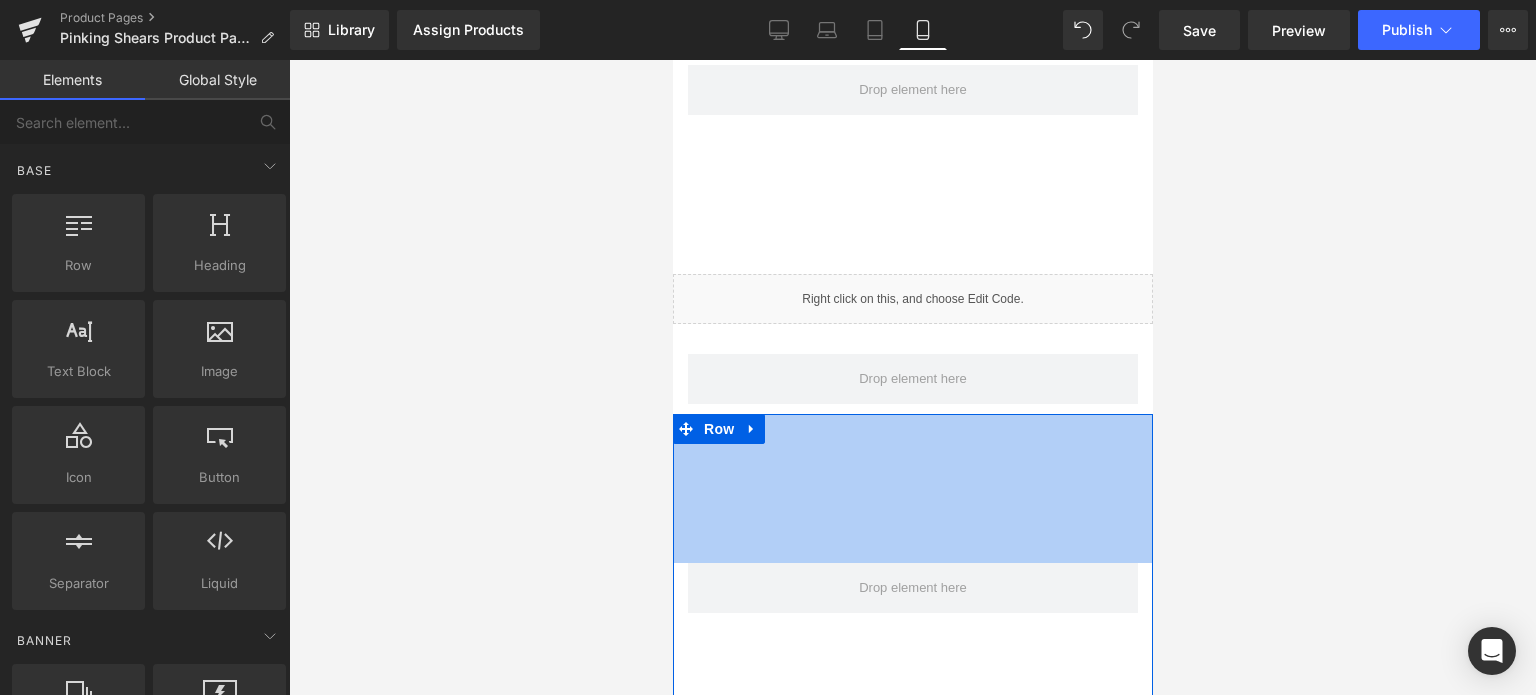 scroll, scrollTop: 4072, scrollLeft: 0, axis: vertical 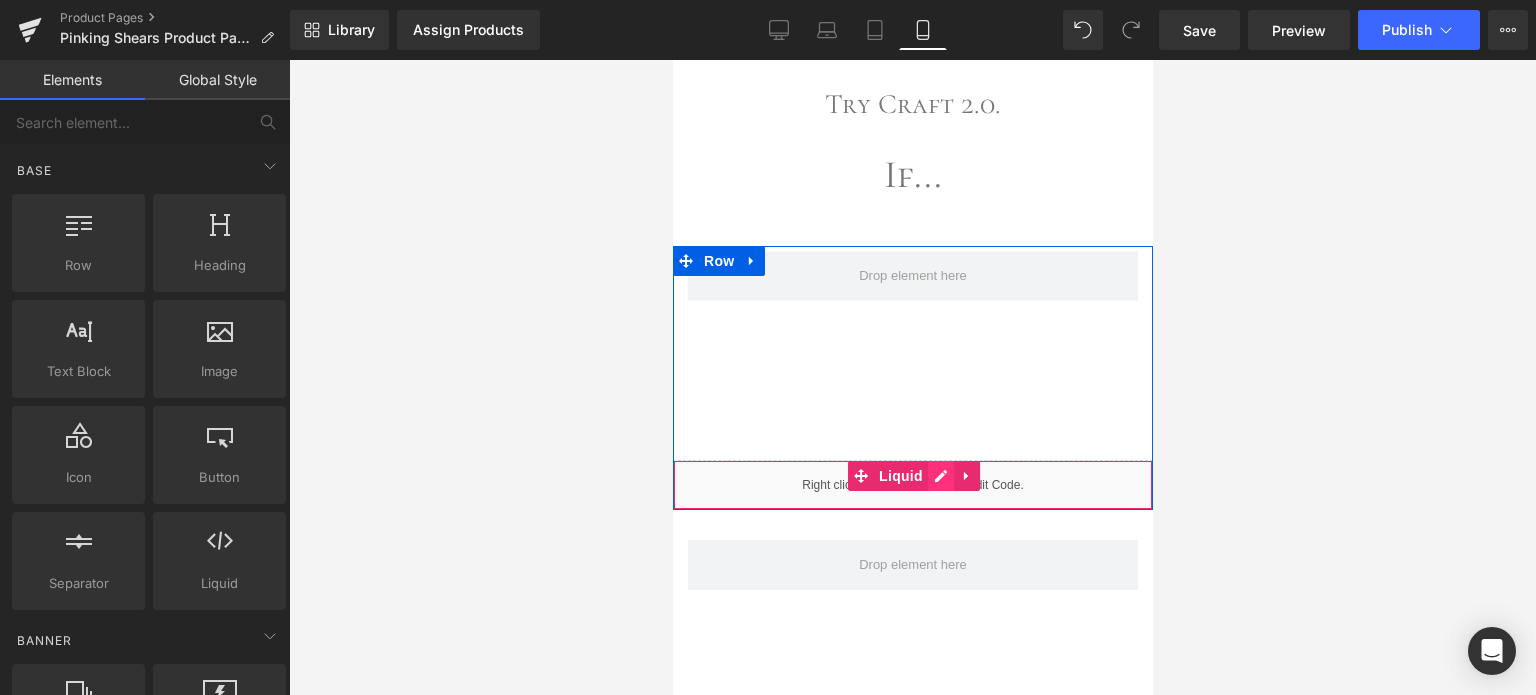 click on "Liquid" at bounding box center [912, 485] 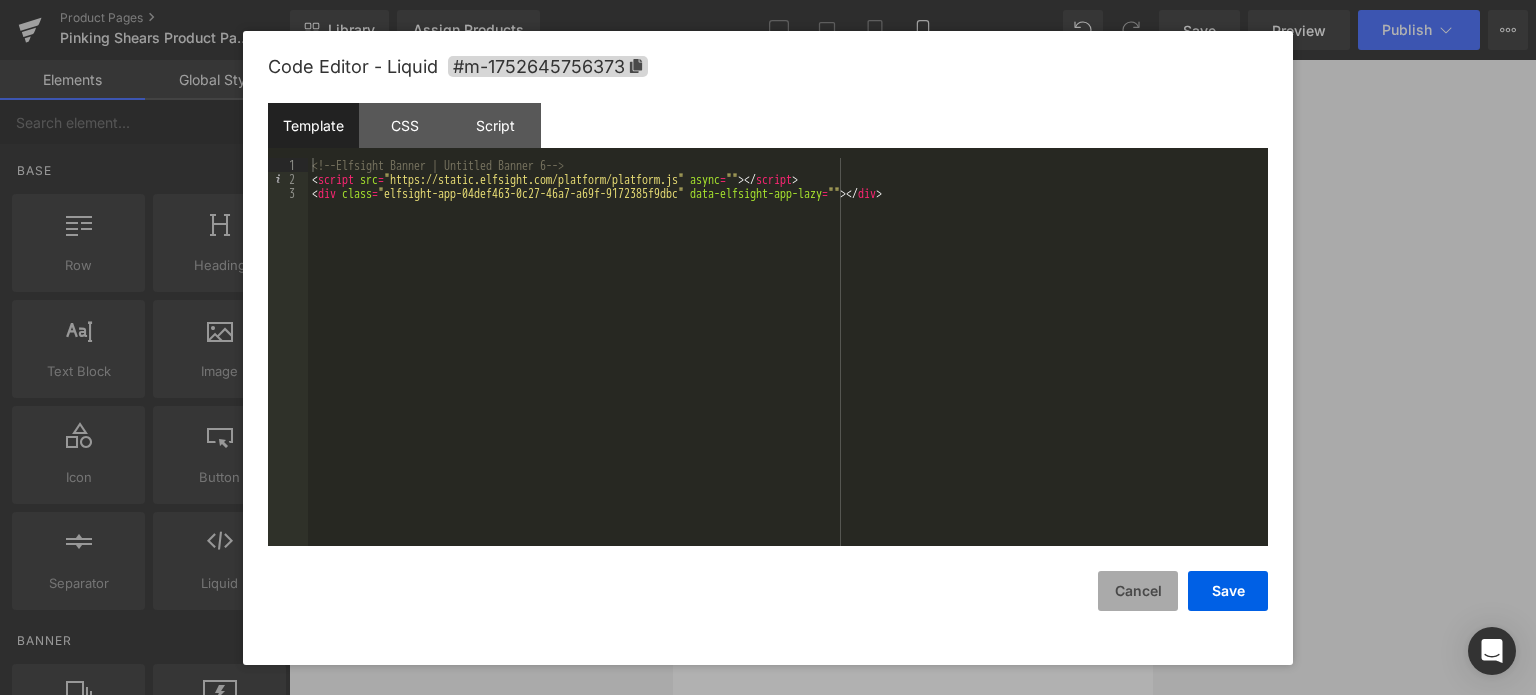 drag, startPoint x: 1146, startPoint y: 599, endPoint x: 440, endPoint y: 491, distance: 714.2128 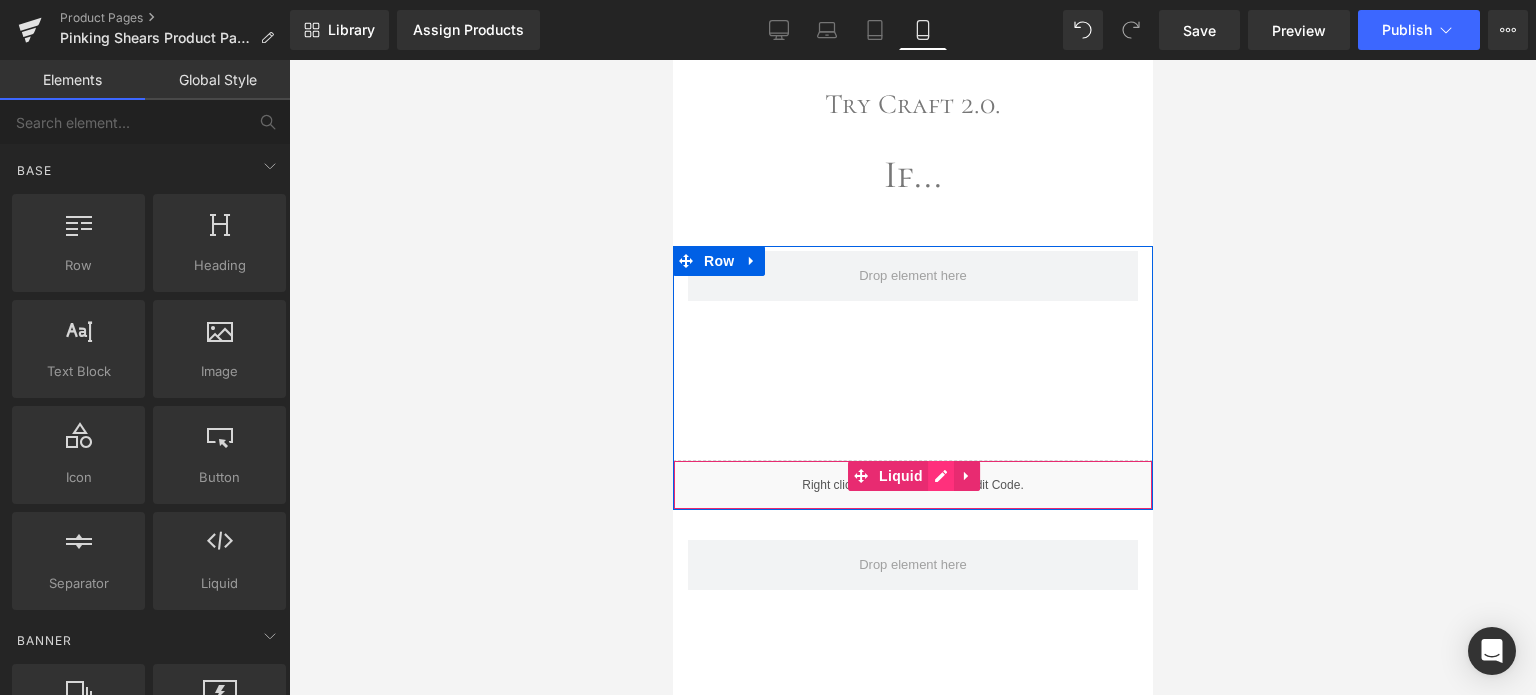 click on "Liquid" at bounding box center [912, 485] 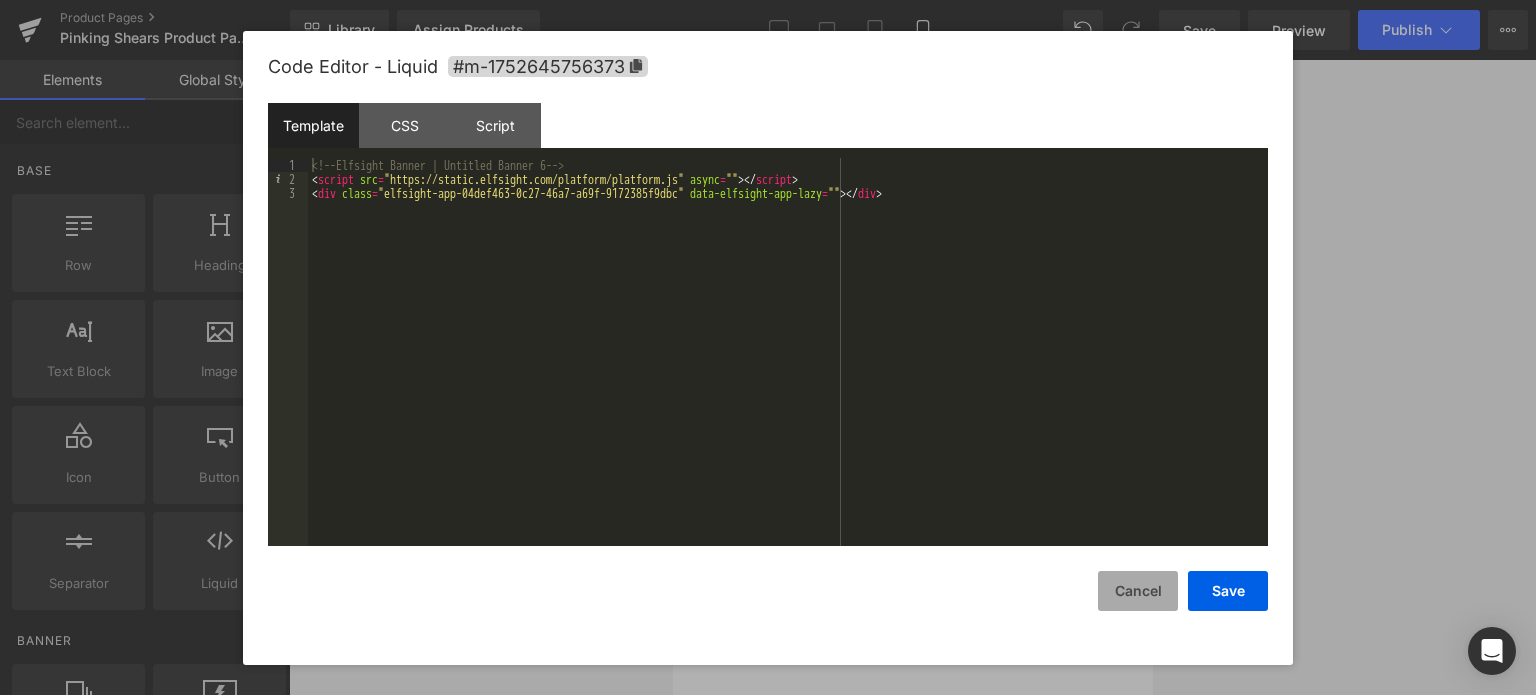 click on "Cancel" at bounding box center [1138, 591] 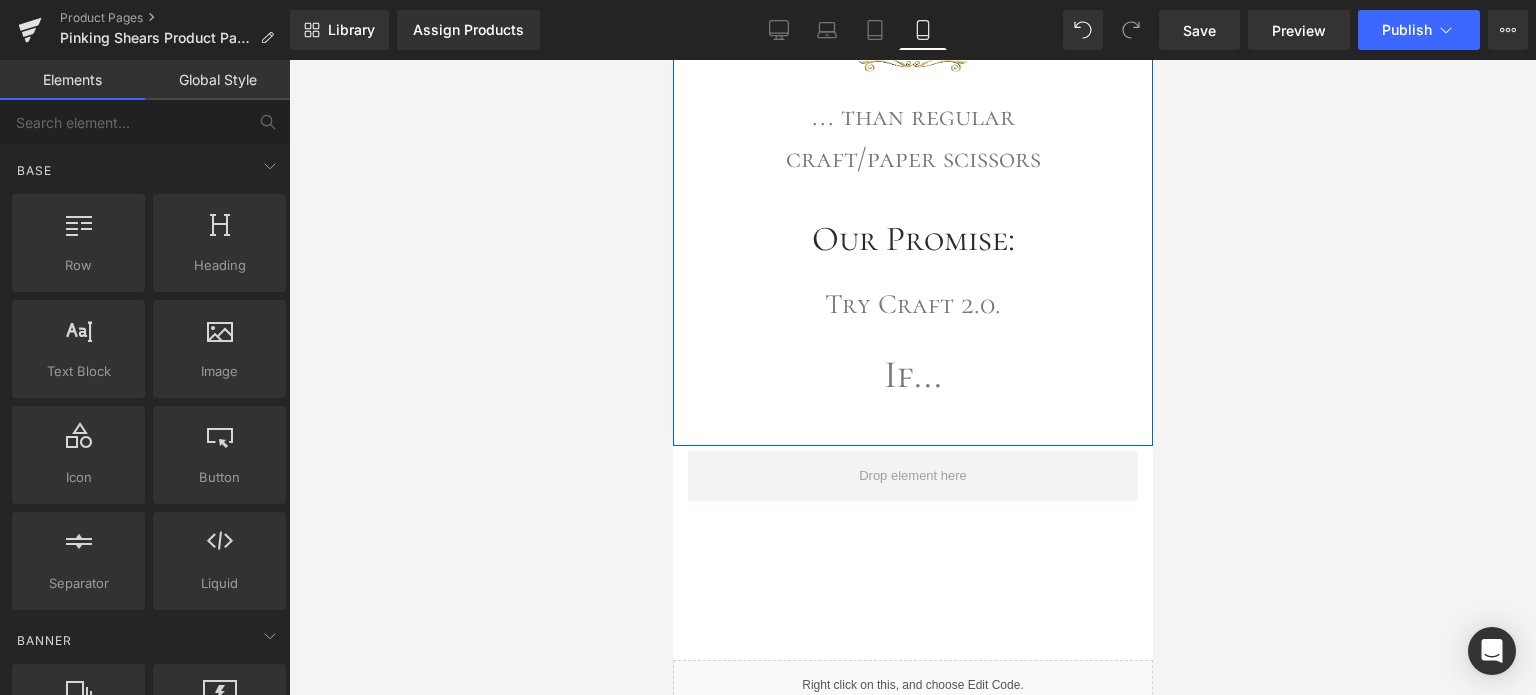 scroll, scrollTop: 4572, scrollLeft: 0, axis: vertical 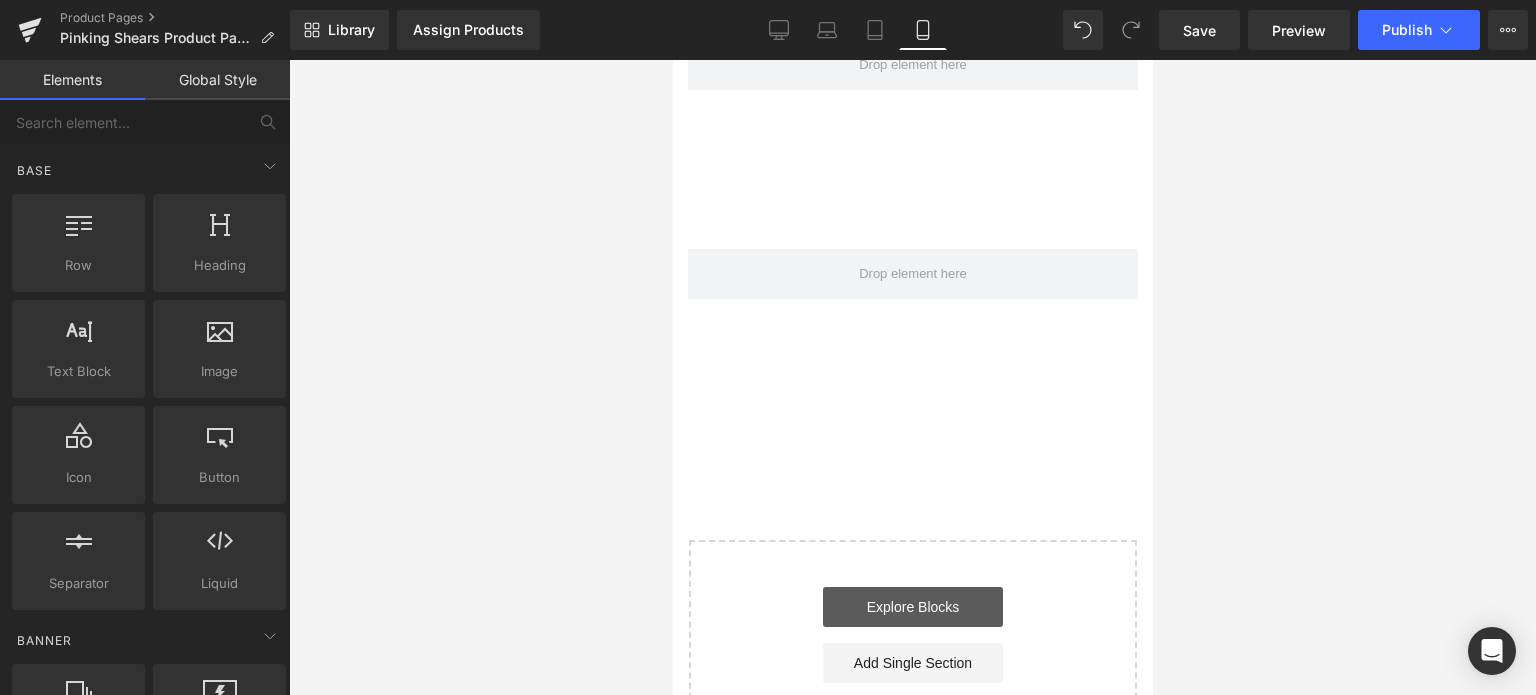 click on "Explore Blocks" at bounding box center (912, 607) 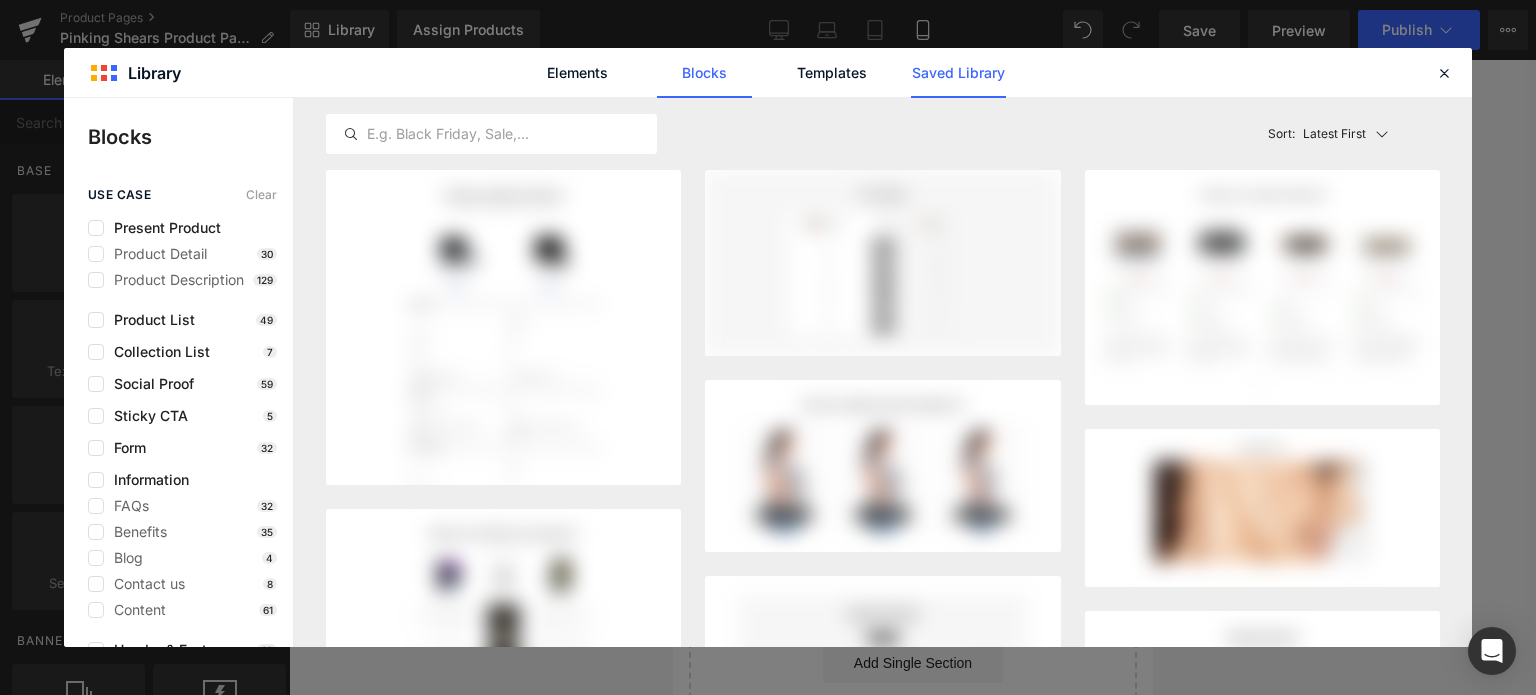 click on "Saved Library" 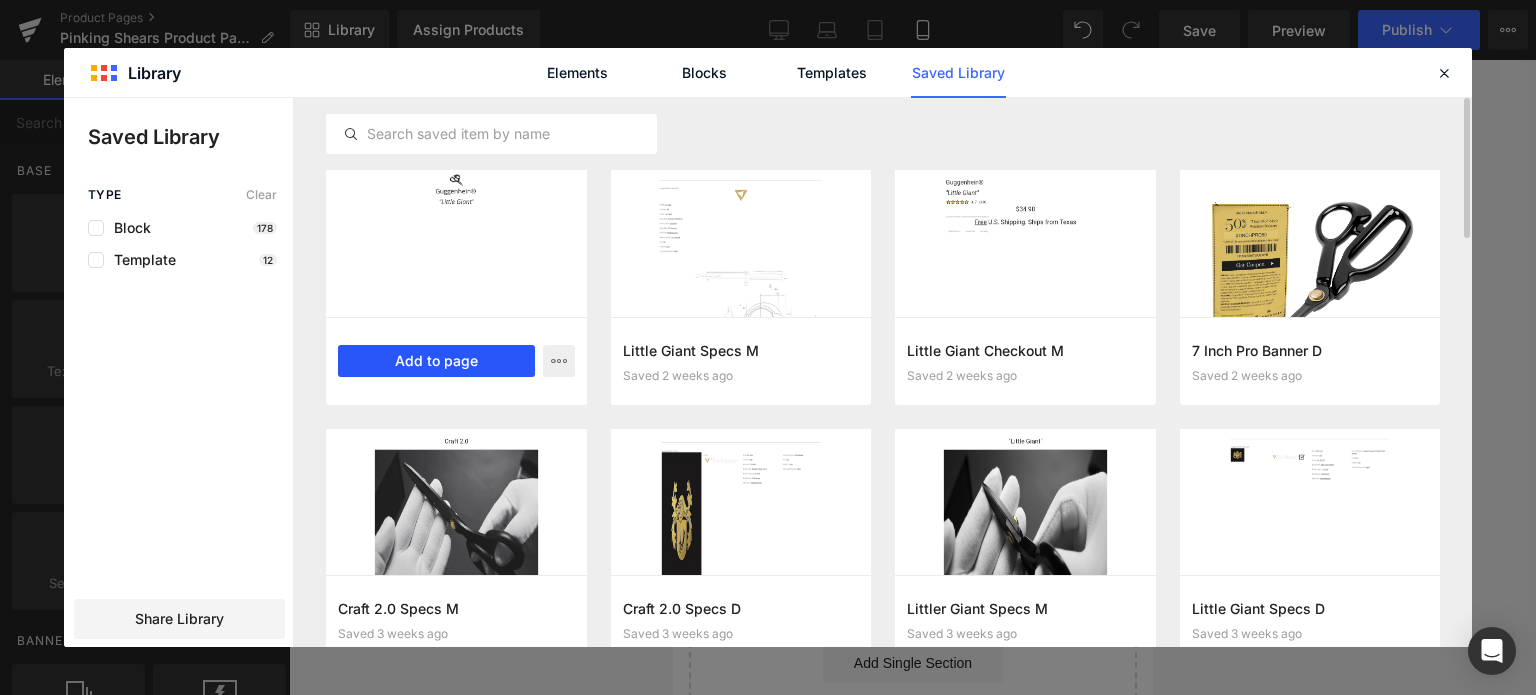 click on "Add to page" at bounding box center [436, 361] 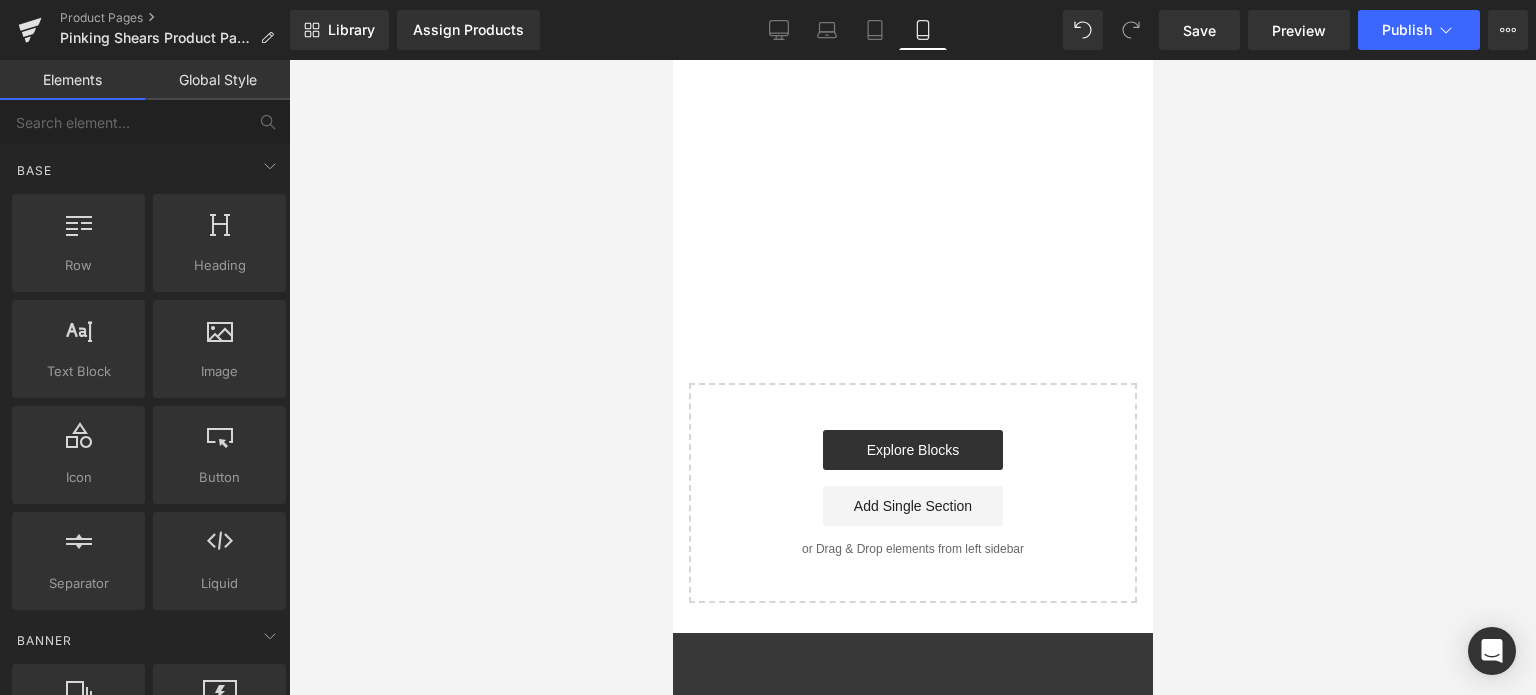 scroll, scrollTop: 4838, scrollLeft: 0, axis: vertical 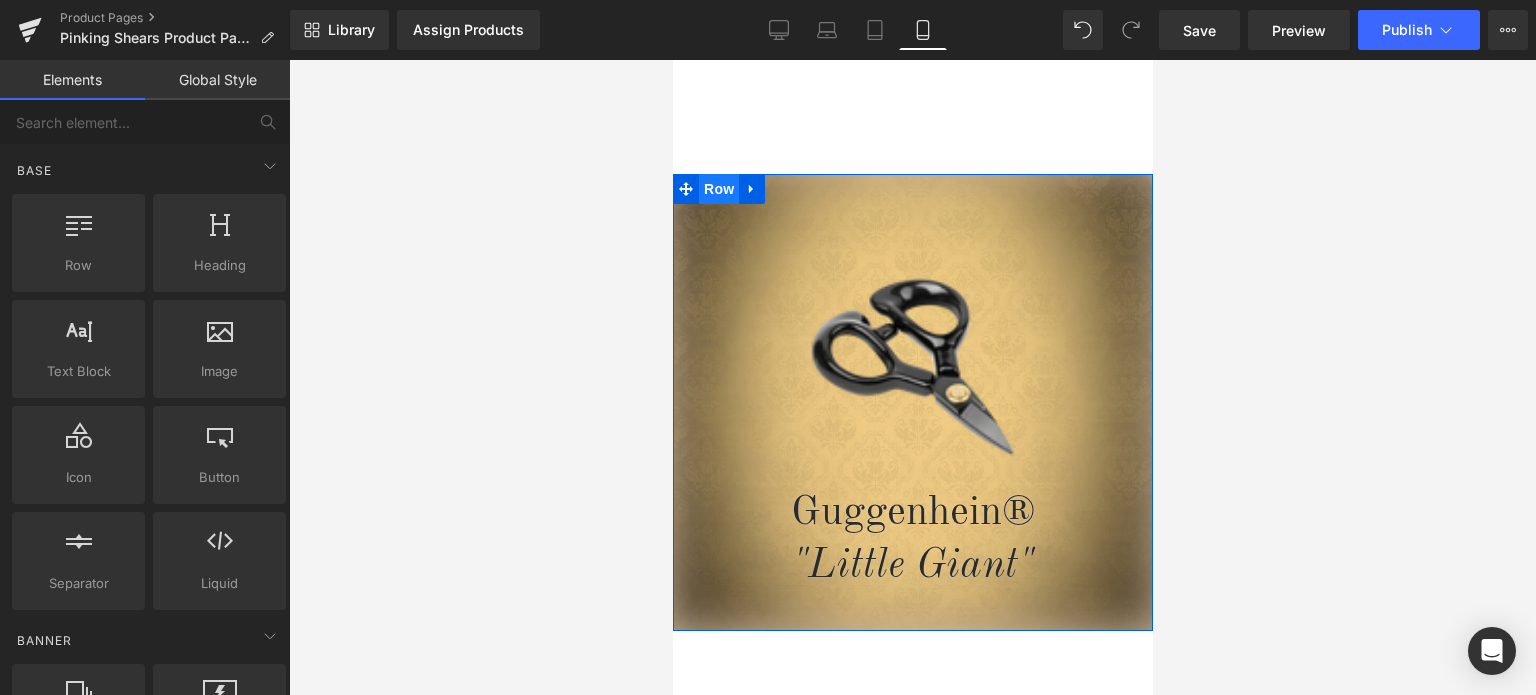 click on "Row" at bounding box center [718, 189] 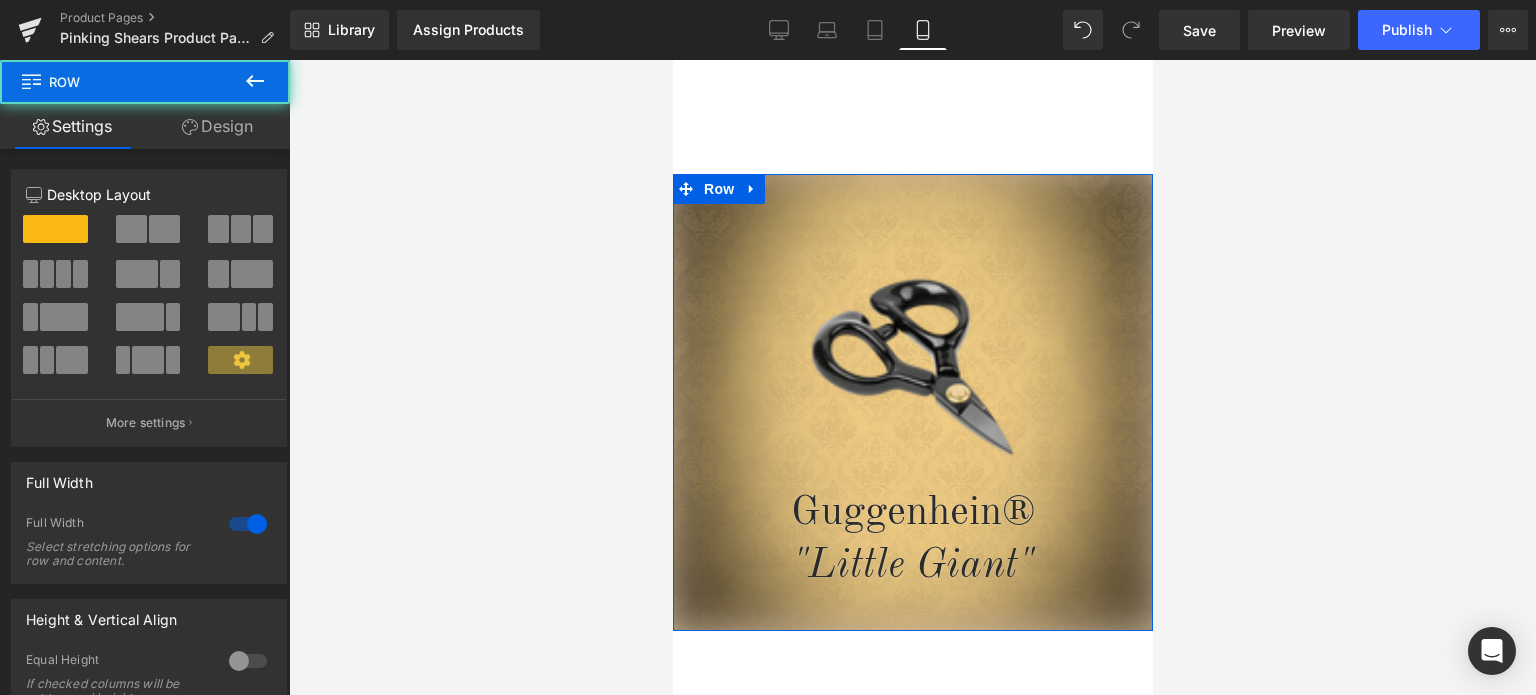 click on "Design" at bounding box center (217, 126) 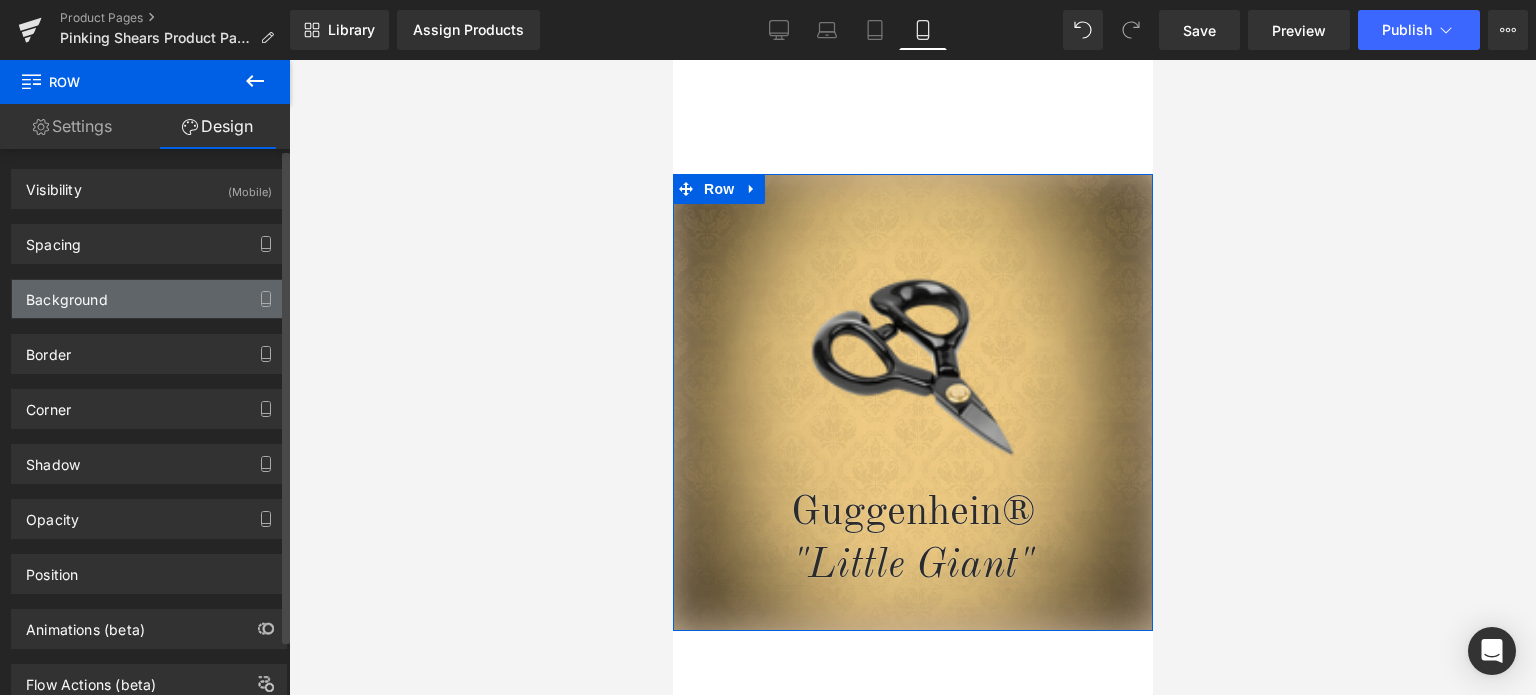 click on "Background" at bounding box center [149, 299] 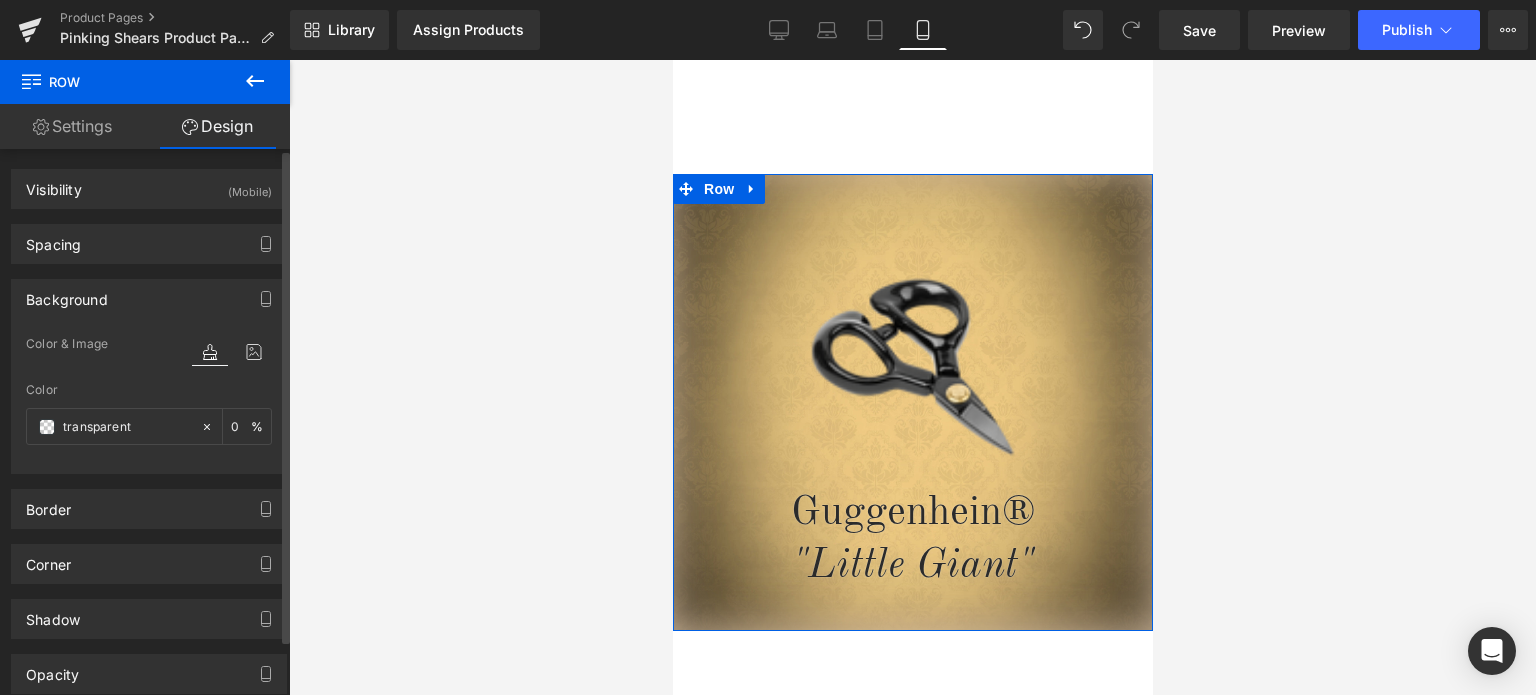 click at bounding box center (254, 352) 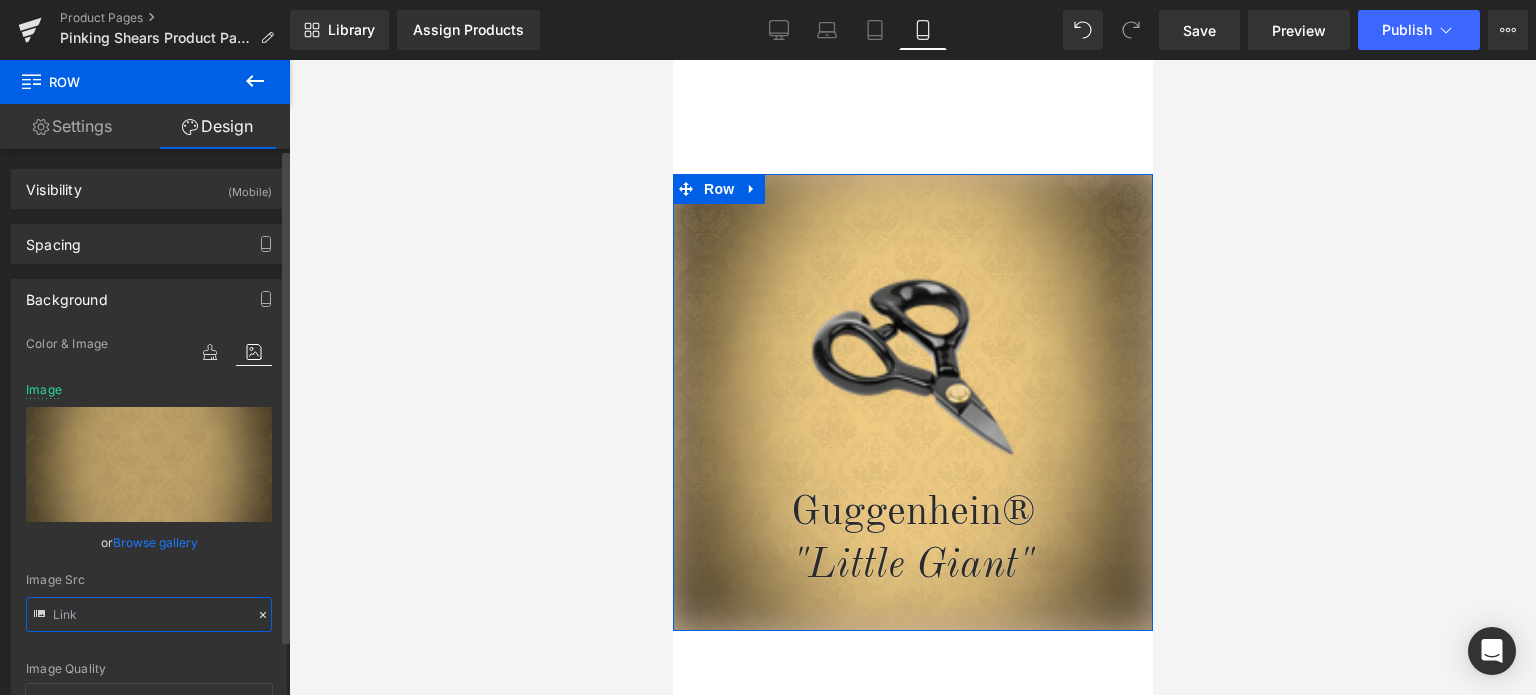 click at bounding box center [149, 614] 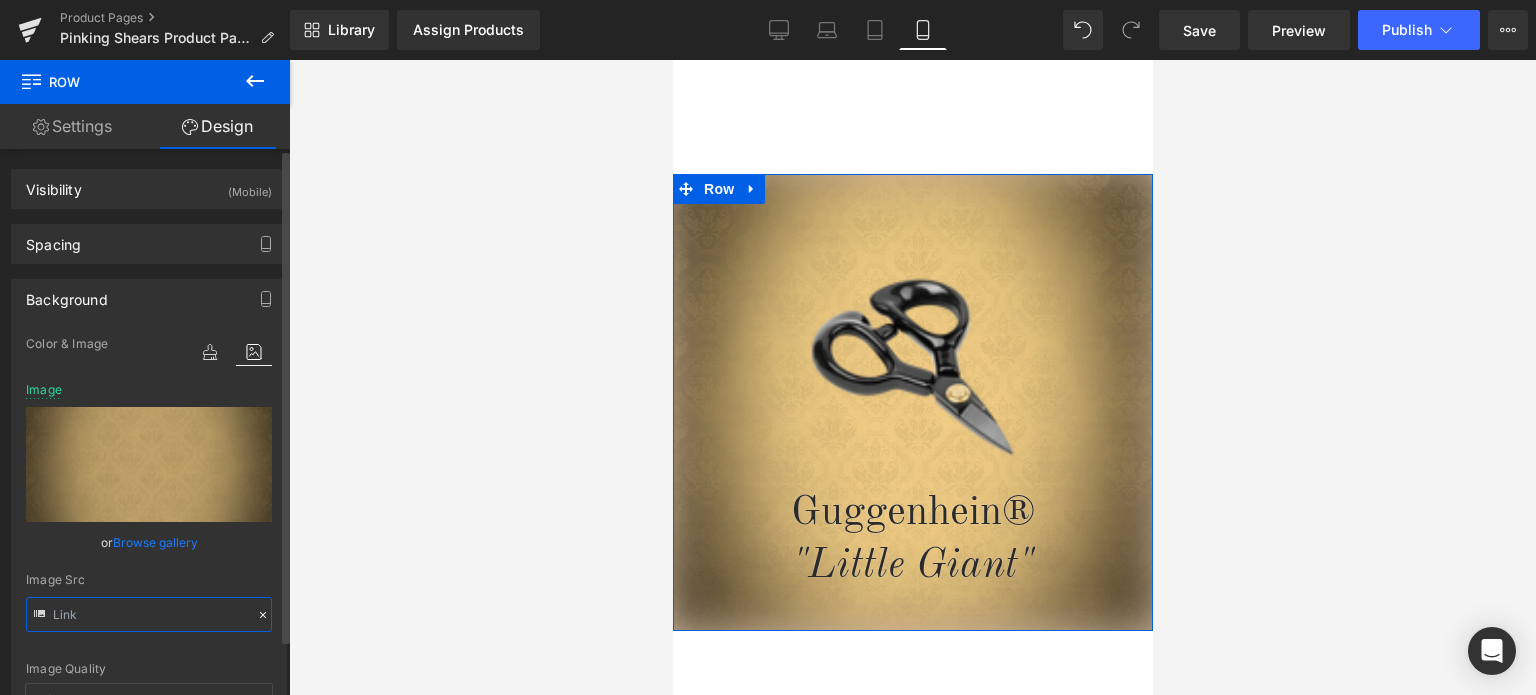 type on "https://cdn.shopify.com/s/files/1/0566/0963/6442/files/2-2_36c6abb3-b625-4310-8058-14c621ded4f5.jpg?v=1747176878" 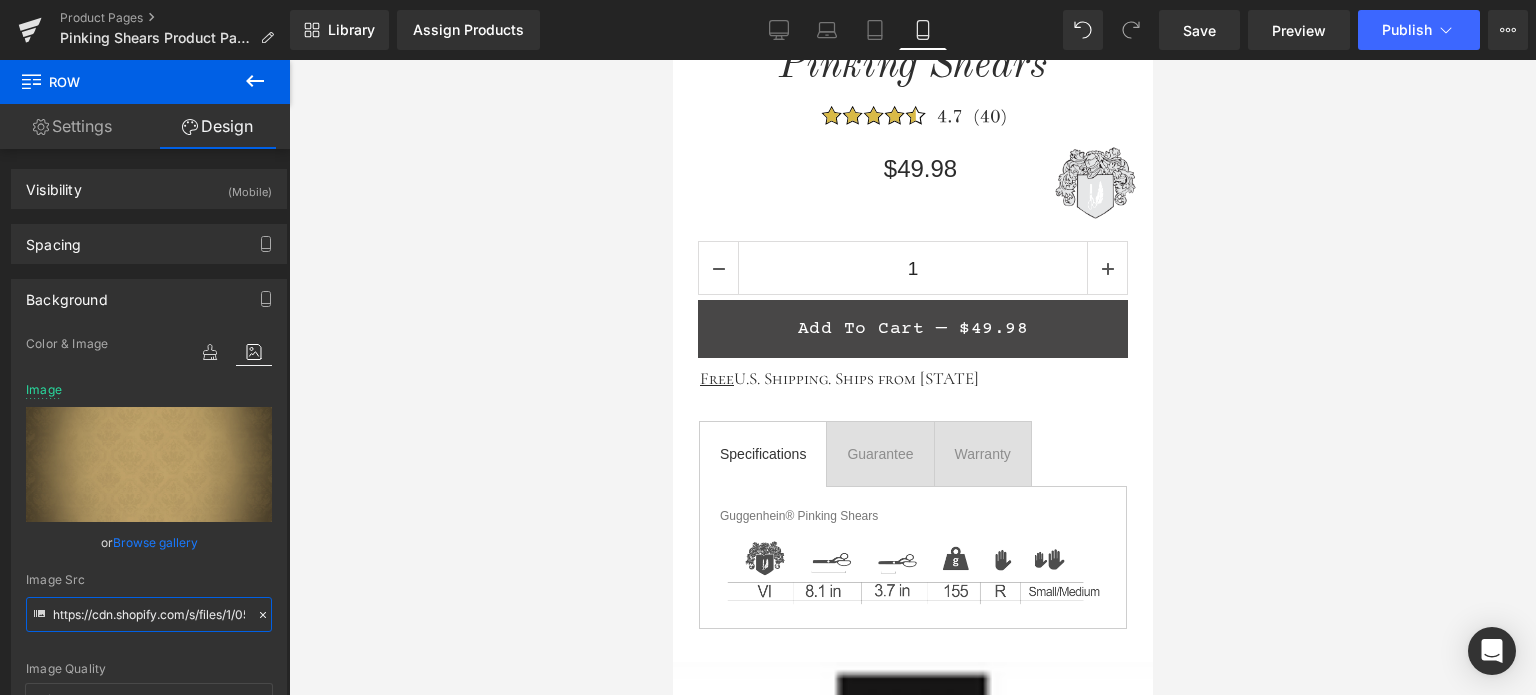 scroll, scrollTop: 0, scrollLeft: 0, axis: both 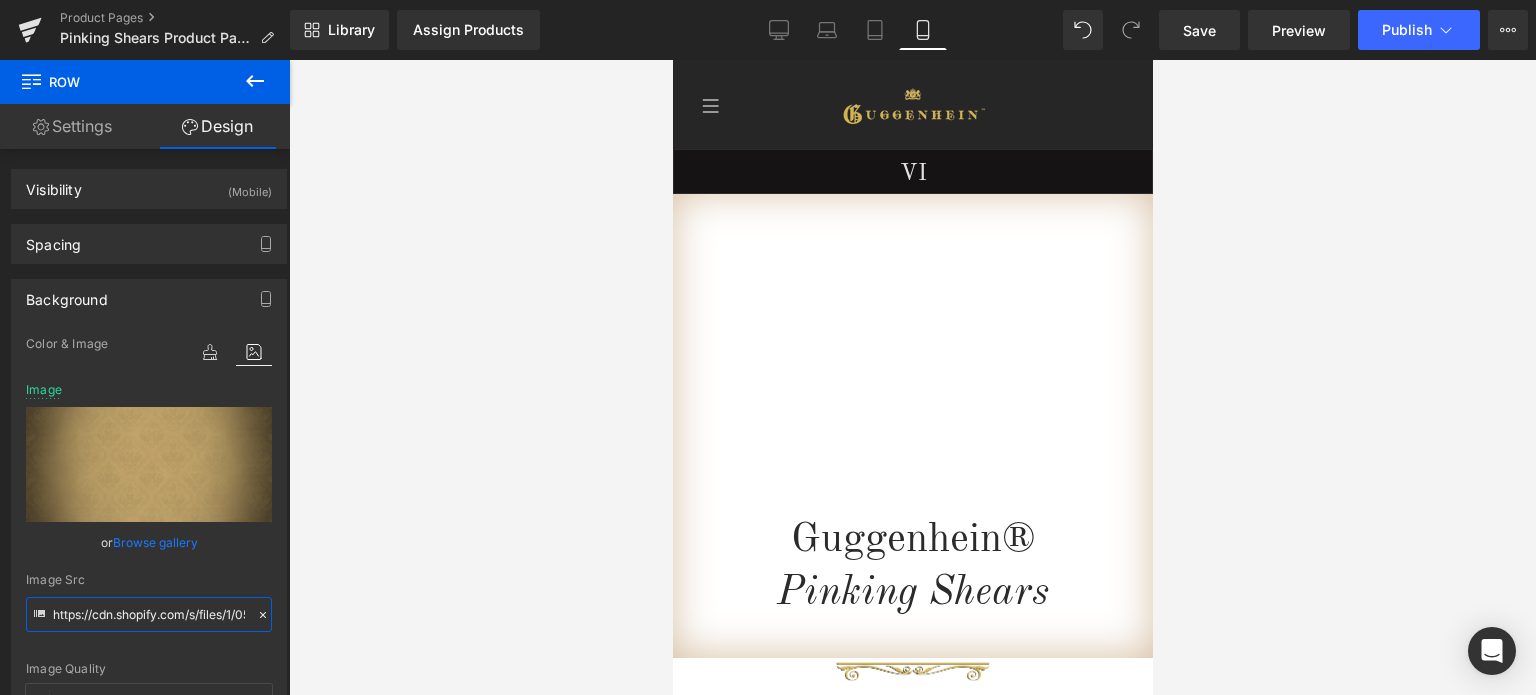 drag, startPoint x: 1148, startPoint y: 601, endPoint x: 1845, endPoint y: 159, distance: 825.33203 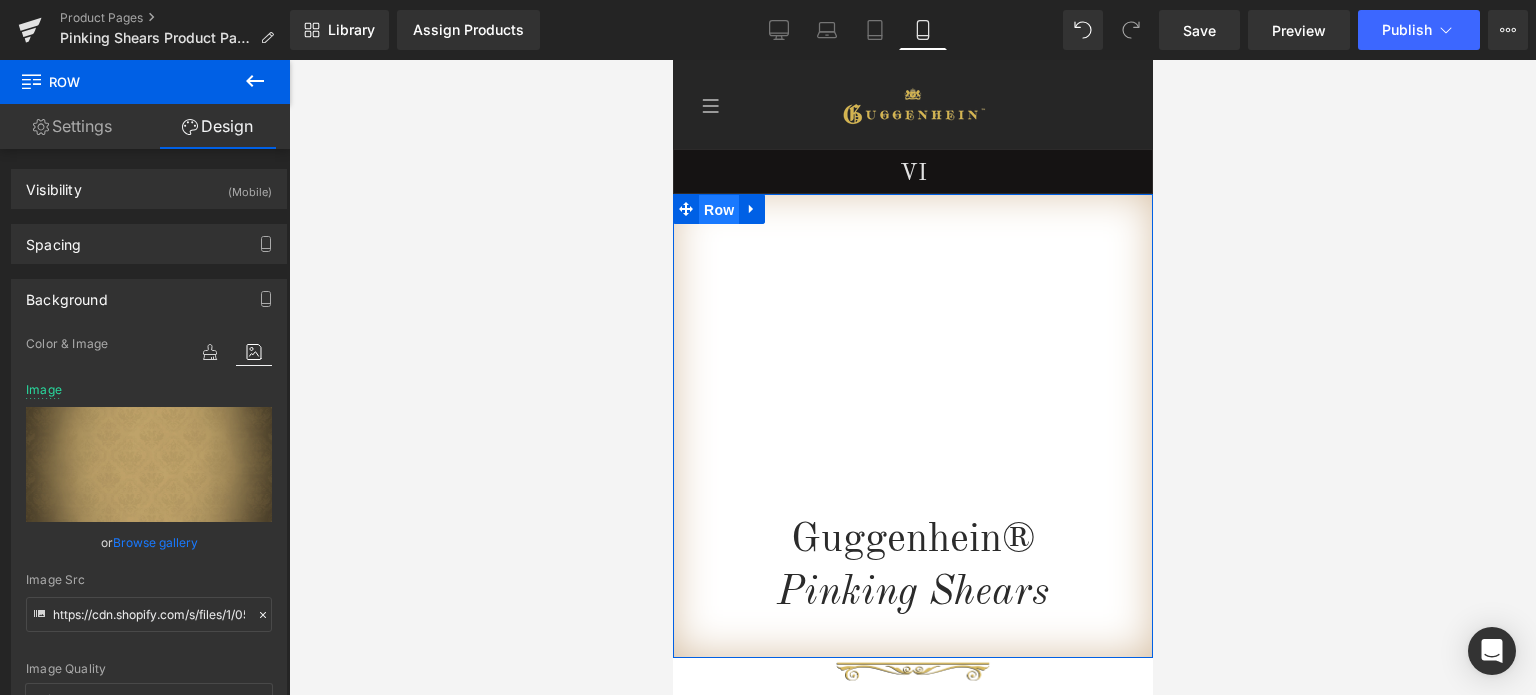 click on "Row" at bounding box center (718, 210) 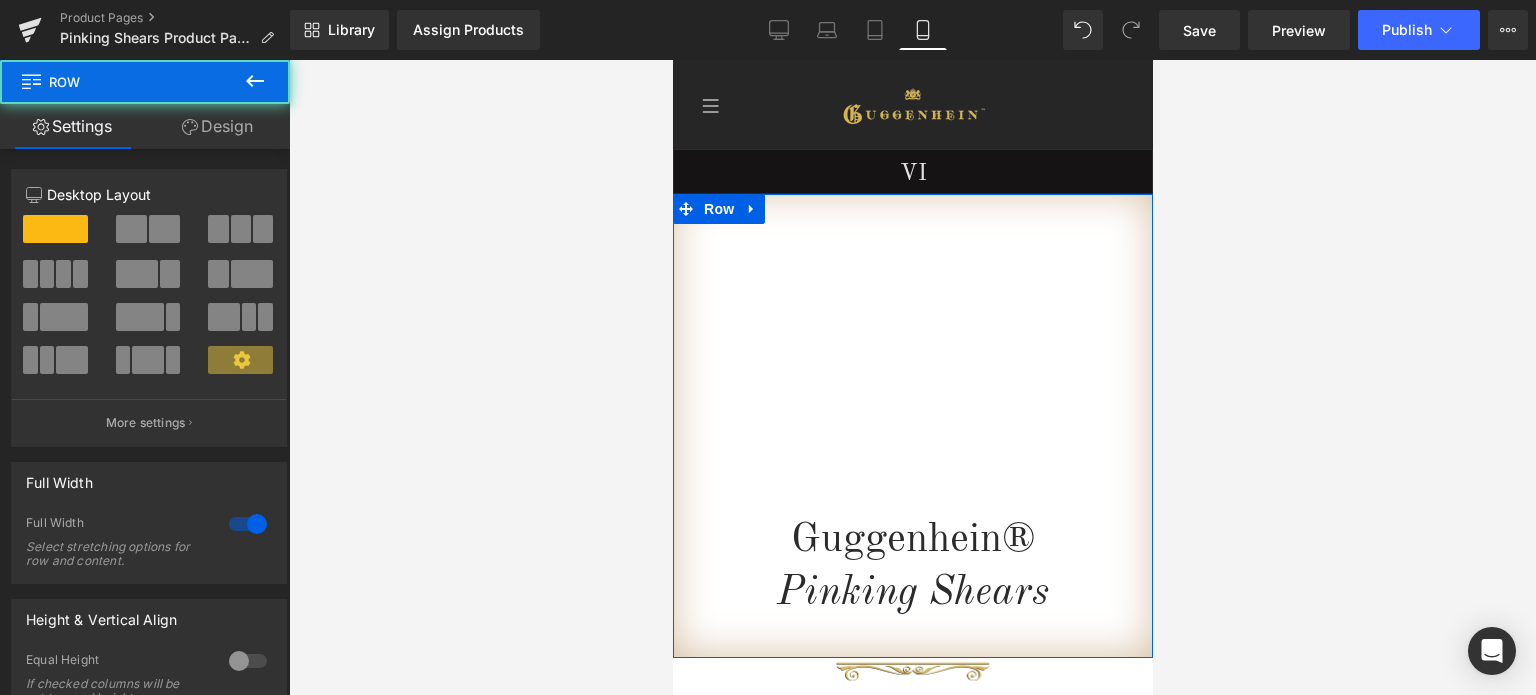 click on "Design" at bounding box center (217, 126) 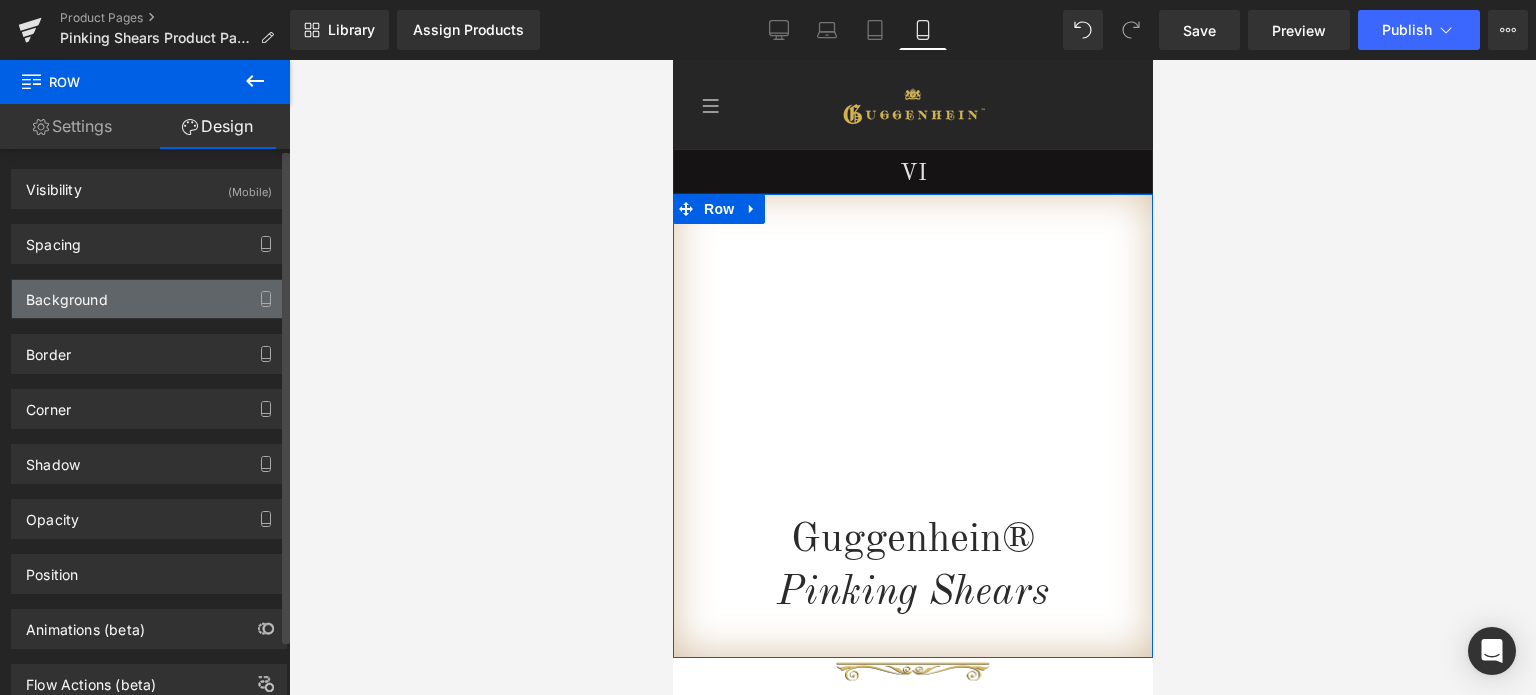 click on "Background" at bounding box center [149, 299] 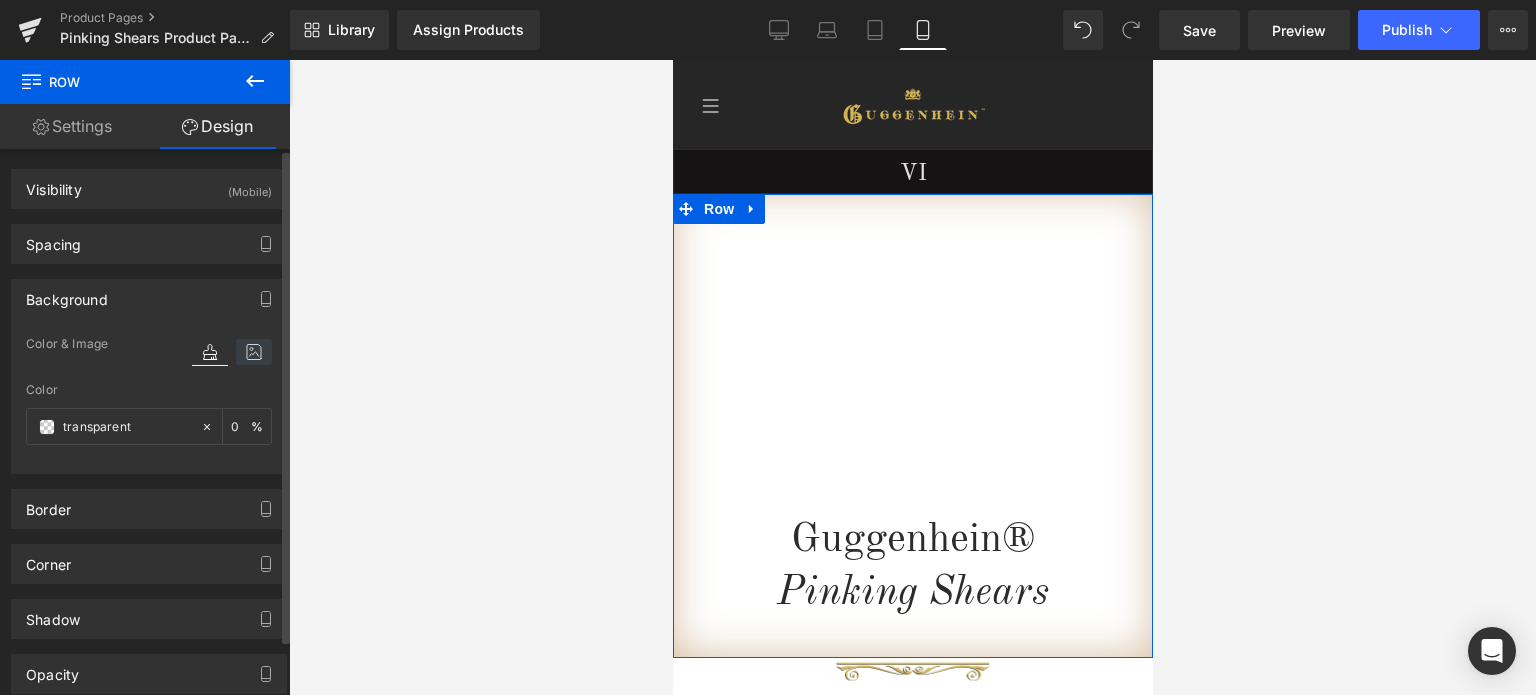click at bounding box center [254, 352] 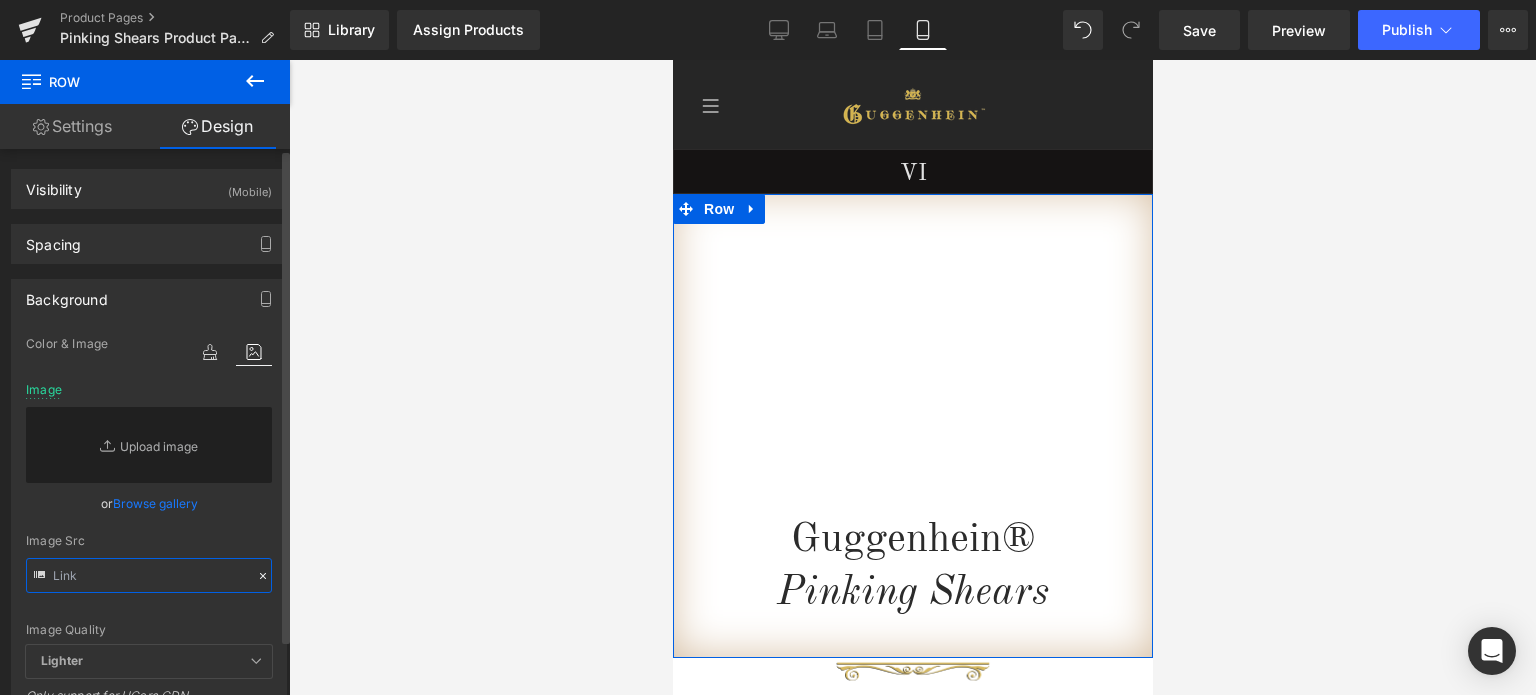 click at bounding box center [149, 575] 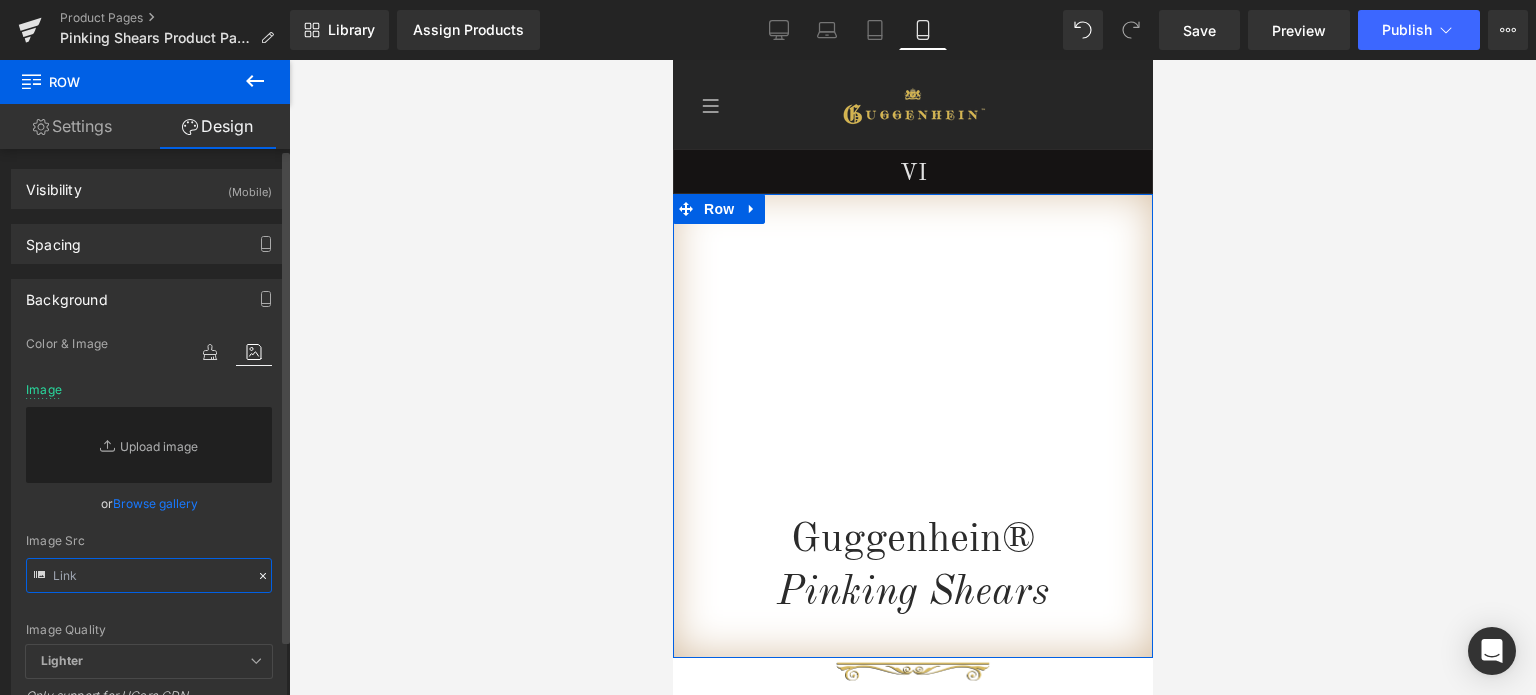 paste on "https://cdn.shopify.com/s/files/1/0566/0963/6442/files/2-2_36c6abb3-b625-4310-8058-14c621ded4f5.jpg?v=1747176878" 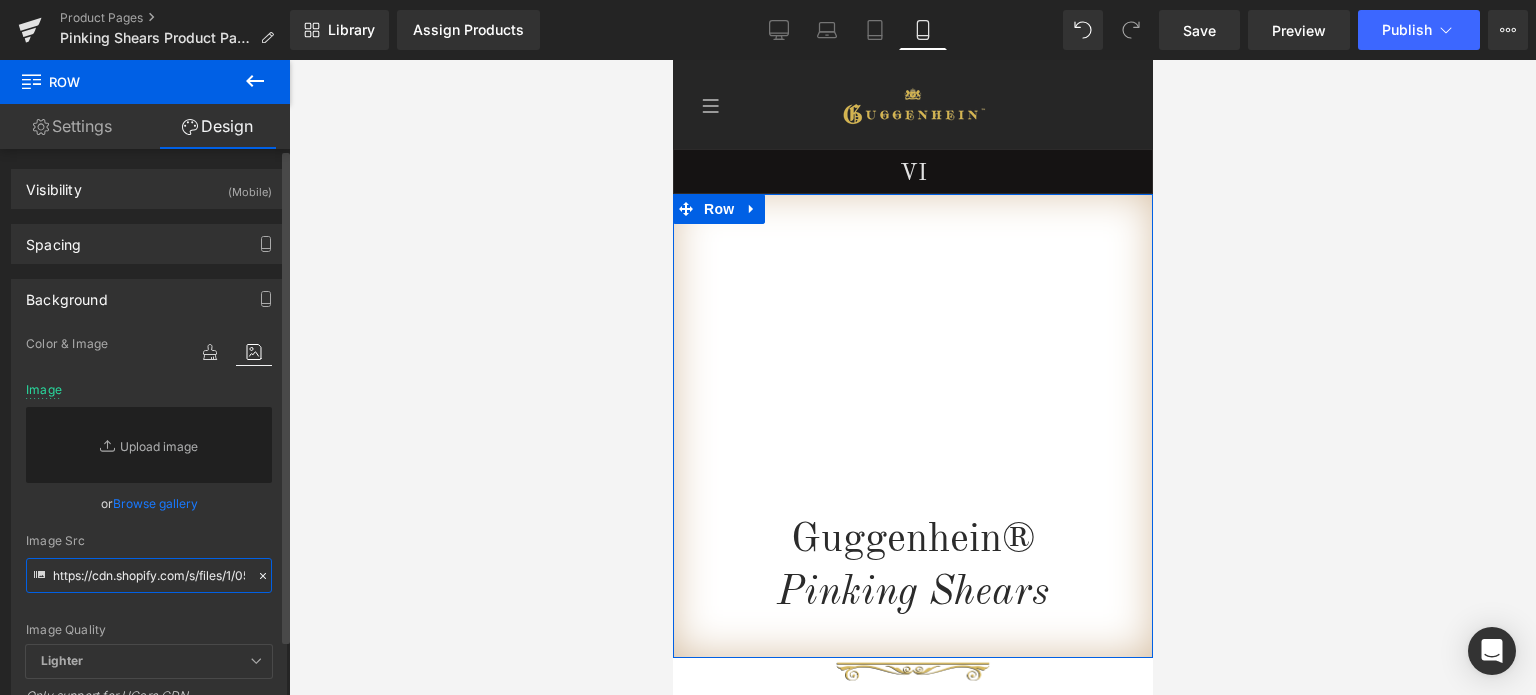 scroll, scrollTop: 0, scrollLeft: 514, axis: horizontal 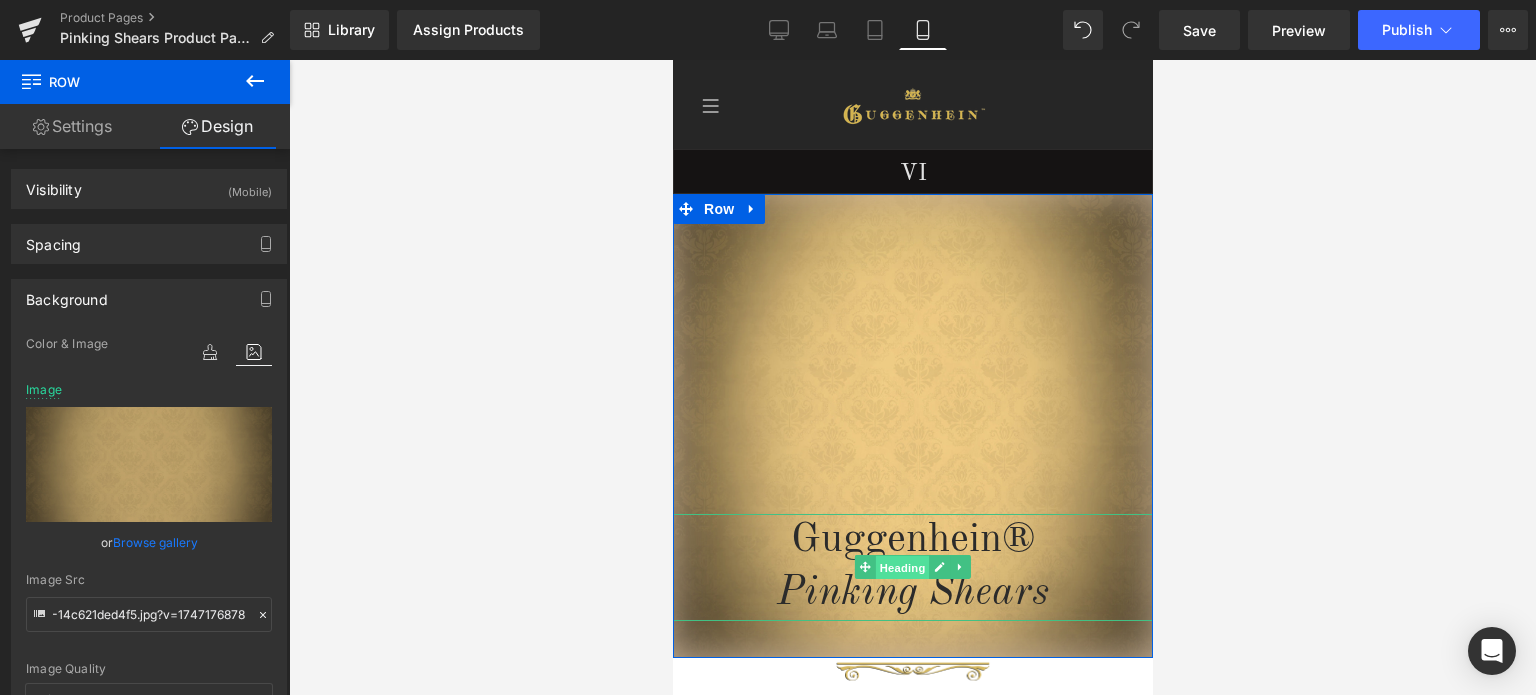 click on "Heading" at bounding box center (902, 568) 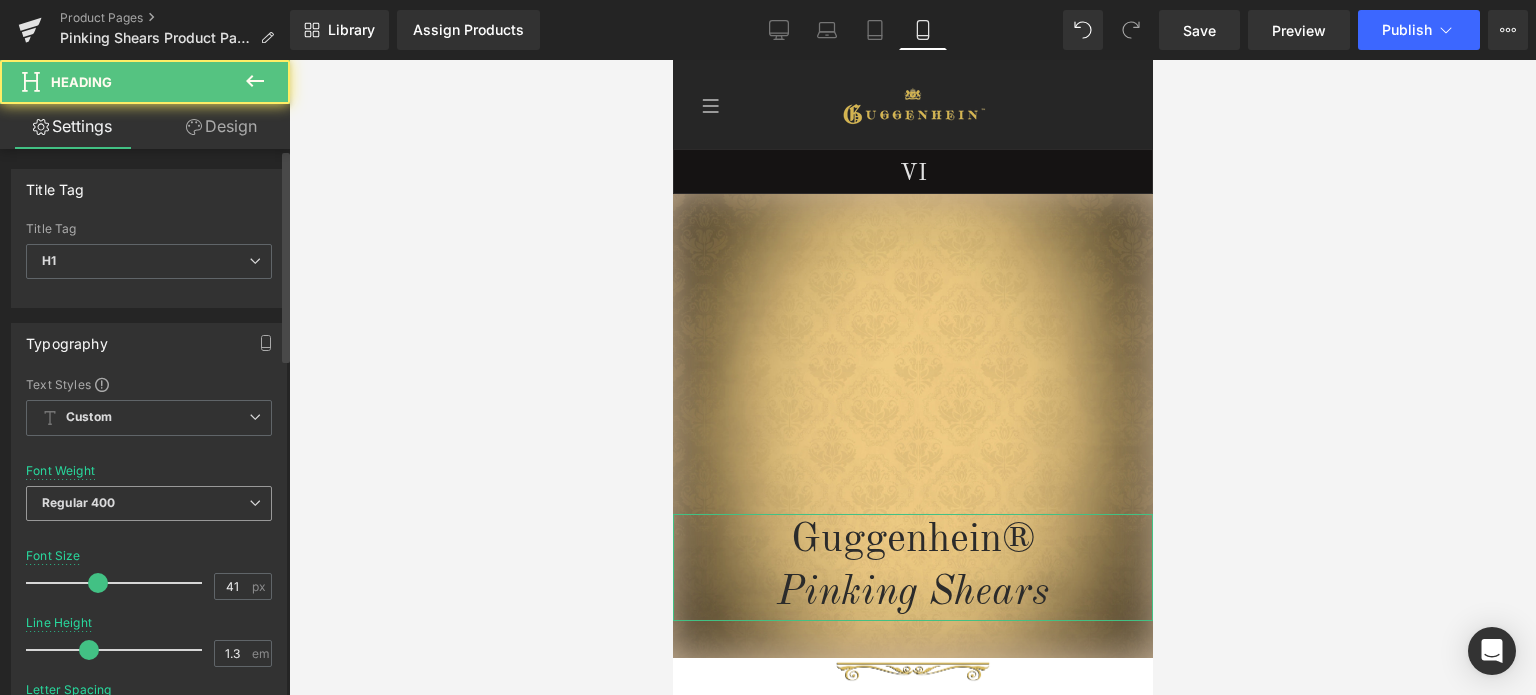 scroll, scrollTop: 600, scrollLeft: 0, axis: vertical 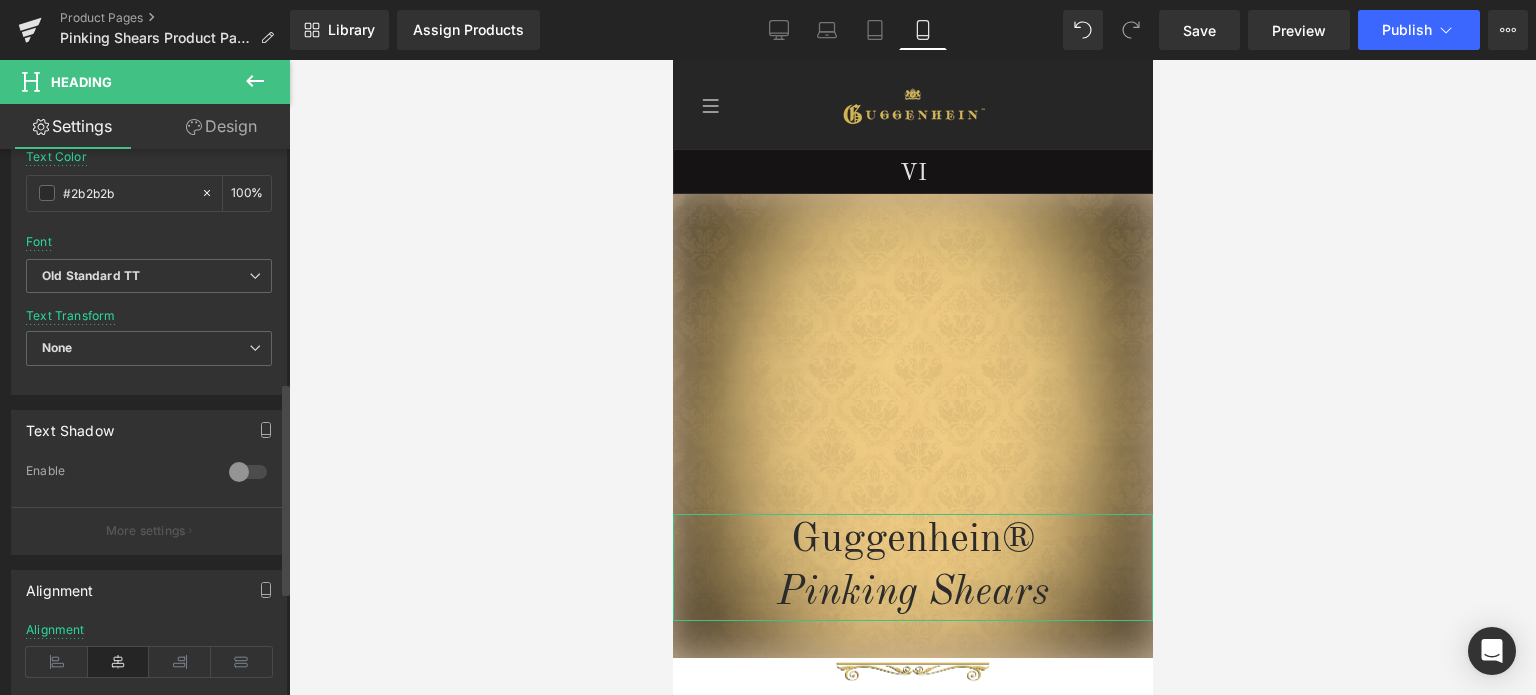 click at bounding box center (248, 472) 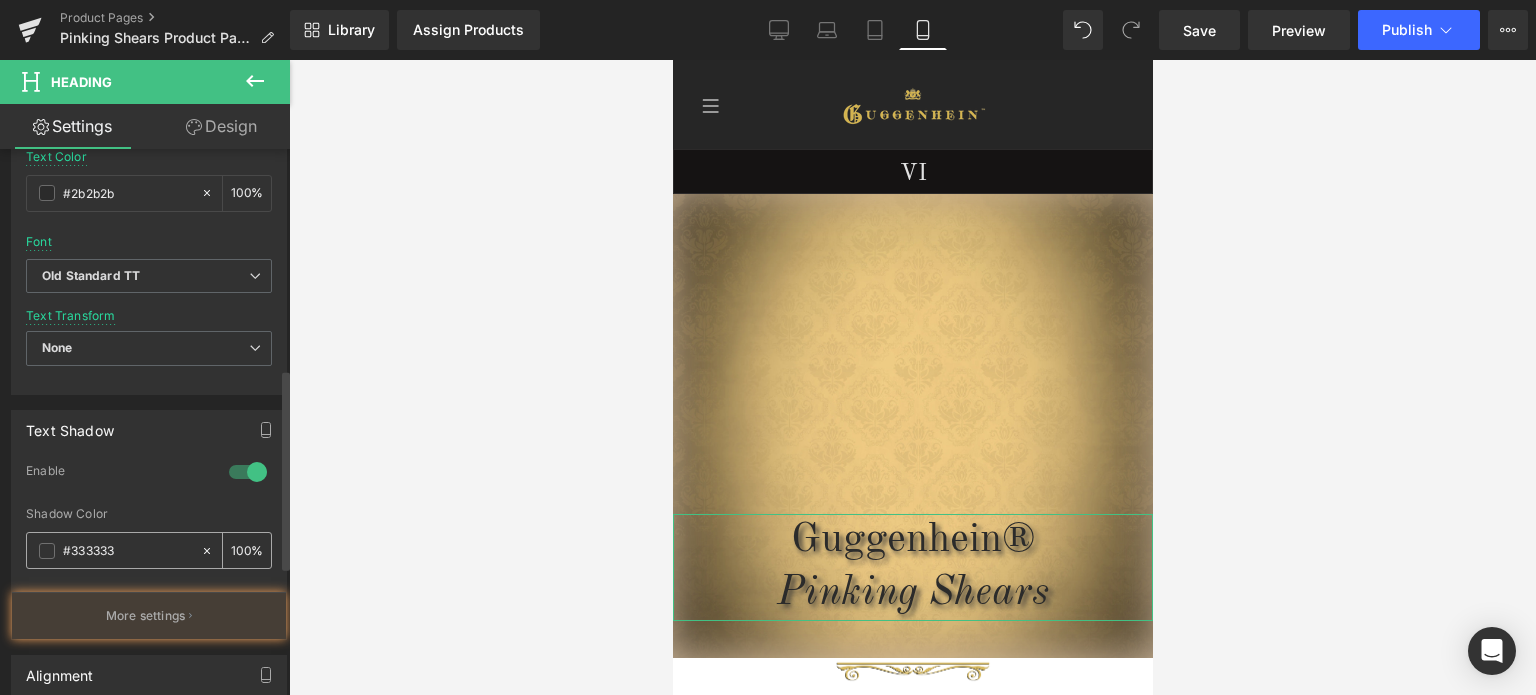 click at bounding box center (47, 551) 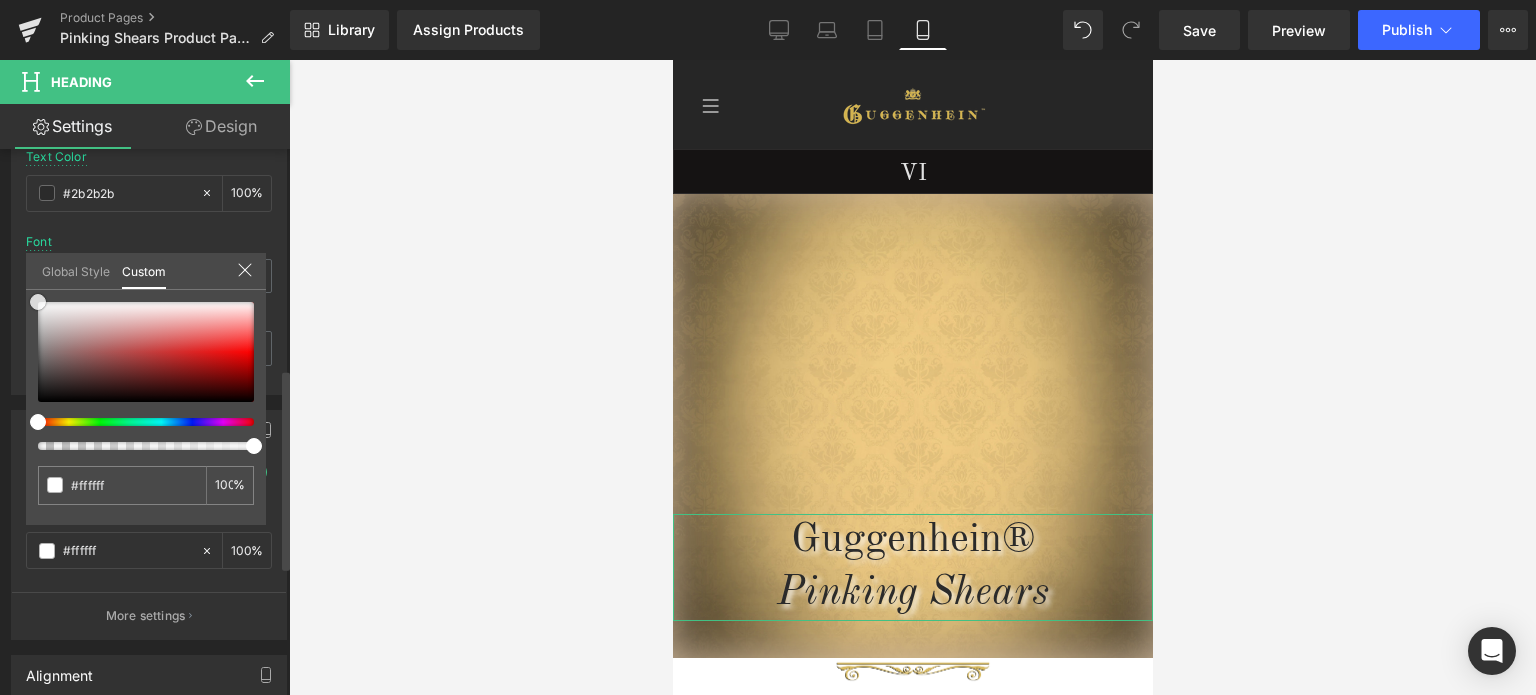 drag, startPoint x: 37, startPoint y: 306, endPoint x: 19, endPoint y: 259, distance: 50.32892 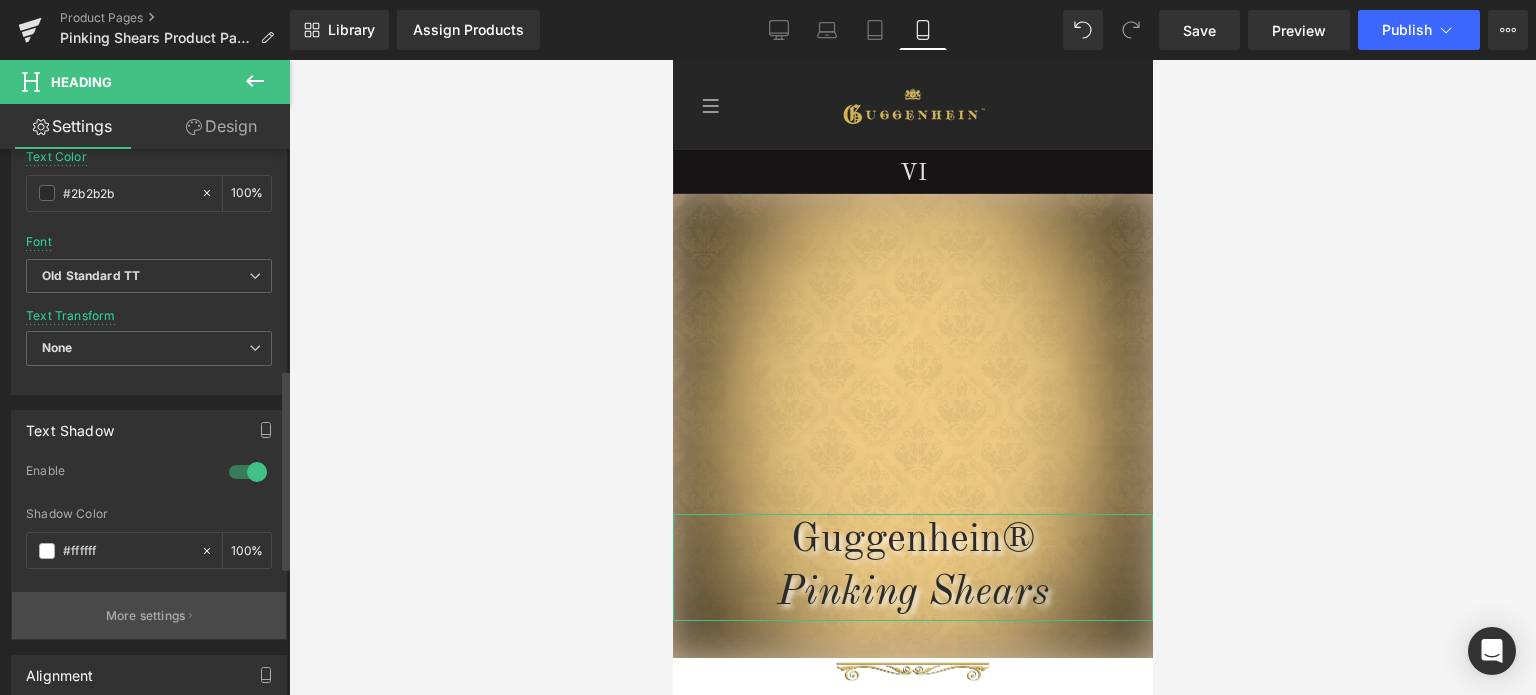 click on "More settings" at bounding box center [146, 616] 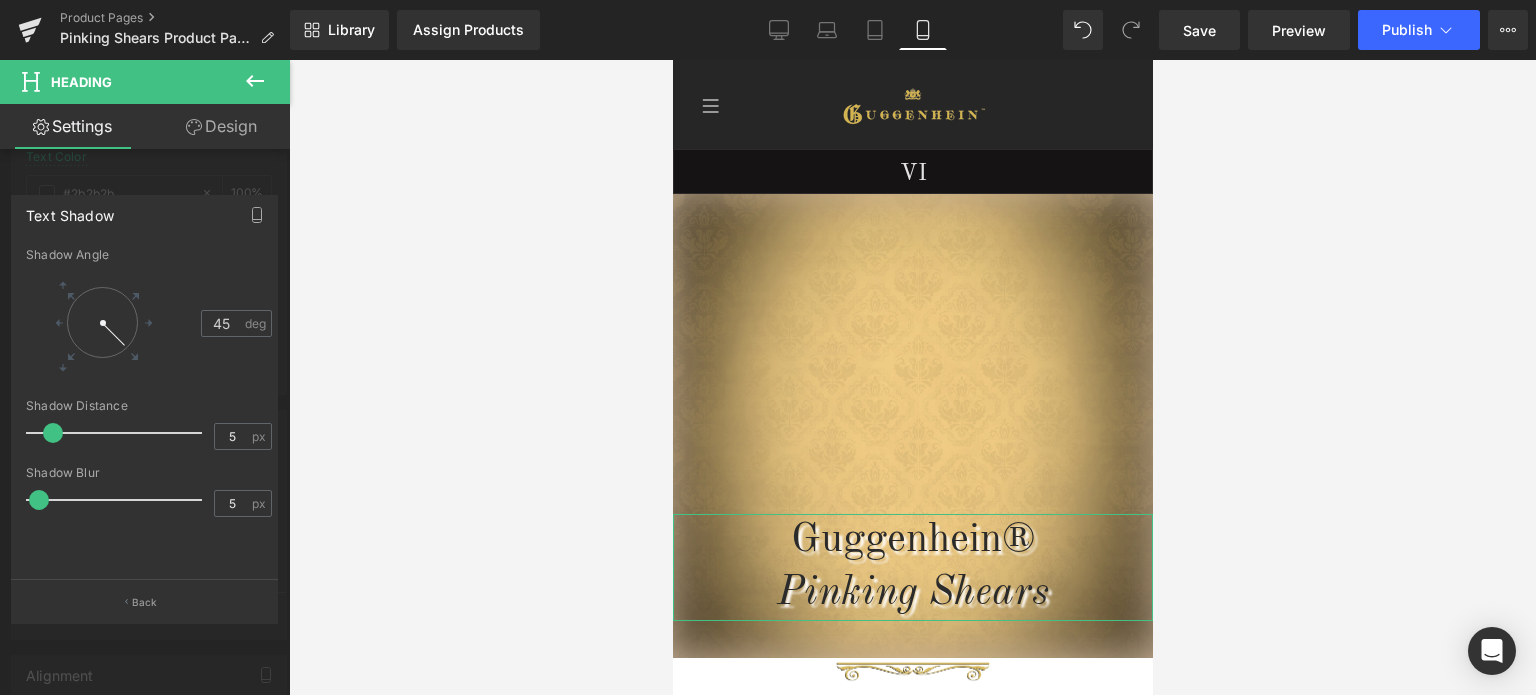 drag, startPoint x: 46, startPoint y: 500, endPoint x: 31, endPoint y: 481, distance: 24.207438 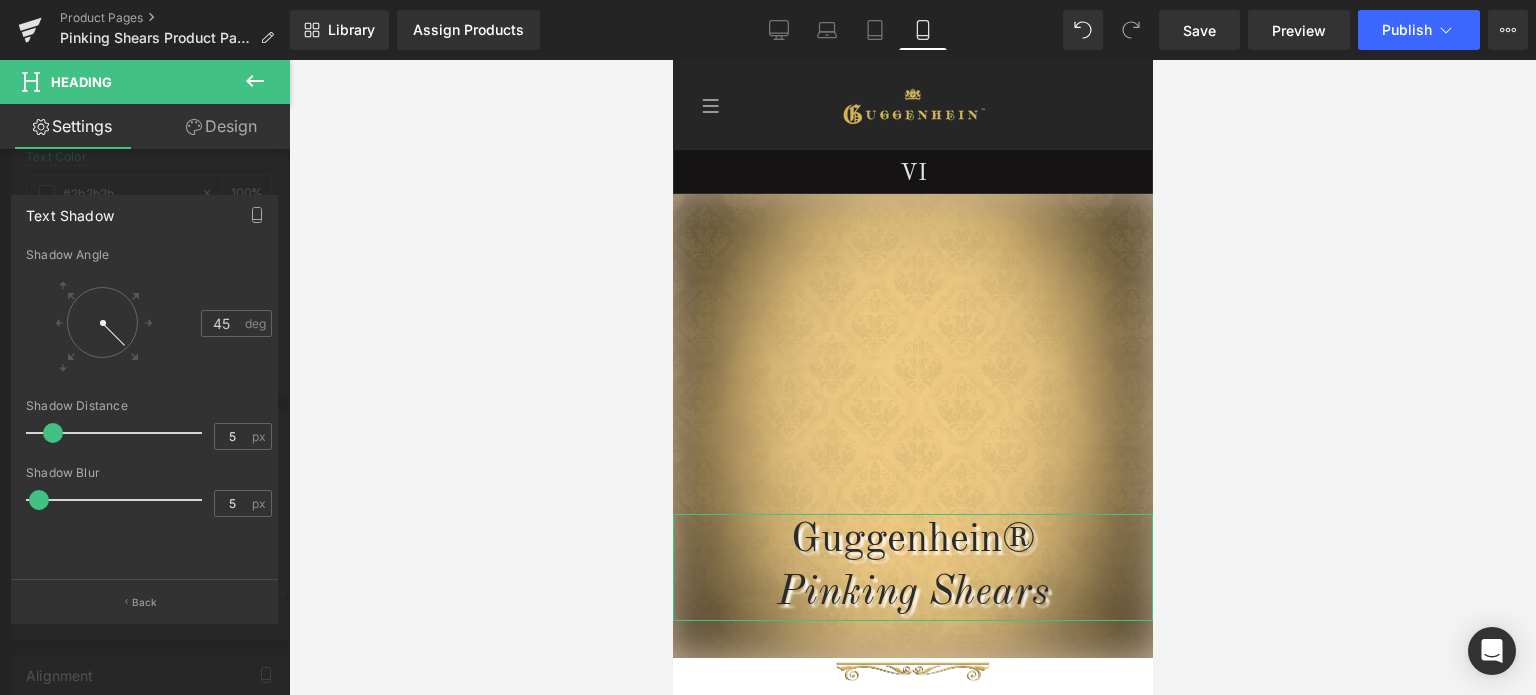 click at bounding box center (39, 500) 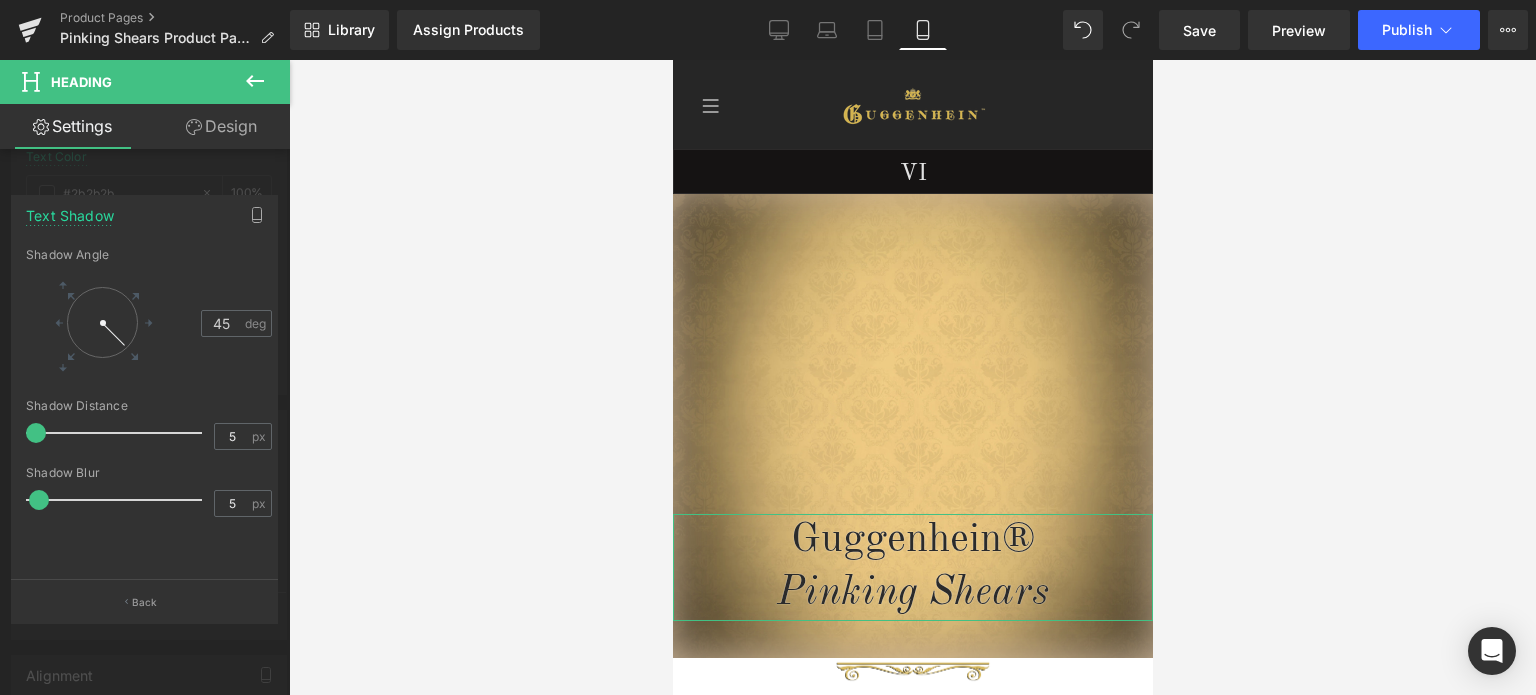 drag, startPoint x: 48, startPoint y: 427, endPoint x: 24, endPoint y: 428, distance: 24.020824 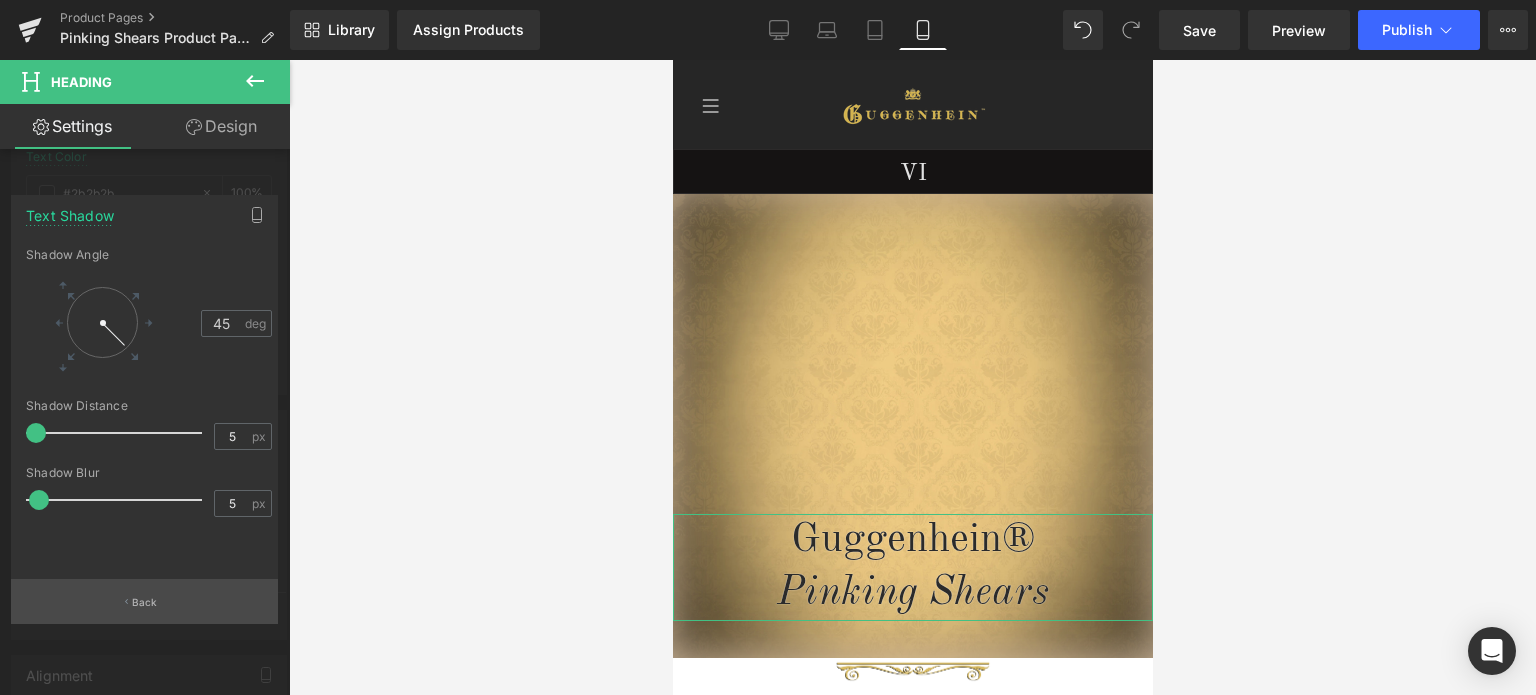 click on "Back" at bounding box center [145, 602] 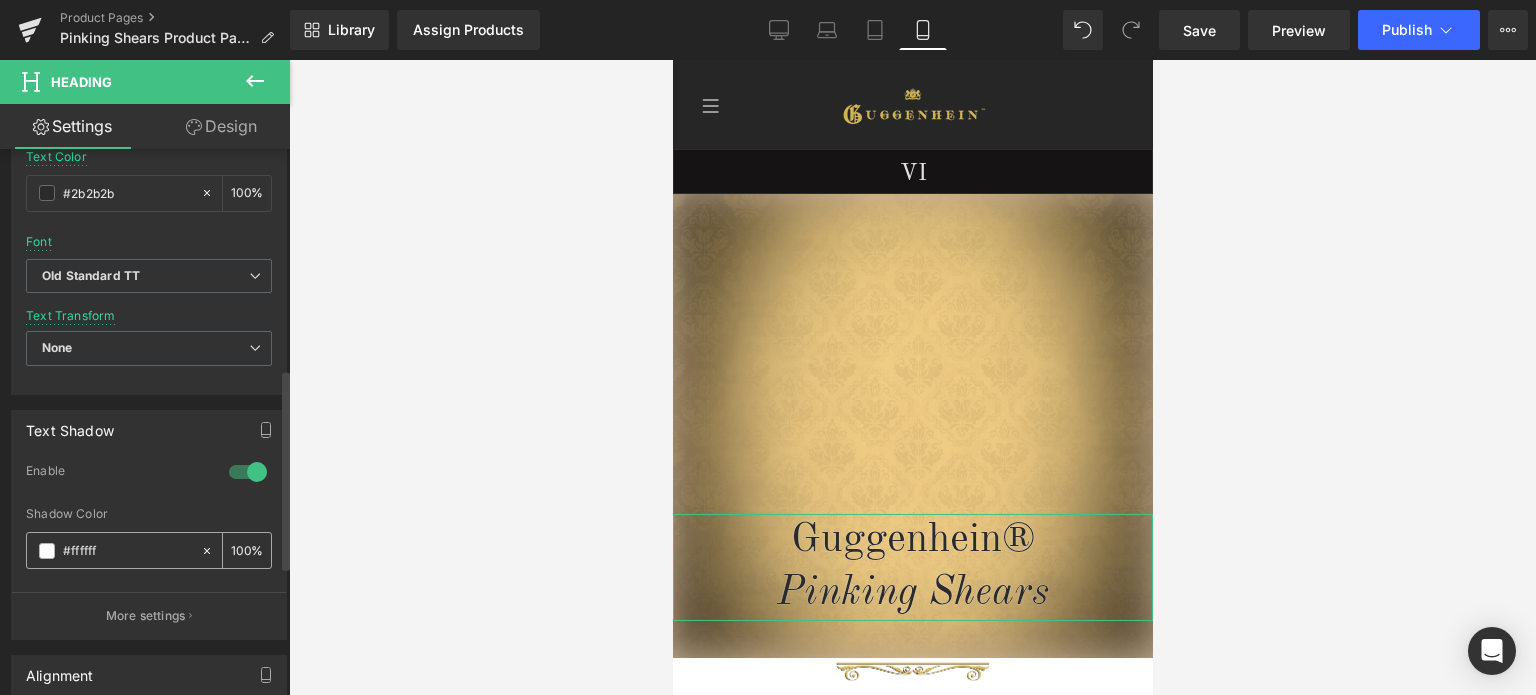 click at bounding box center (47, 551) 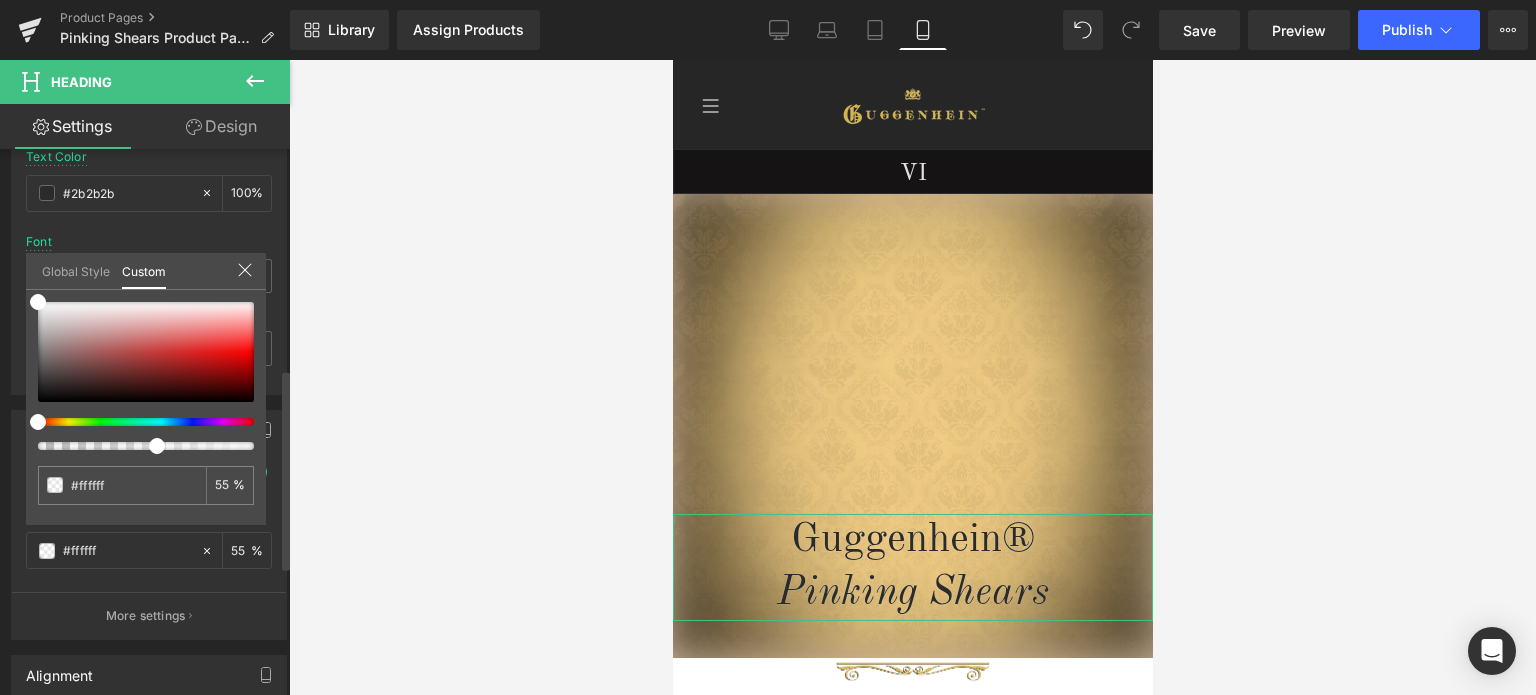 drag, startPoint x: 250, startPoint y: 443, endPoint x: 145, endPoint y: 451, distance: 105.30432 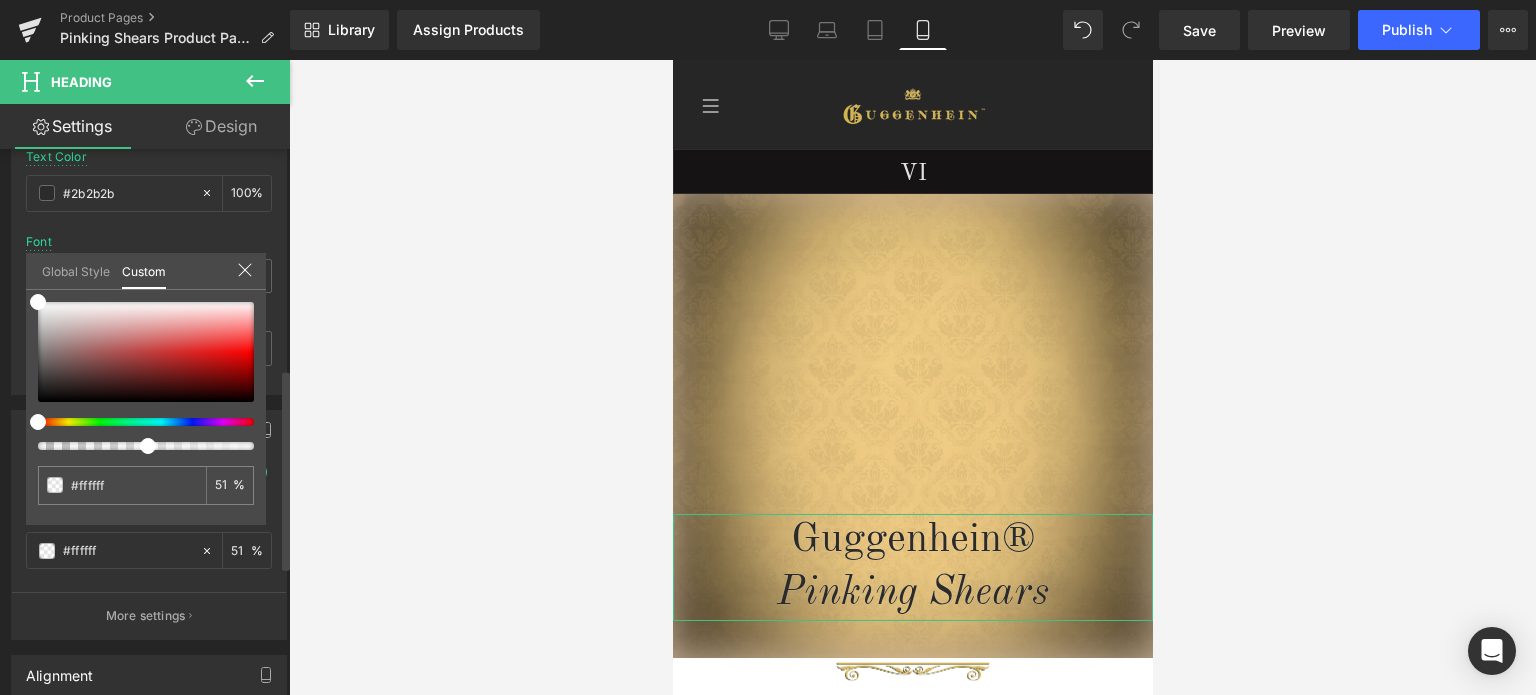 drag, startPoint x: 158, startPoint y: 449, endPoint x: 142, endPoint y: 452, distance: 16.27882 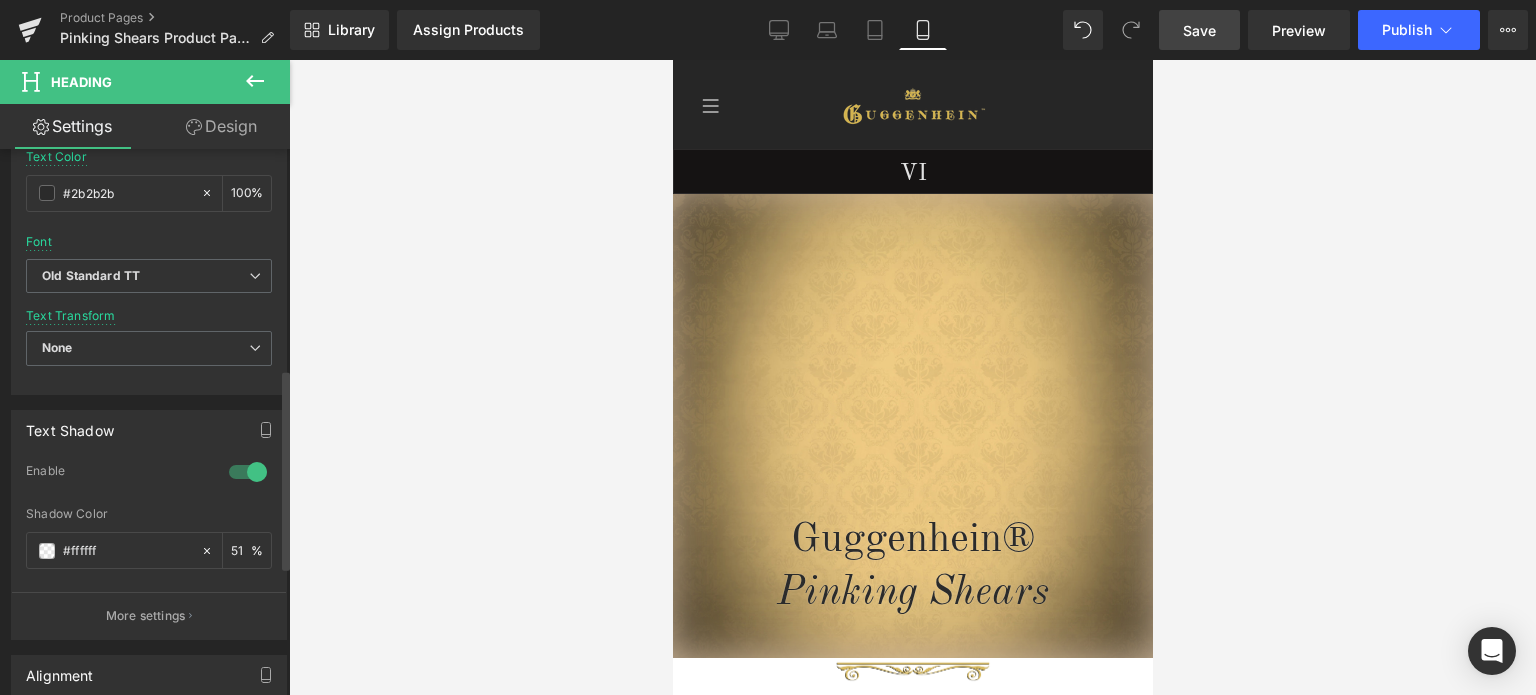 click on "Save" at bounding box center (1199, 30) 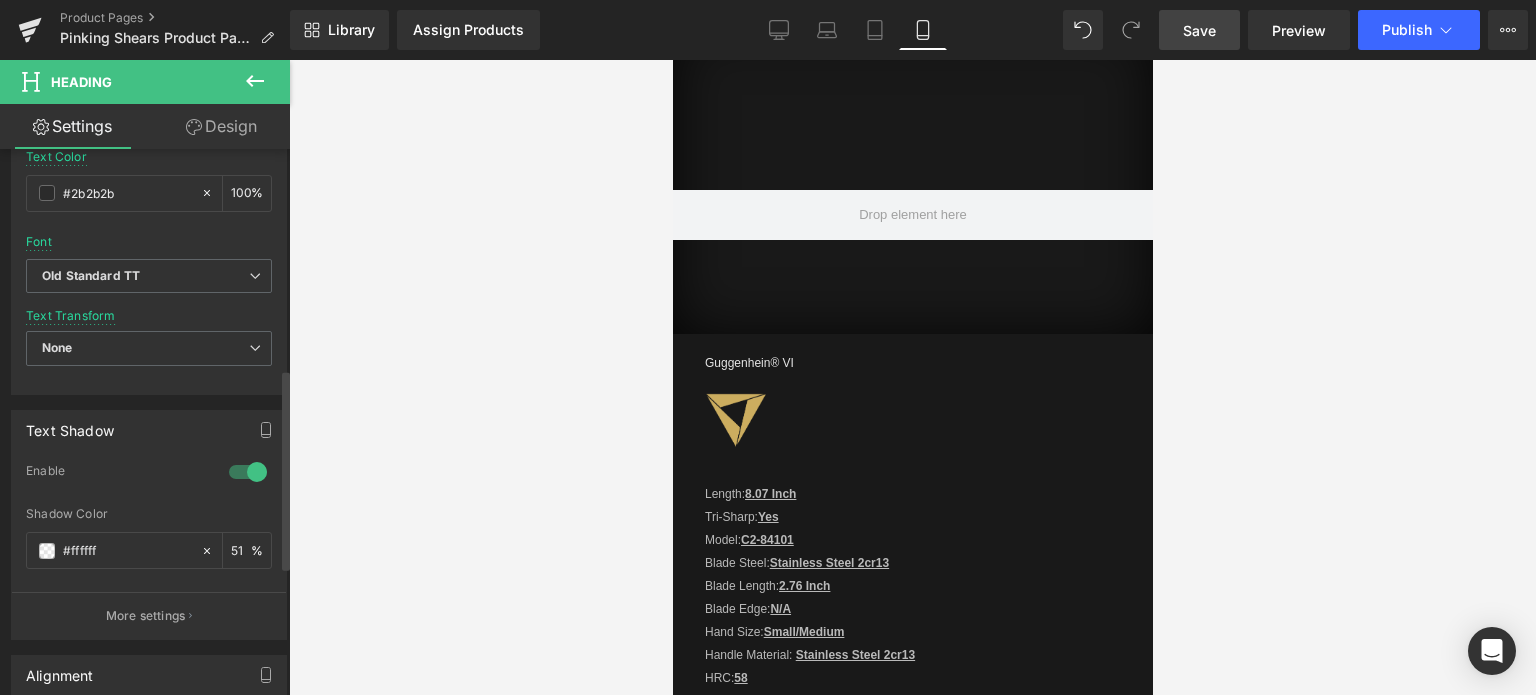 scroll, scrollTop: 1964, scrollLeft: 0, axis: vertical 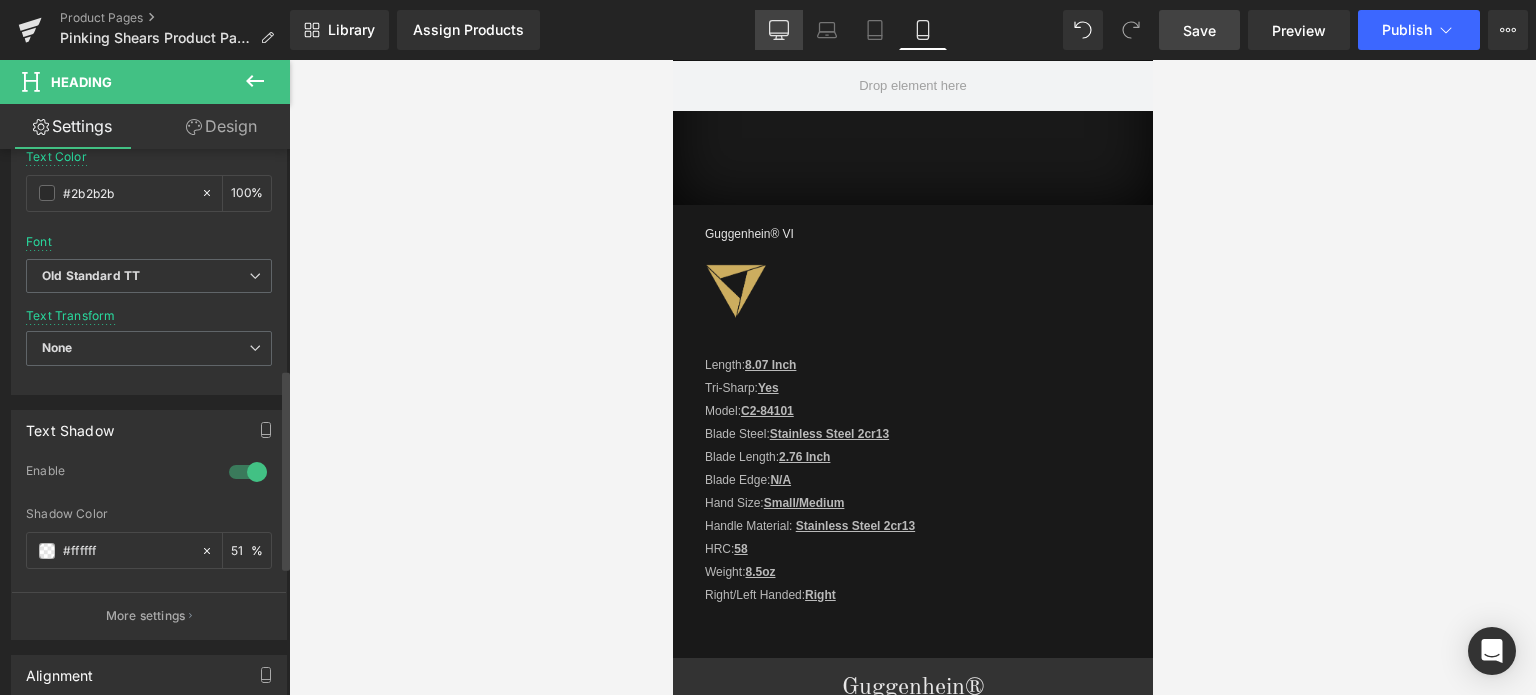 click 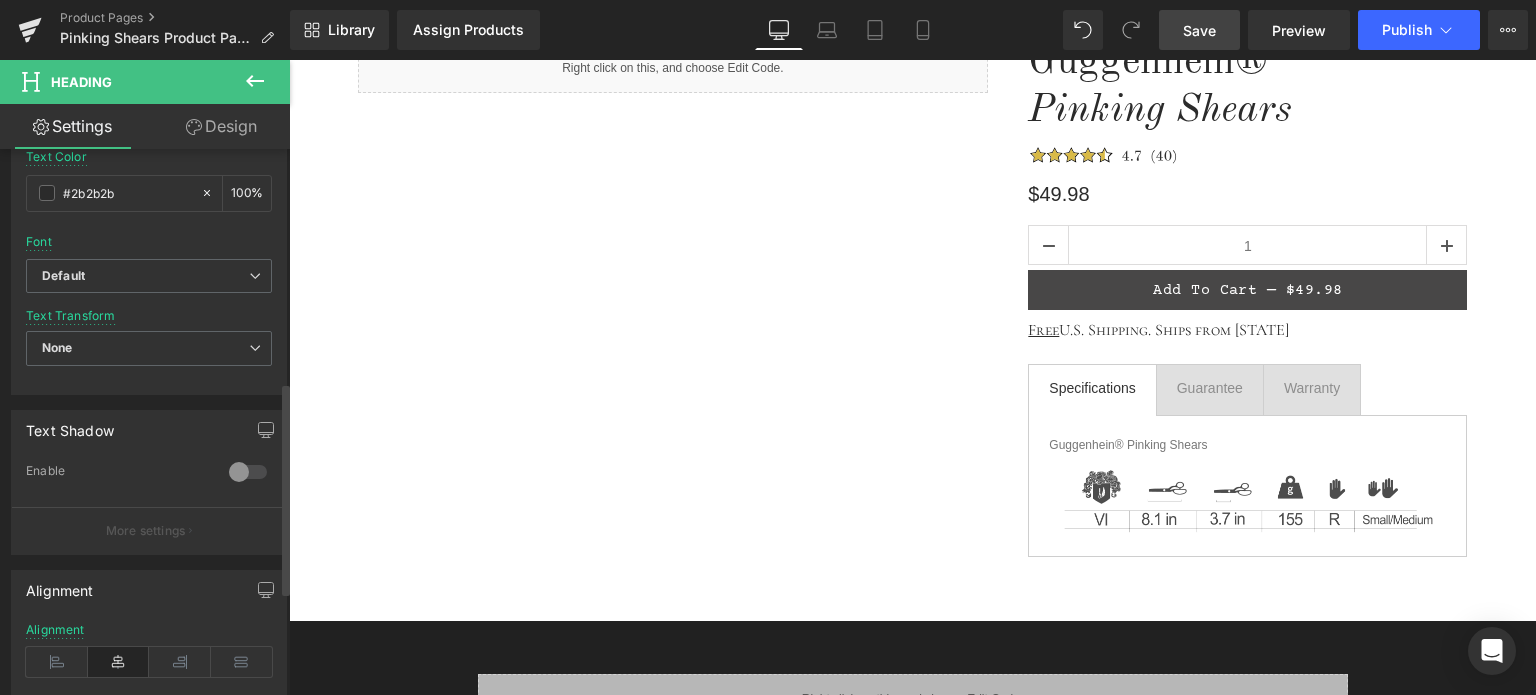 scroll, scrollTop: 0, scrollLeft: 0, axis: both 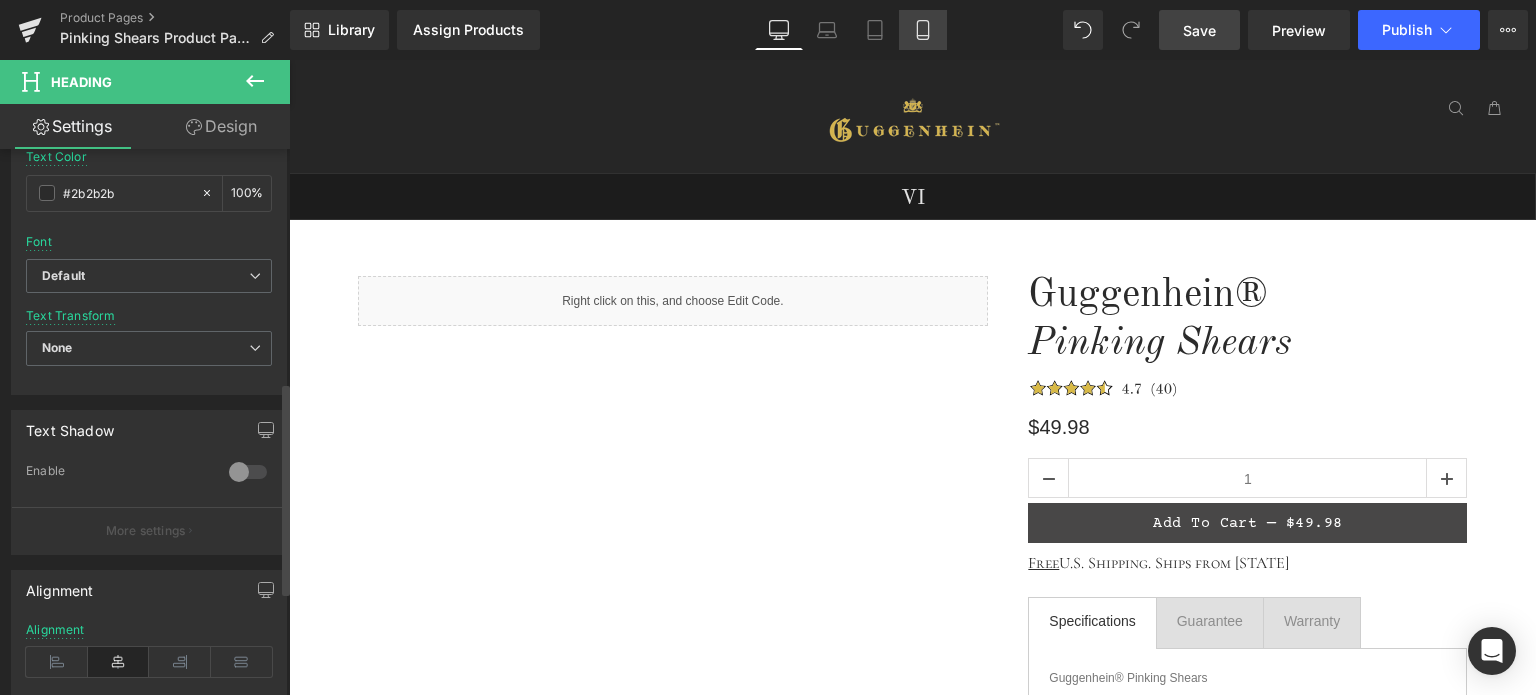 click on "Mobile" at bounding box center [923, 30] 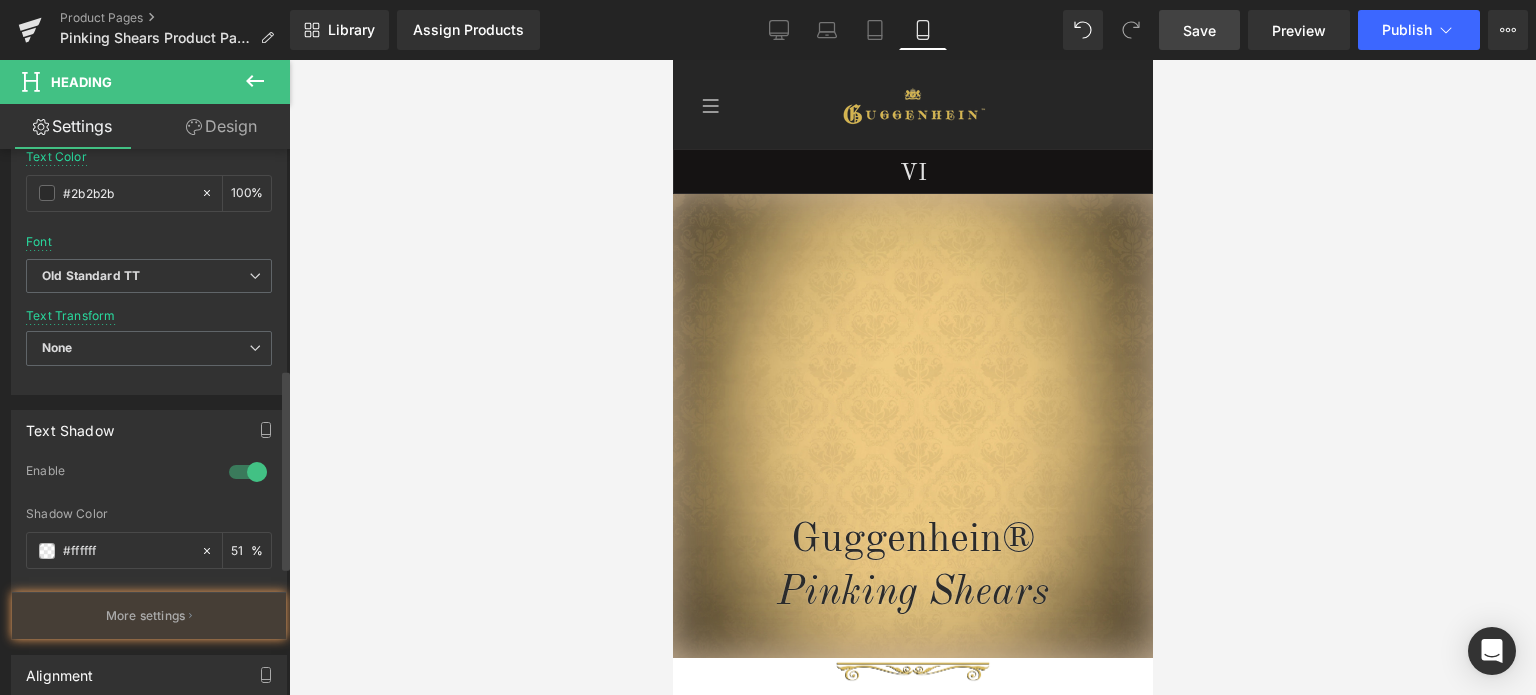 scroll, scrollTop: 239, scrollLeft: 0, axis: vertical 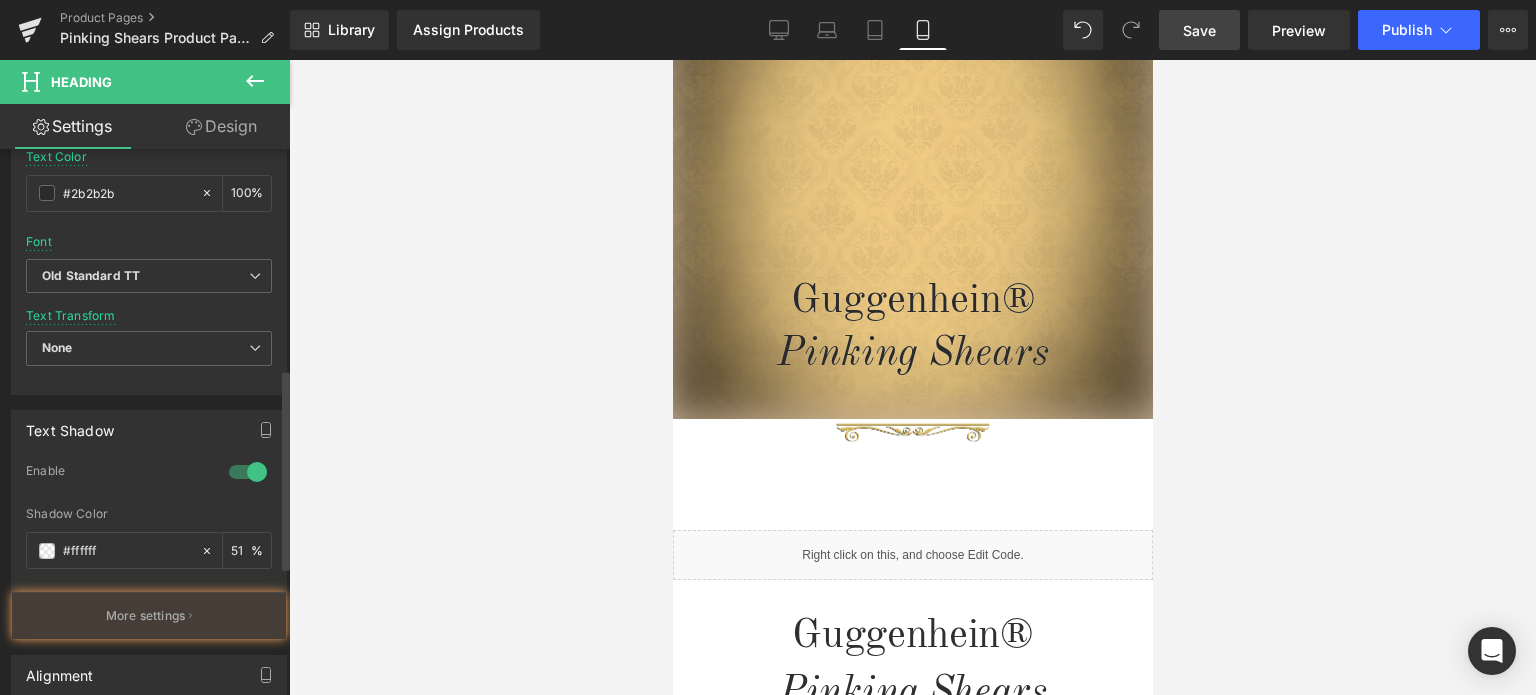 click on "Save" at bounding box center (1199, 30) 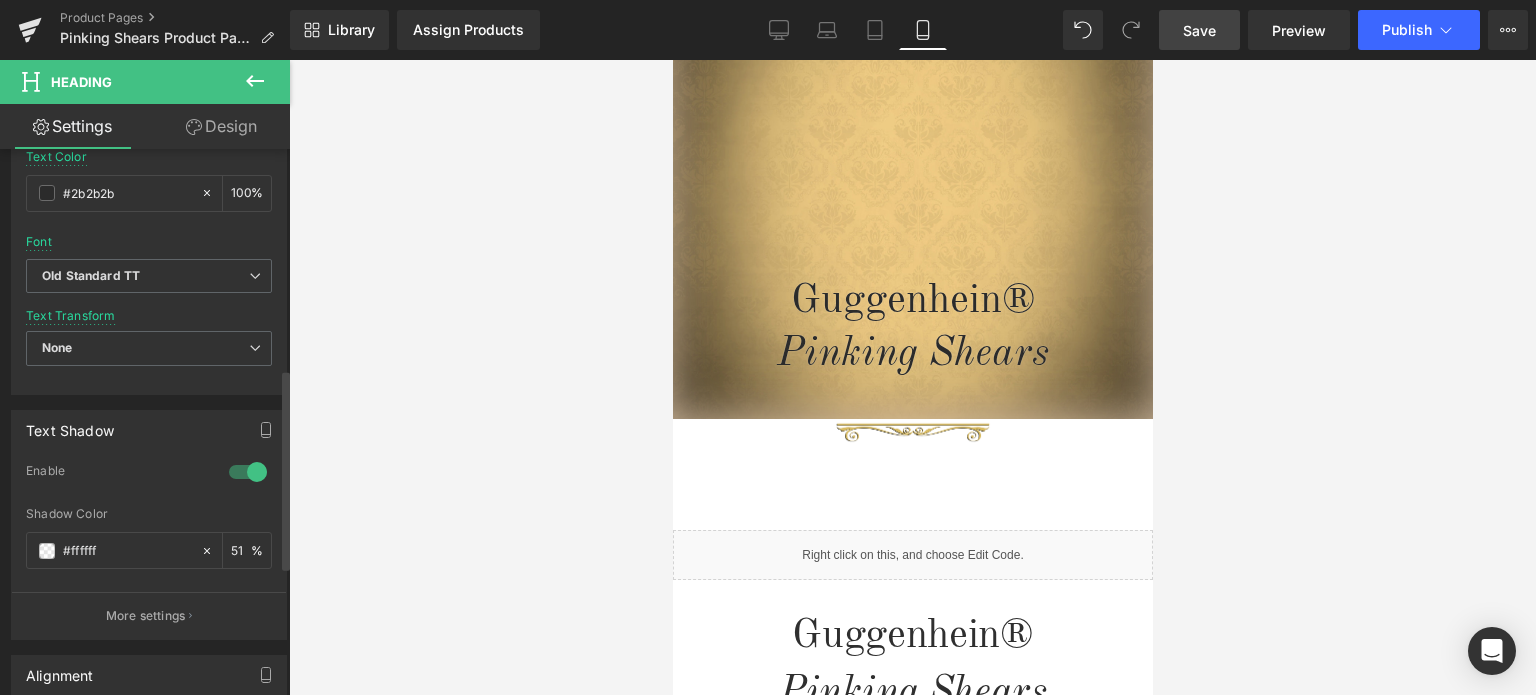click on "Save" at bounding box center [1199, 30] 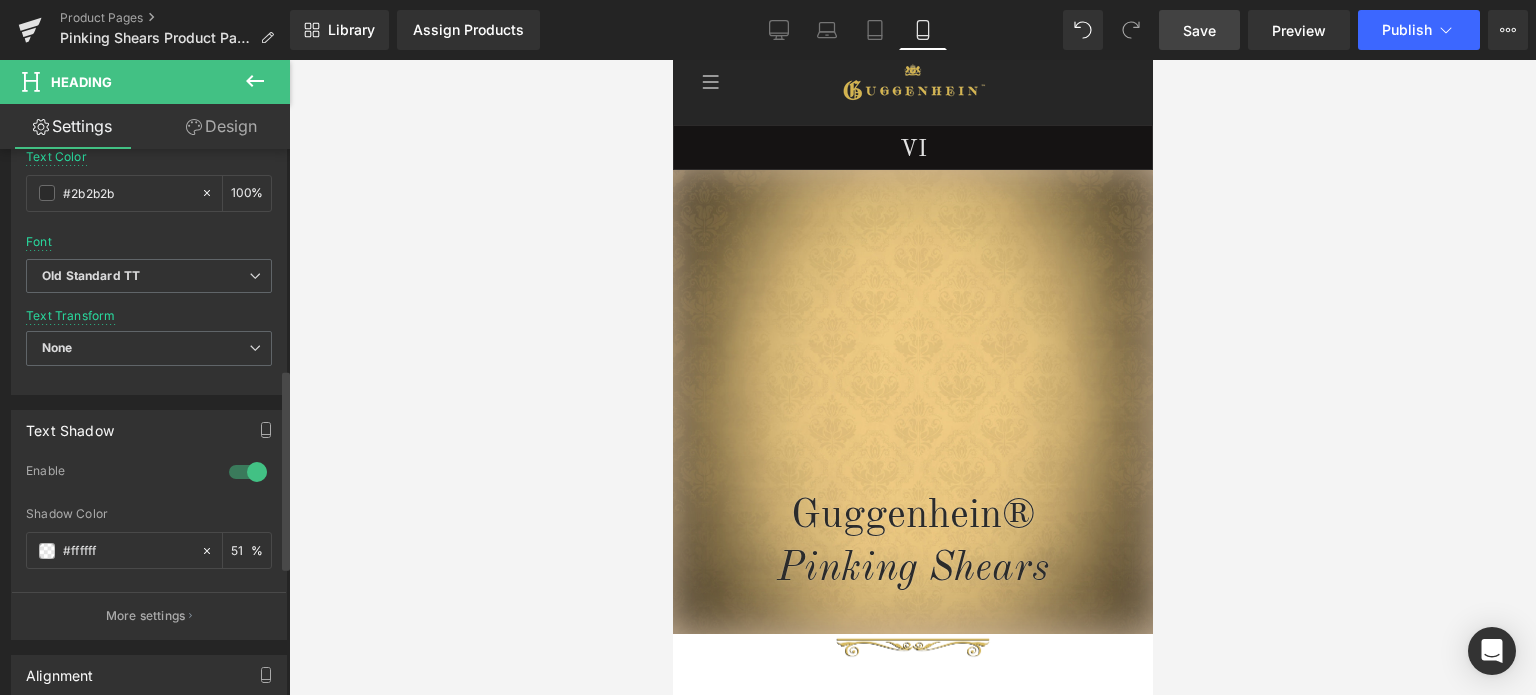 scroll, scrollTop: 0, scrollLeft: 0, axis: both 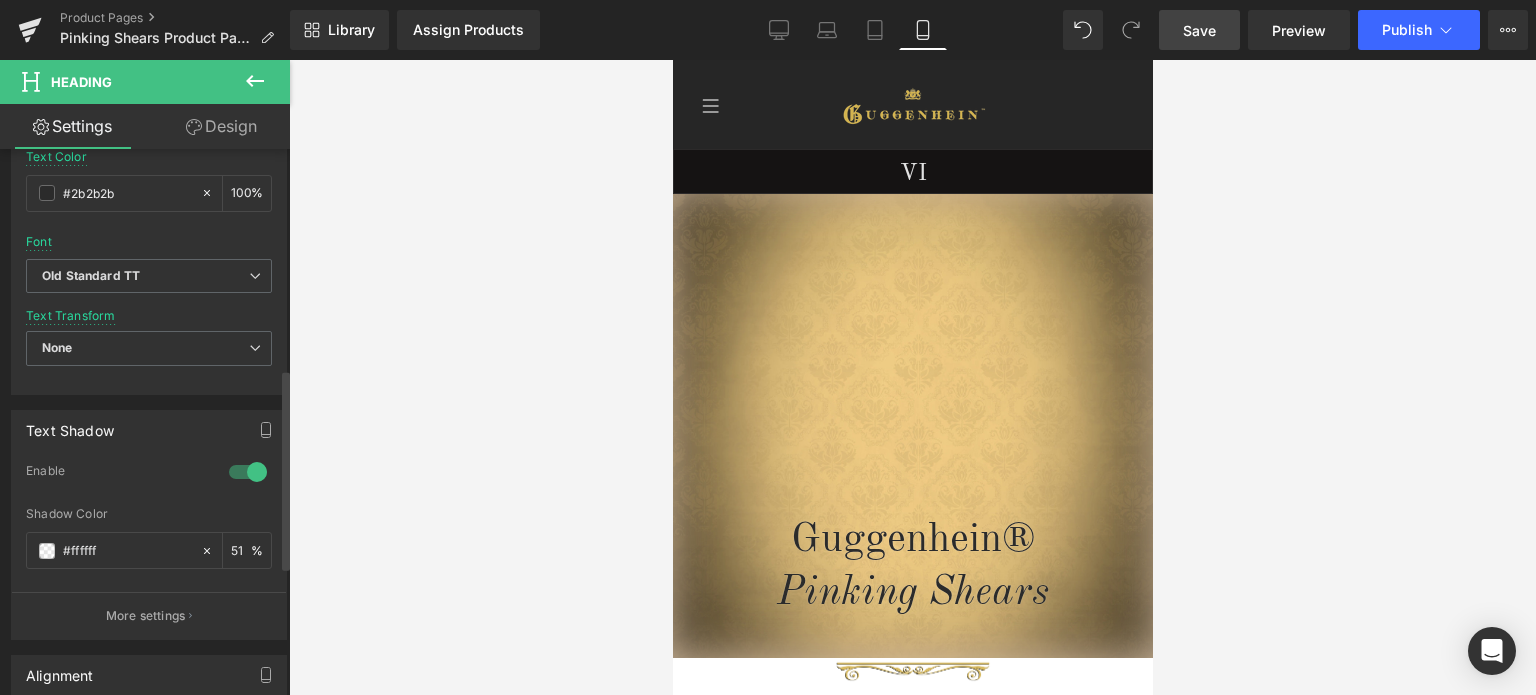 click 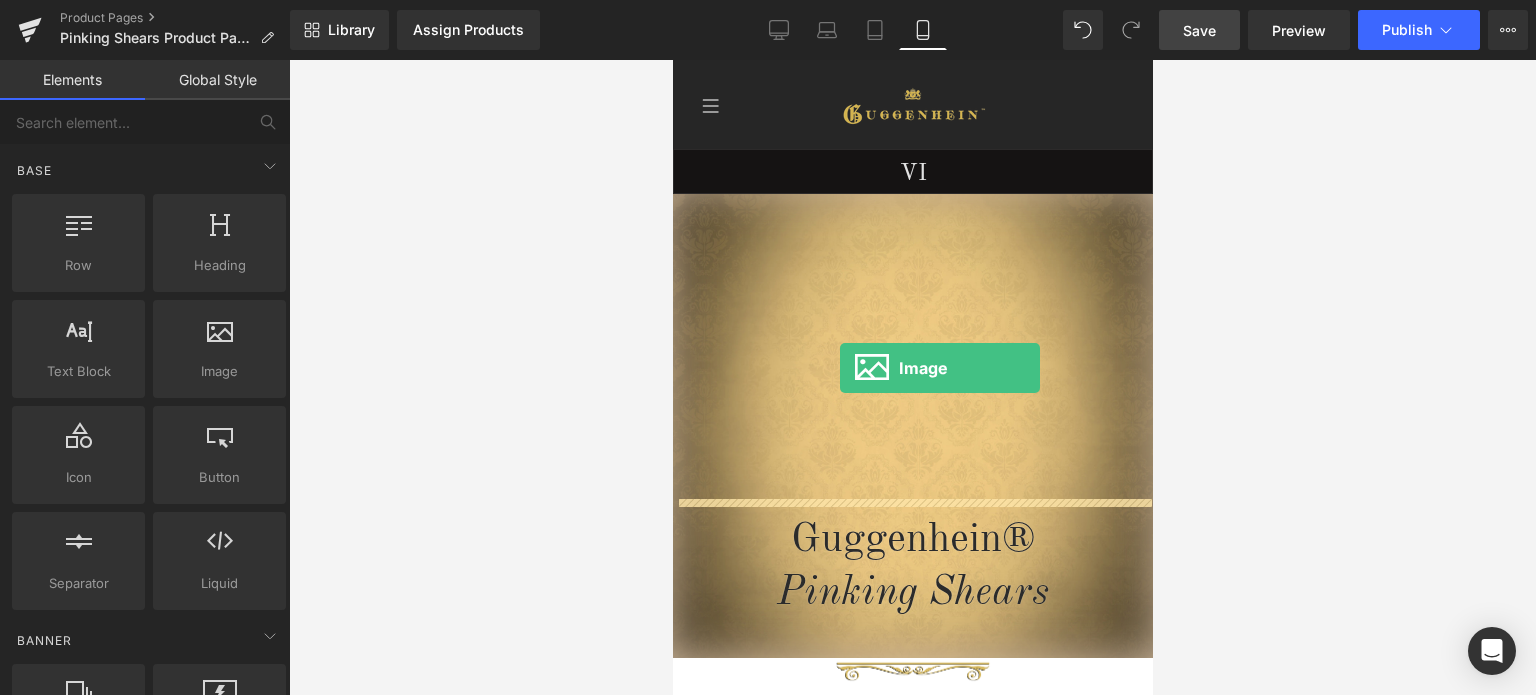 drag, startPoint x: 988, startPoint y: 406, endPoint x: 839, endPoint y: 368, distance: 153.7693 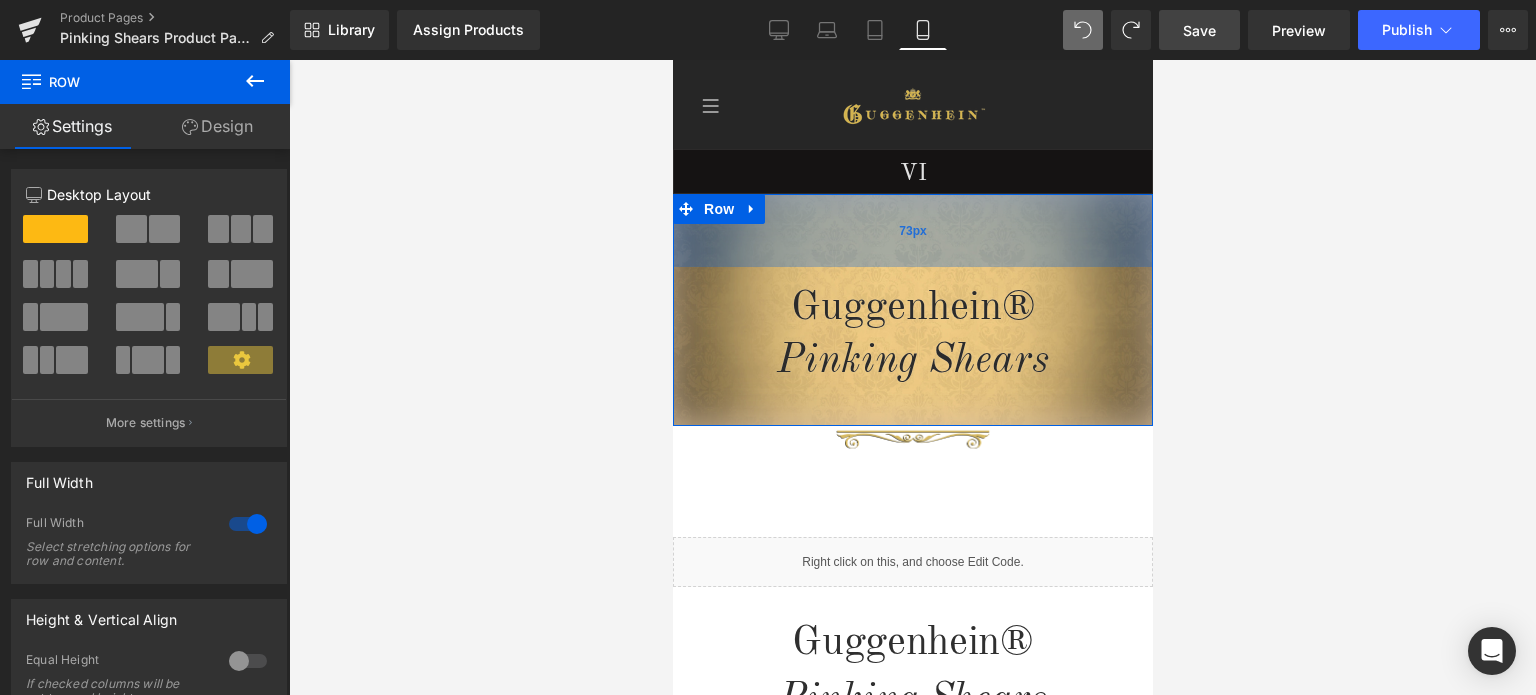 drag, startPoint x: 942, startPoint y: 394, endPoint x: 941, endPoint y: 223, distance: 171.00293 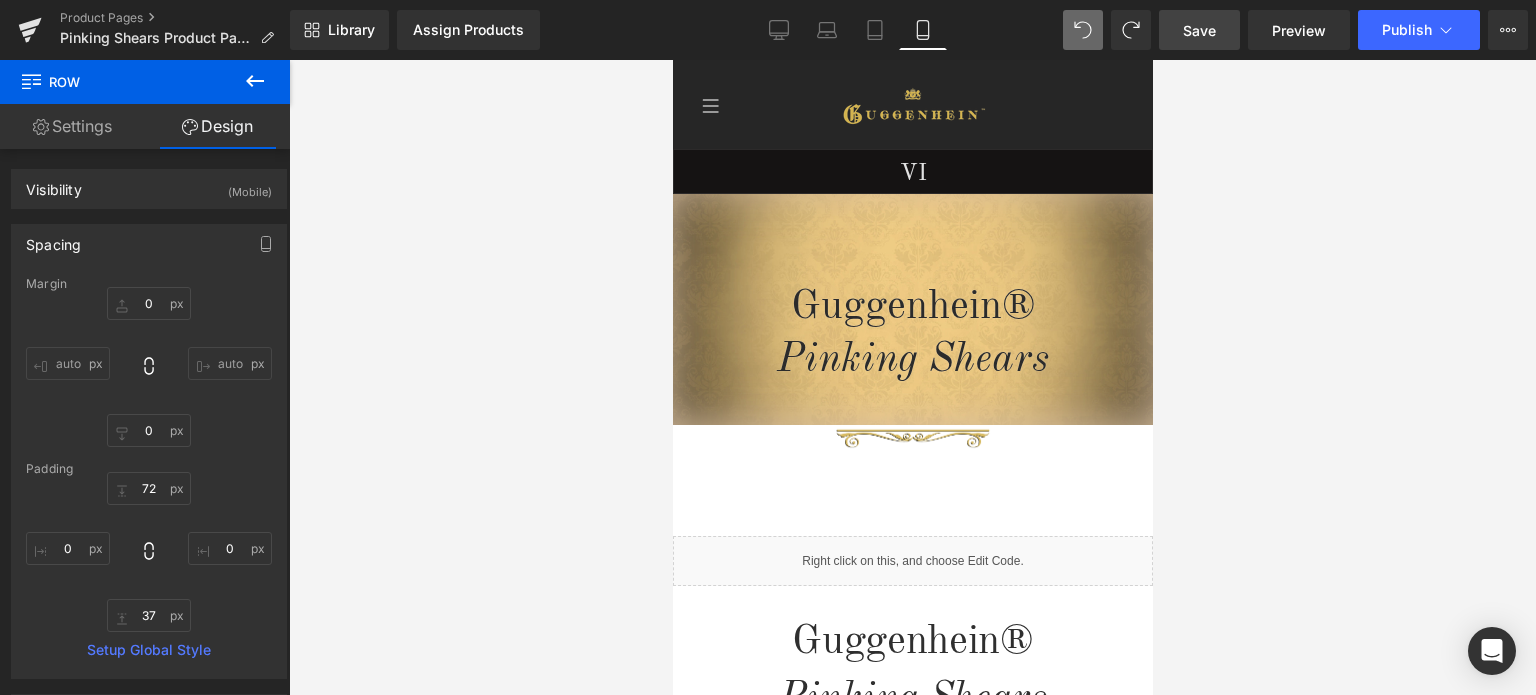 click 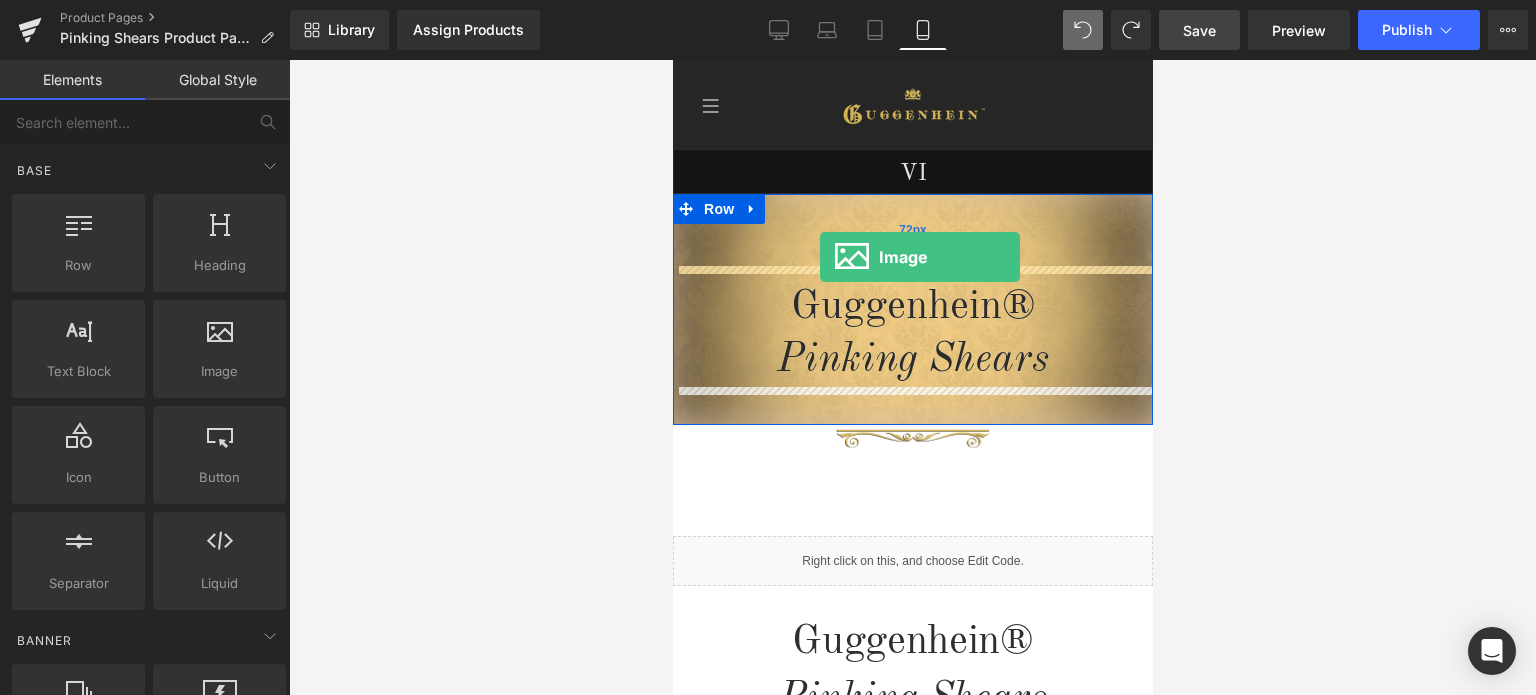 drag, startPoint x: 1106, startPoint y: 372, endPoint x: 819, endPoint y: 257, distance: 309.1828 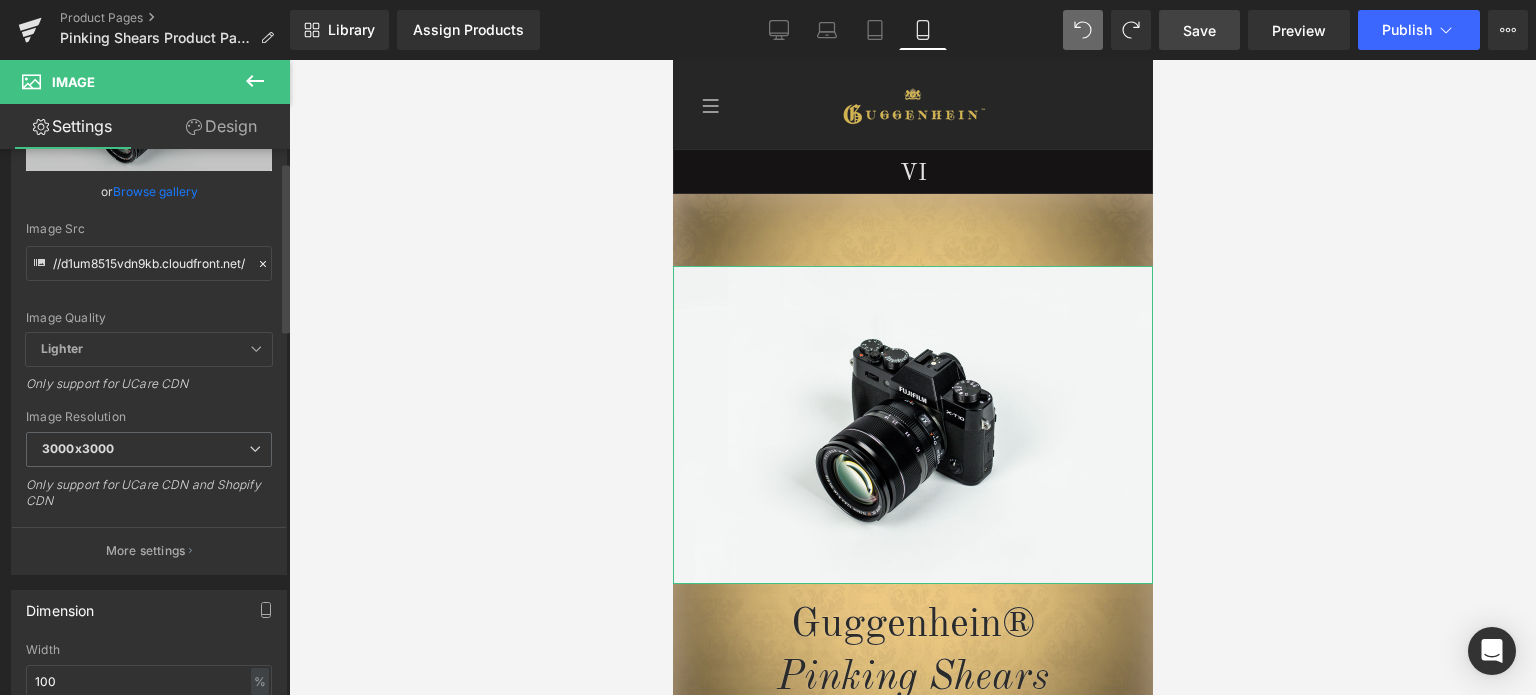 scroll, scrollTop: 300, scrollLeft: 0, axis: vertical 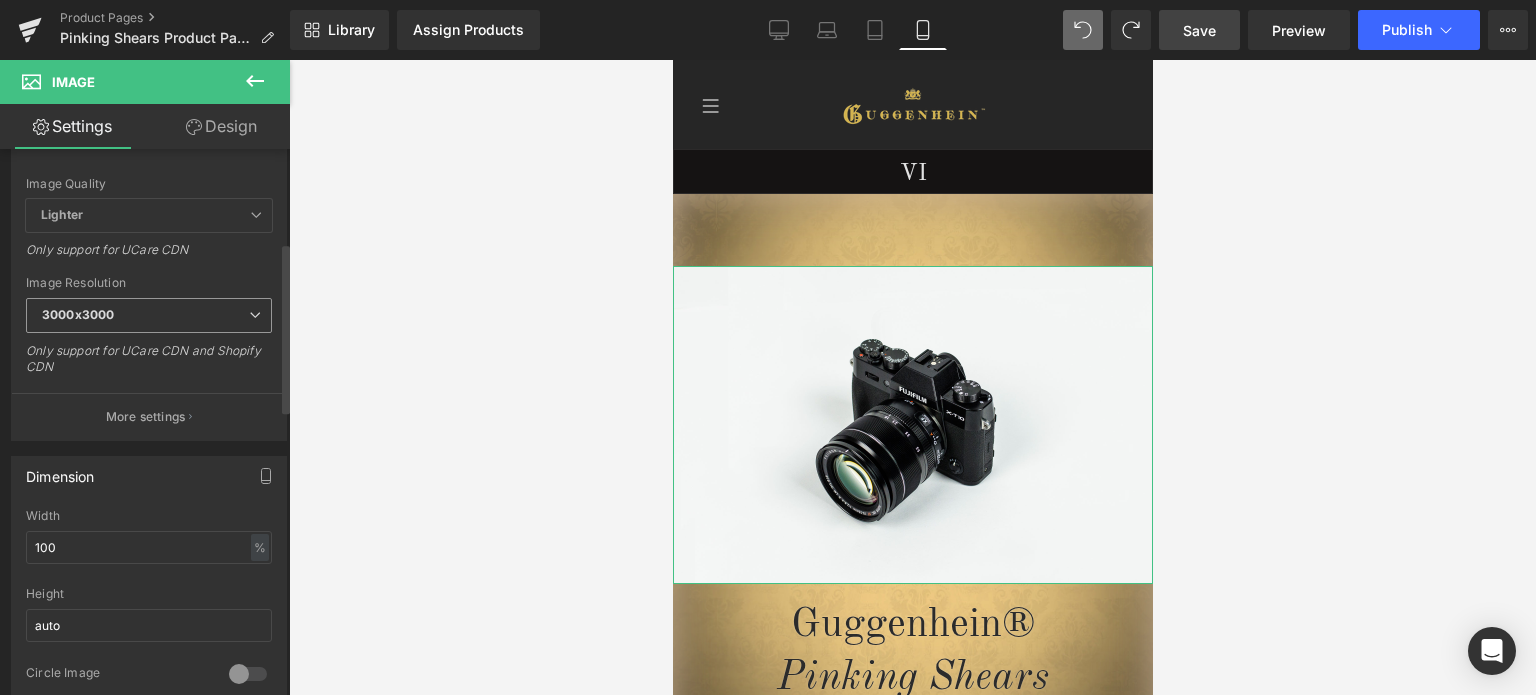 click on "3000x3000" at bounding box center (149, 315) 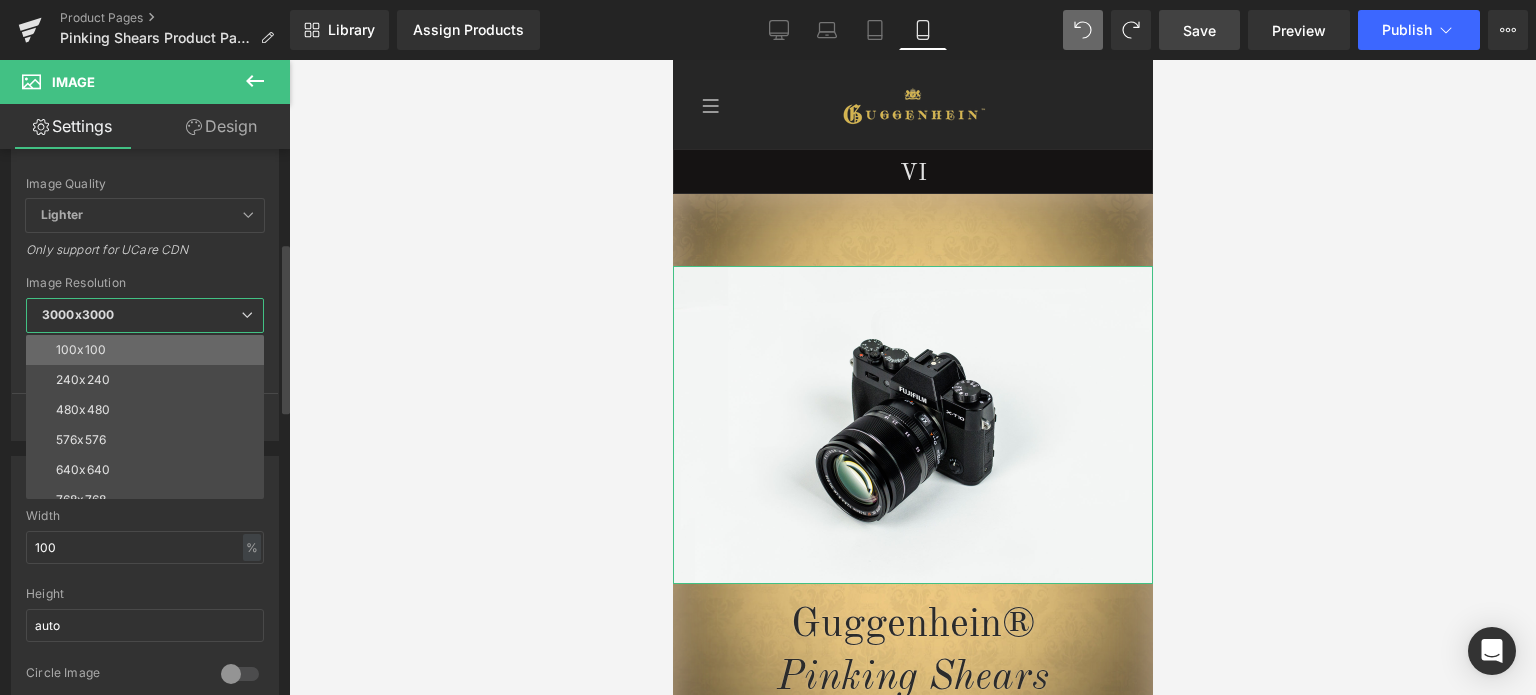 click on "100x100" at bounding box center [149, 350] 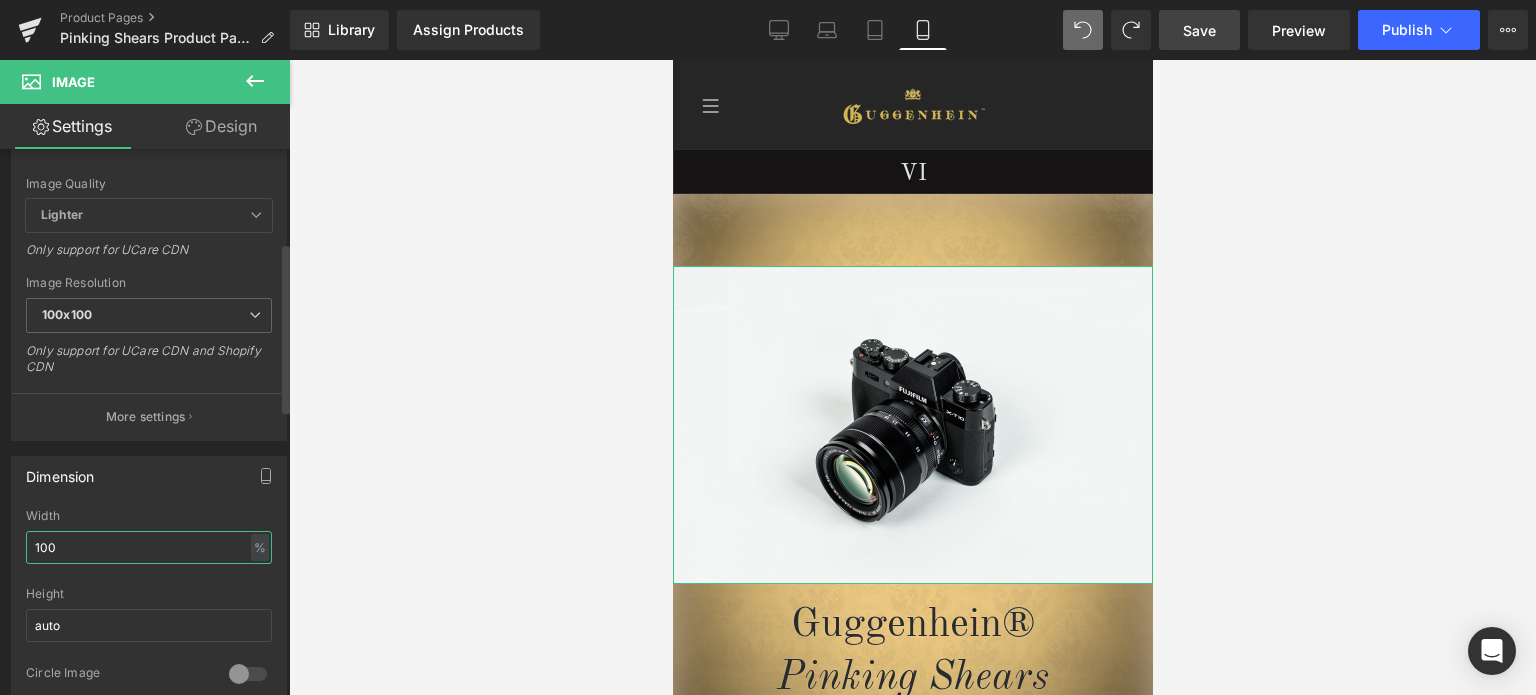 click on "Dimension 100% Width 100 % % px auto Height auto 0 Circle Image" at bounding box center [149, 575] 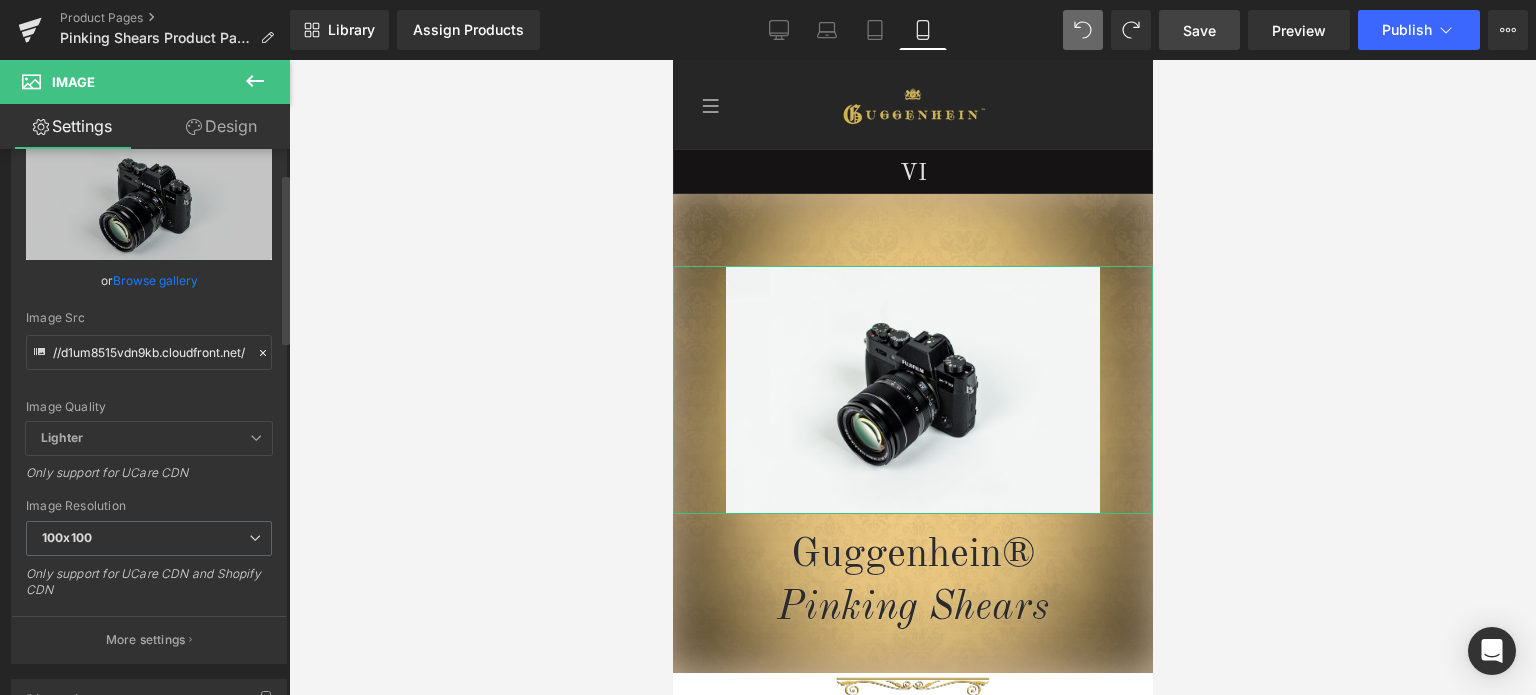 scroll, scrollTop: 0, scrollLeft: 0, axis: both 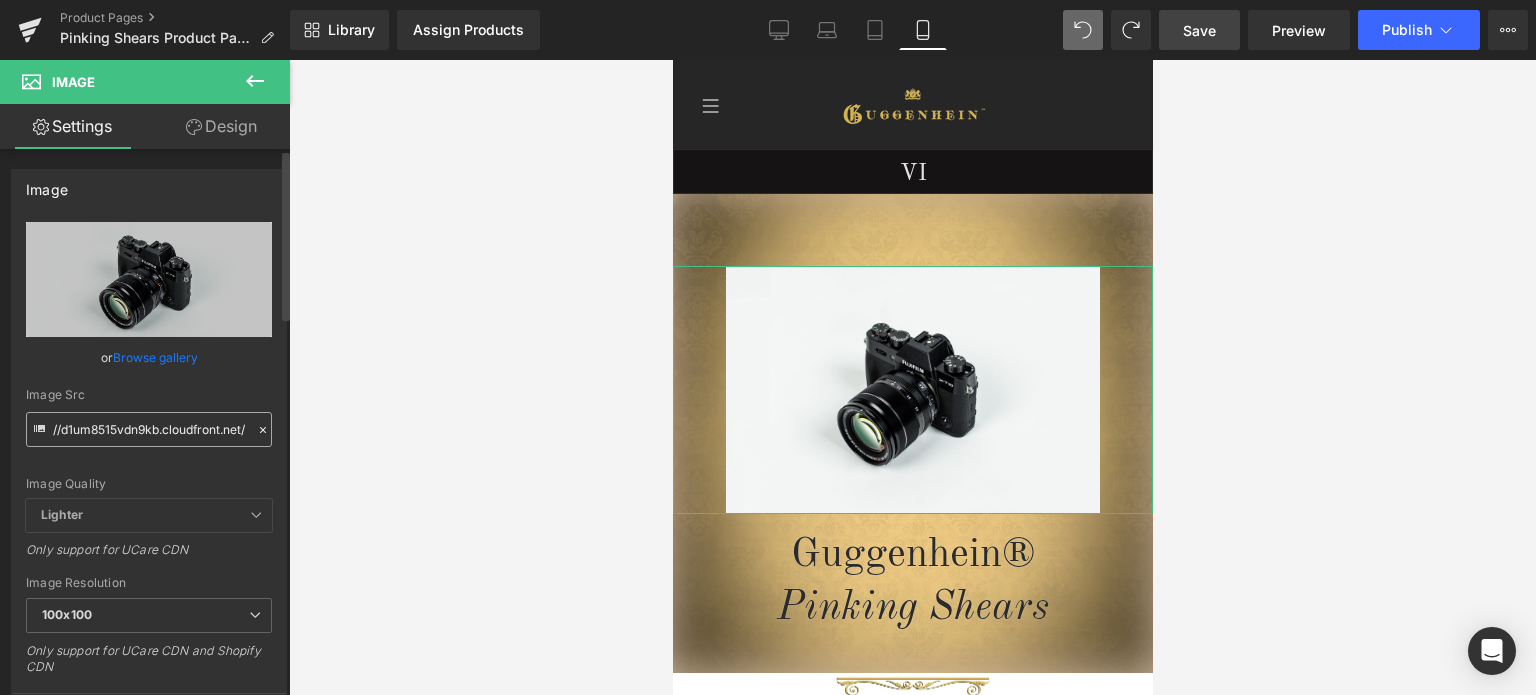 type on "78" 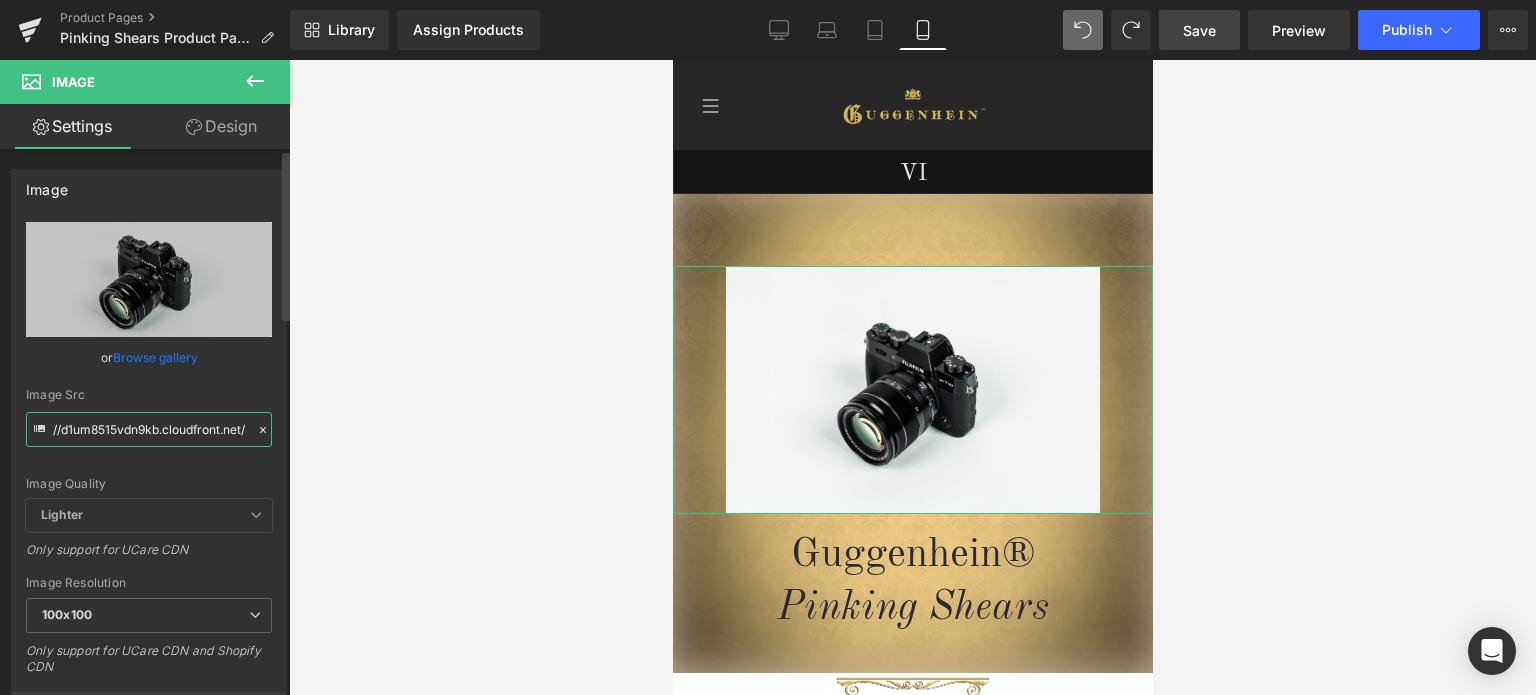 click on "//d1um8515vdn9kb.cloudfront.net/images/parallax.jpg" at bounding box center [149, 429] 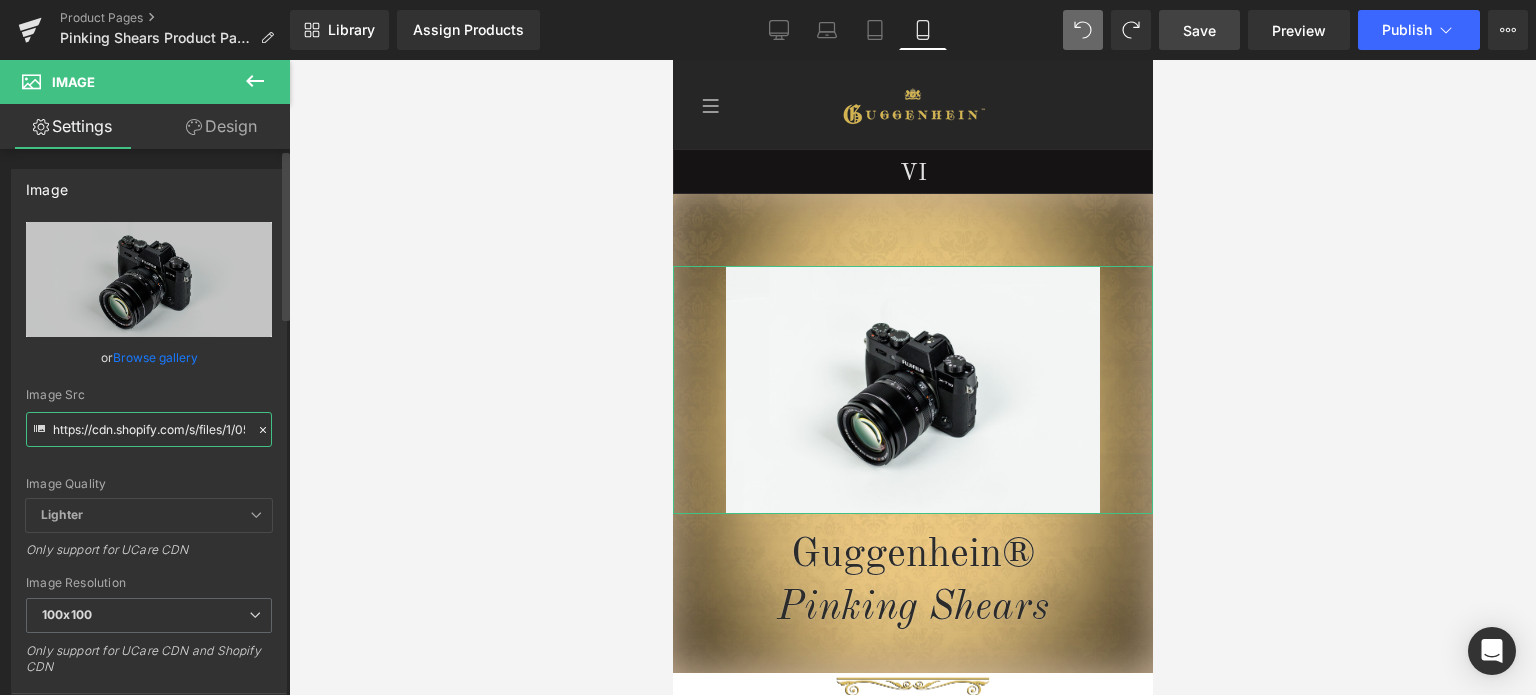 scroll, scrollTop: 0, scrollLeft: 508, axis: horizontal 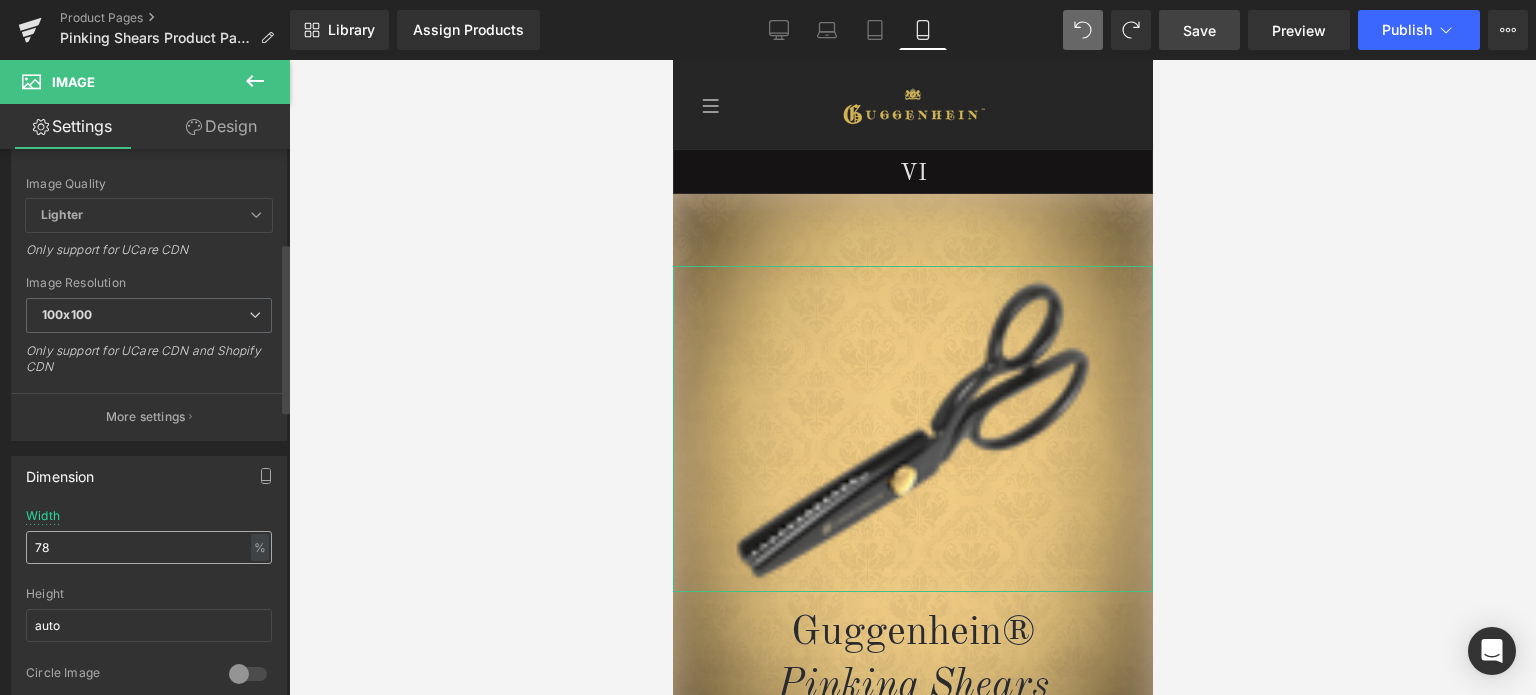 type on "https://cdn.shopify.com/s/files/1/0566/0963/6442/files/1-1_b2e7a9f5-56fc-4561-b158-8df001043e7b_100x100.png?v=1753867999" 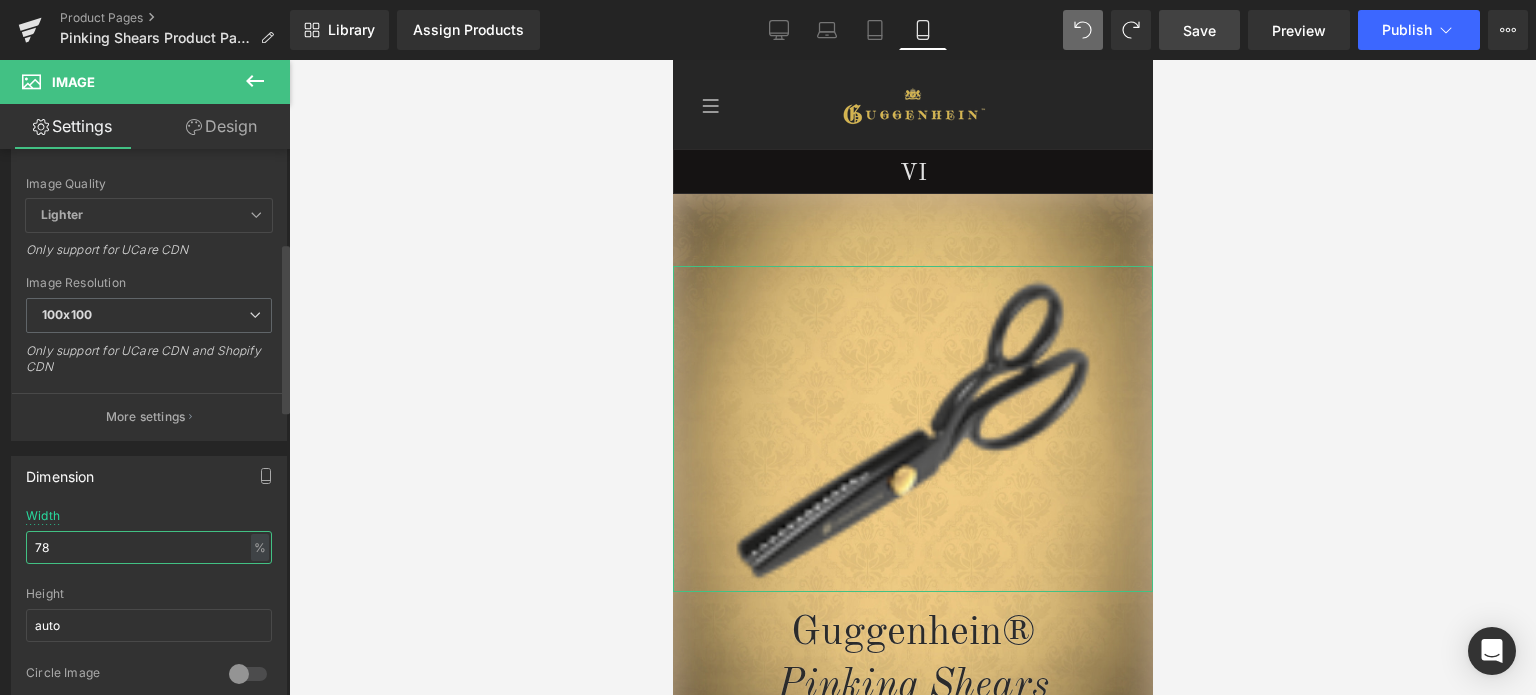 scroll, scrollTop: 0, scrollLeft: 0, axis: both 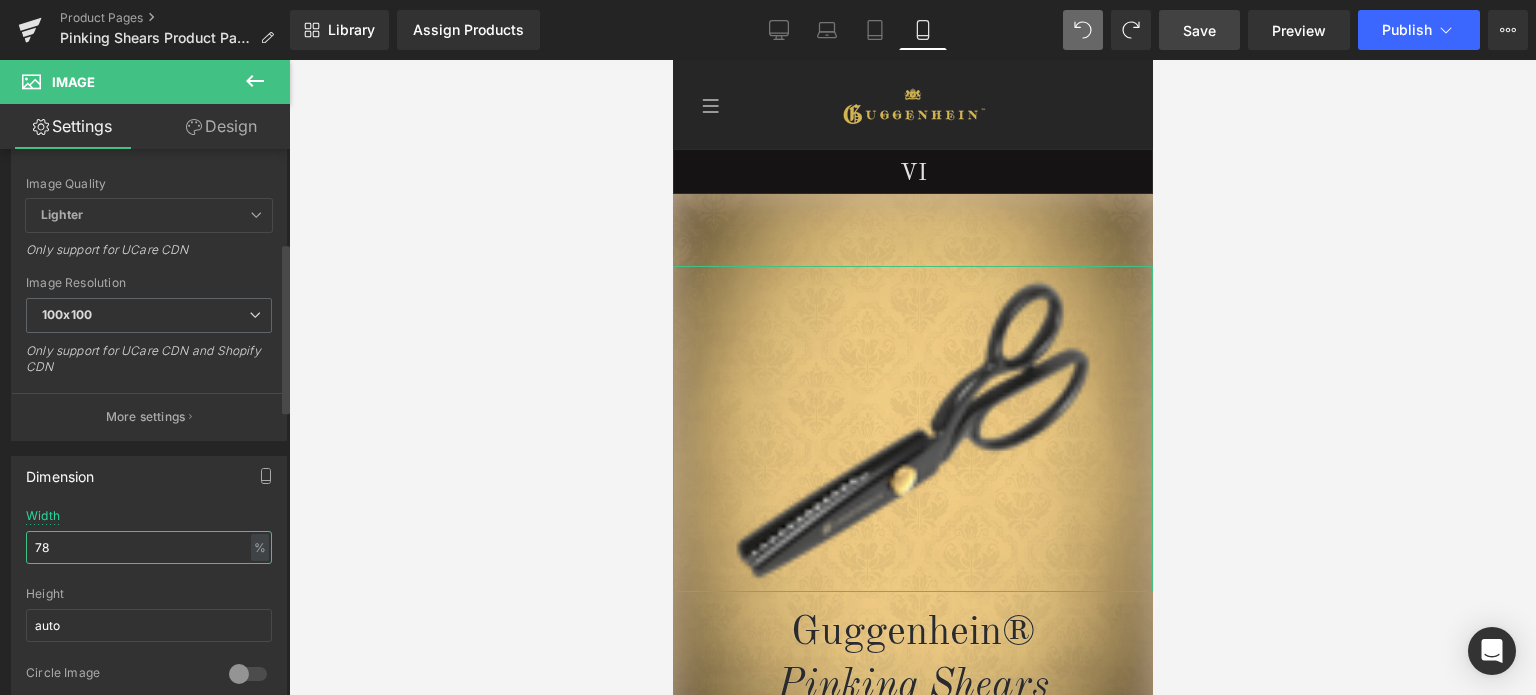 drag, startPoint x: 42, startPoint y: 544, endPoint x: 25, endPoint y: 547, distance: 17.262676 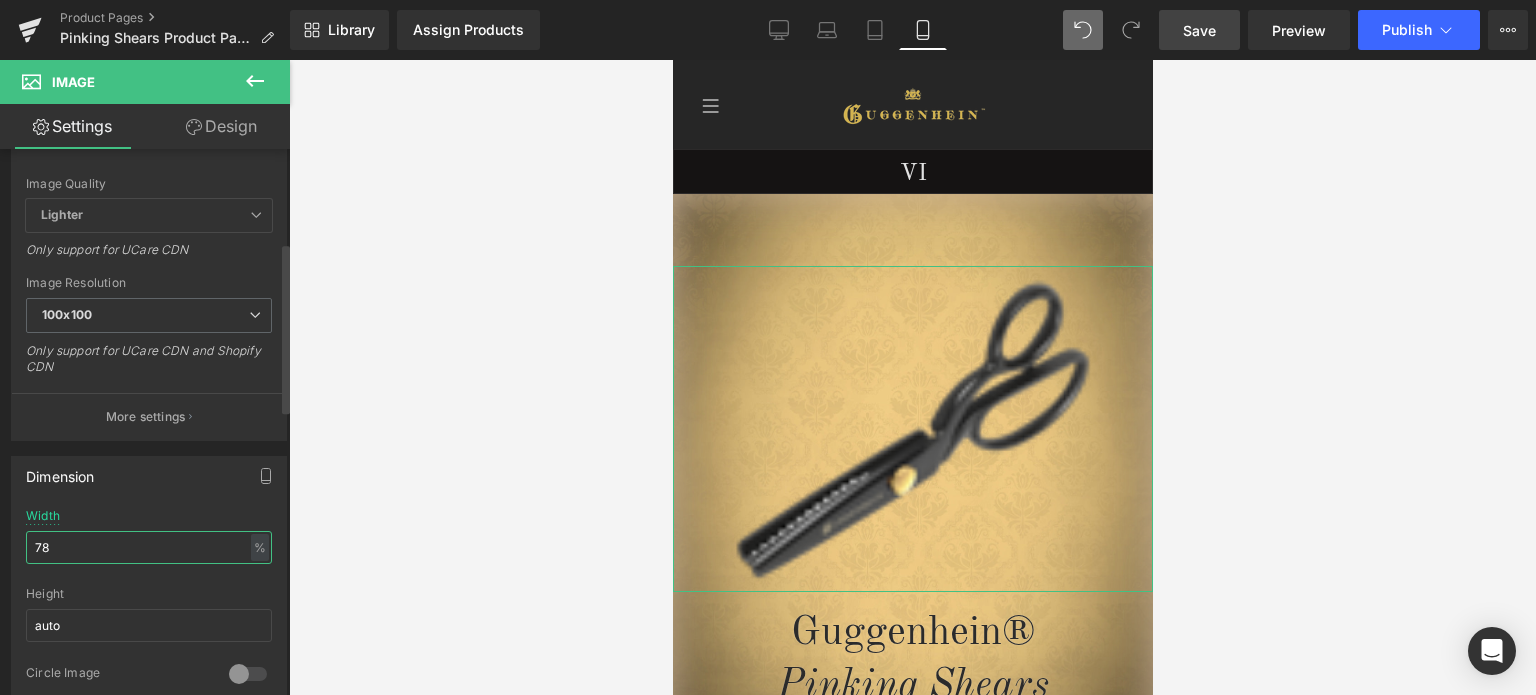 type on "58" 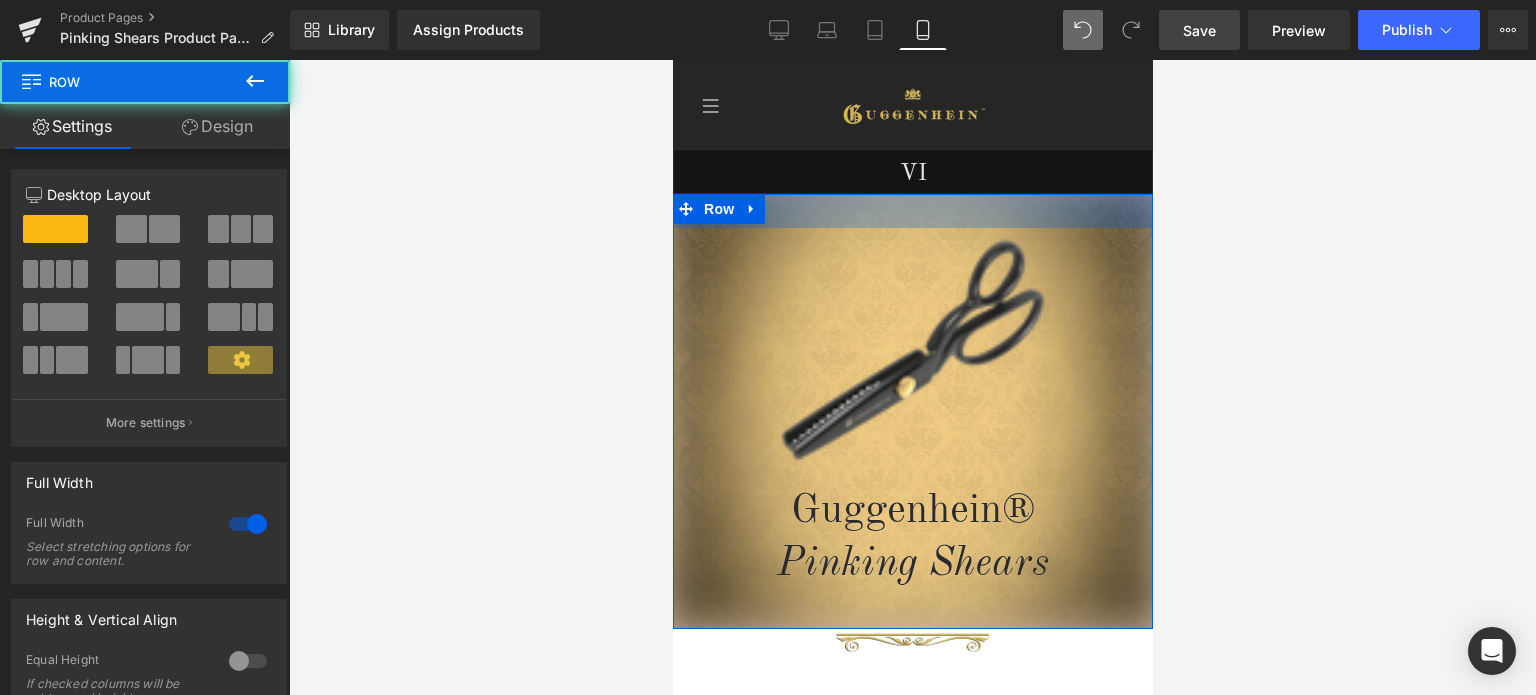 drag, startPoint x: 986, startPoint y: 241, endPoint x: 999, endPoint y: 192, distance: 50.695168 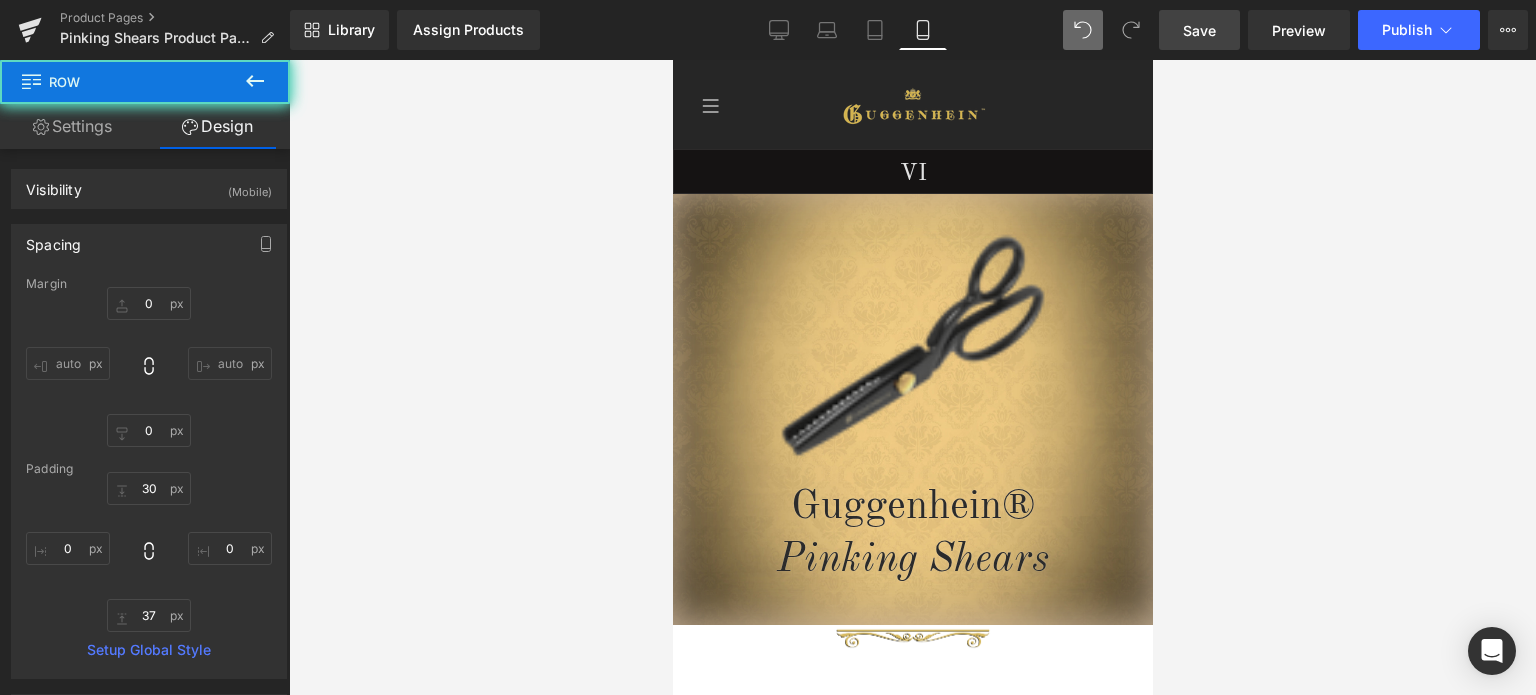 click at bounding box center (912, 345) 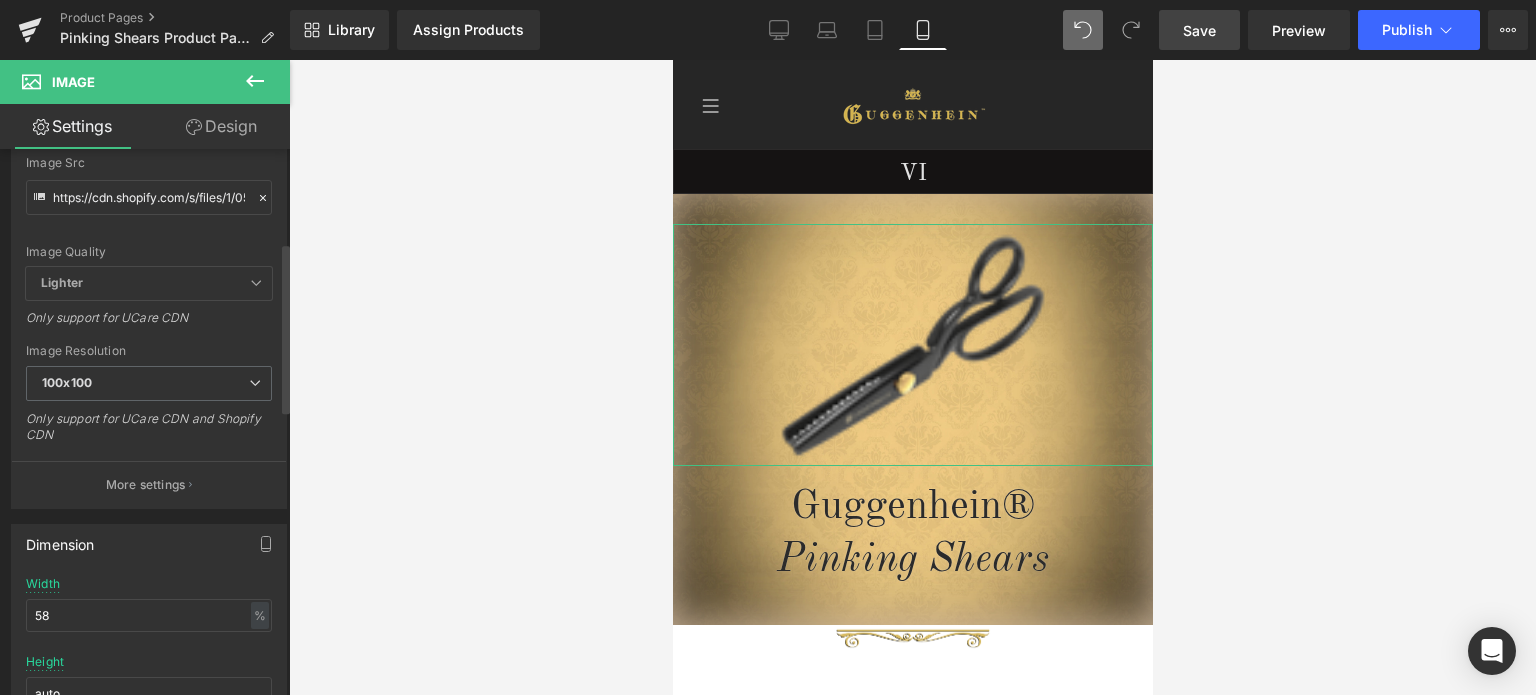 scroll, scrollTop: 300, scrollLeft: 0, axis: vertical 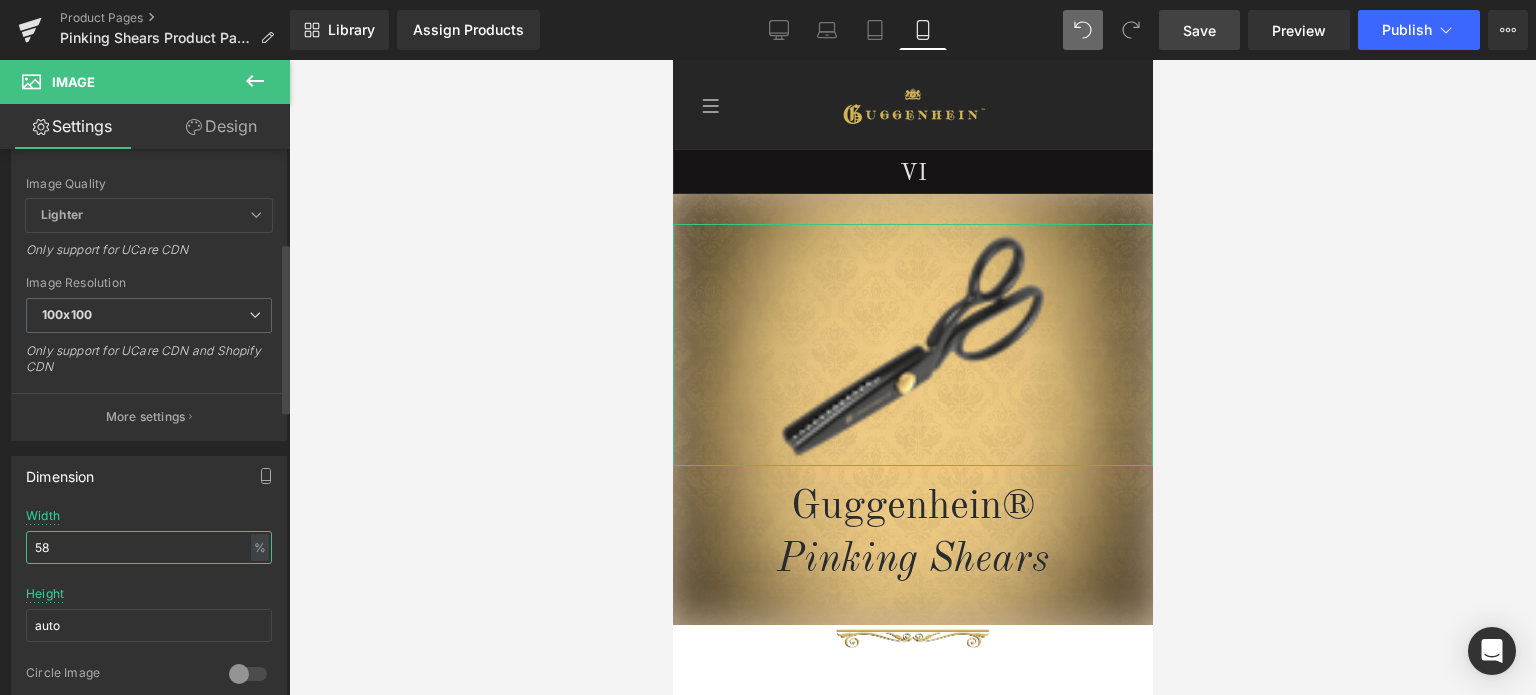 click on "58" at bounding box center (149, 547) 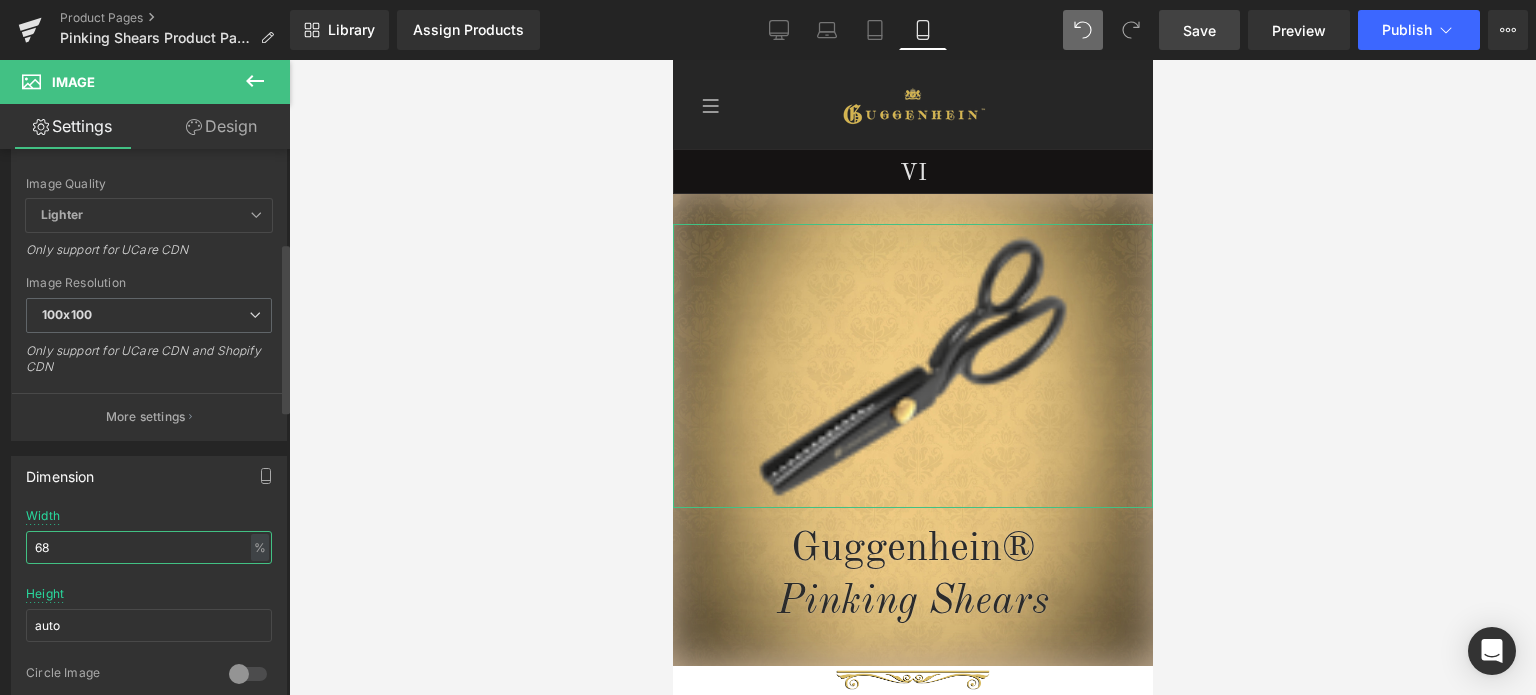 drag, startPoint x: 41, startPoint y: 548, endPoint x: 56, endPoint y: 546, distance: 15.132746 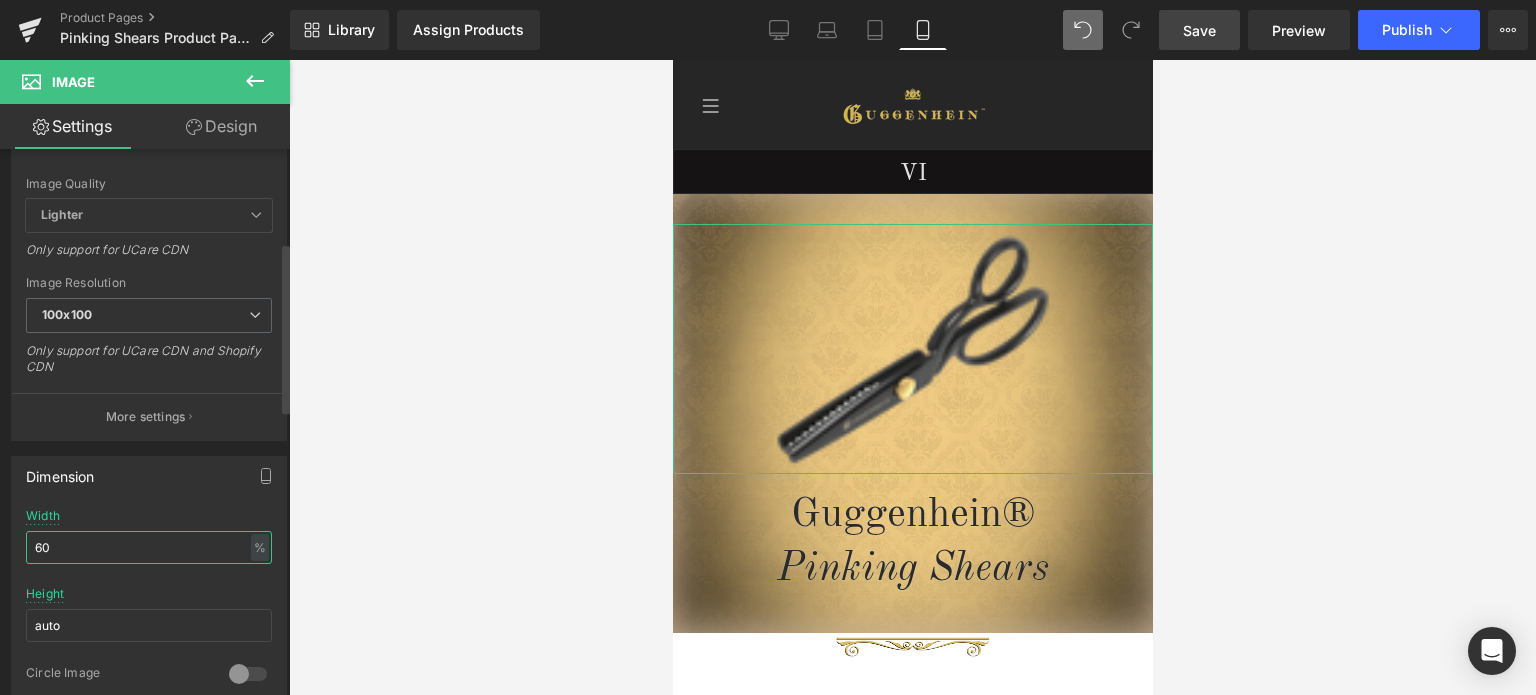 click on "60" at bounding box center (149, 547) 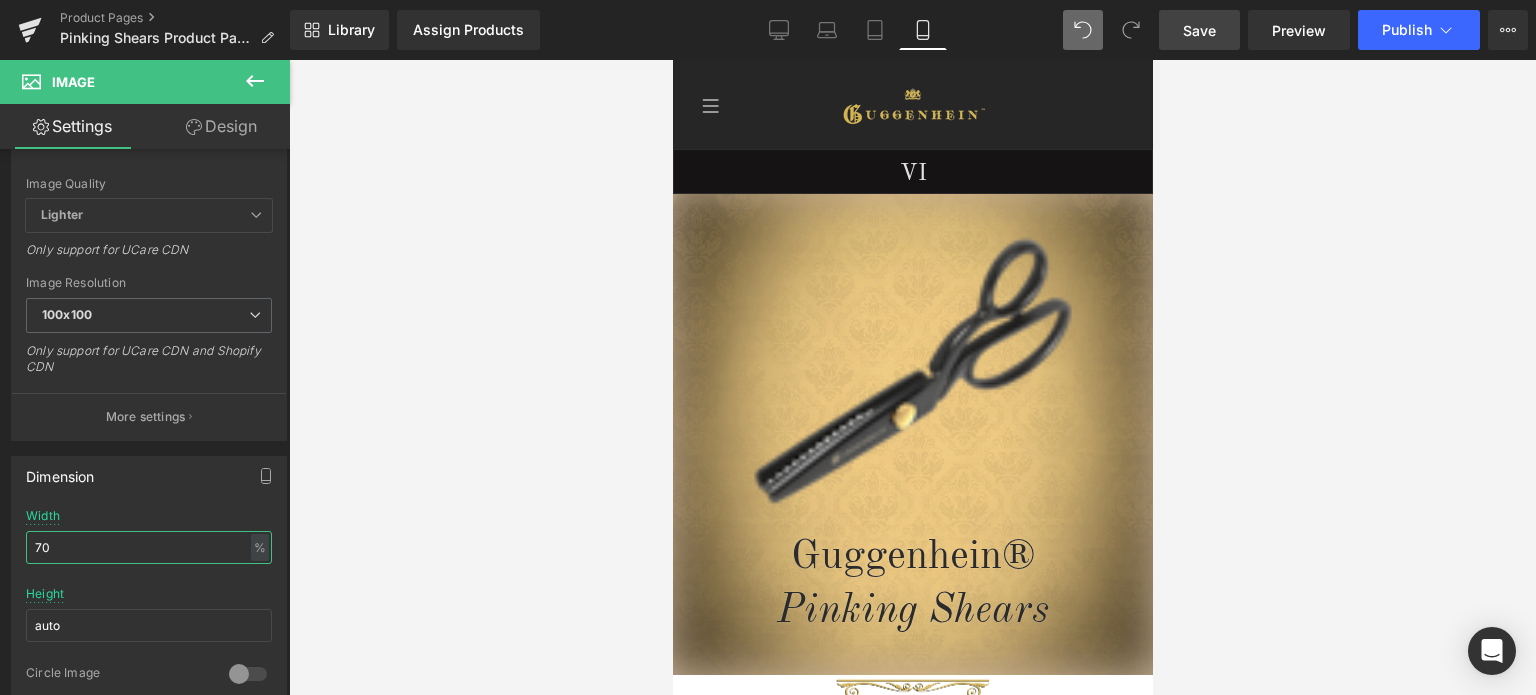 type on "70" 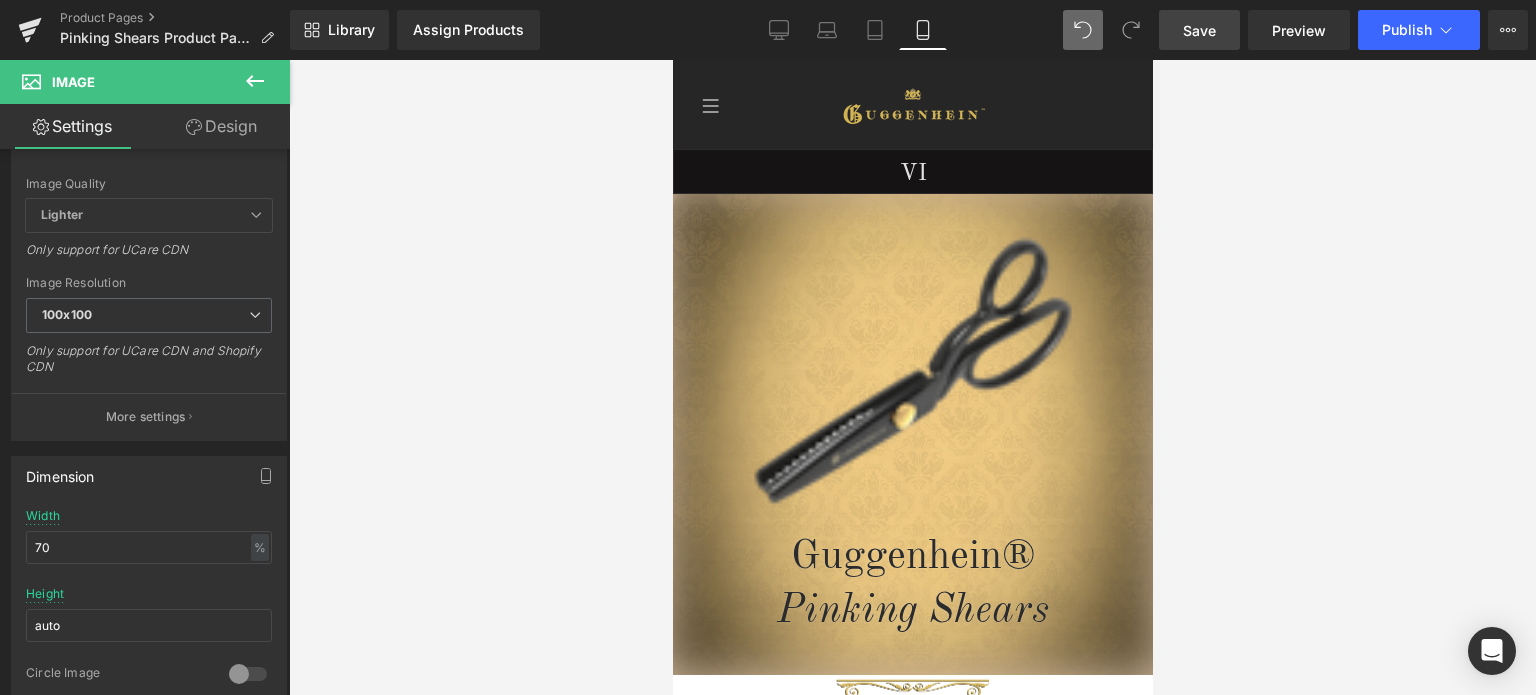click on "Save" at bounding box center [1199, 30] 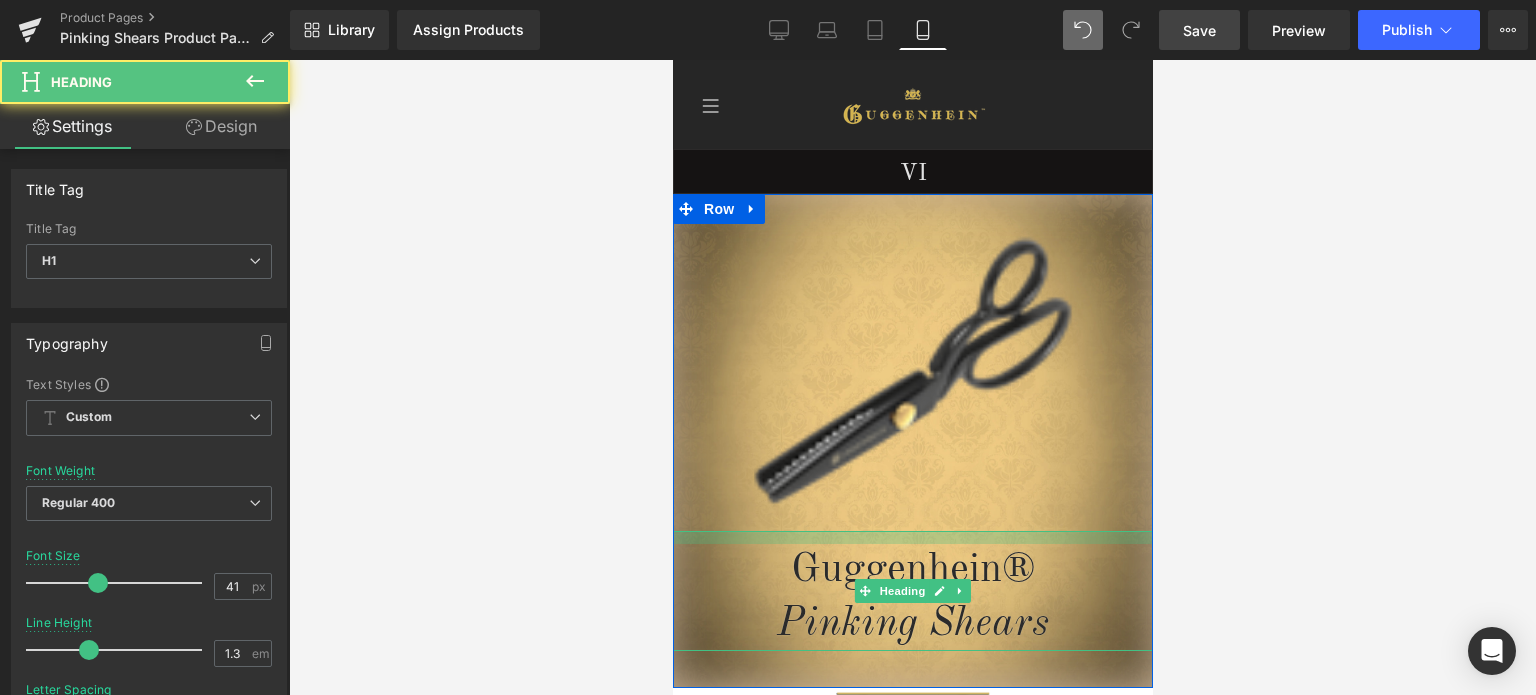 drag, startPoint x: 989, startPoint y: 533, endPoint x: 987, endPoint y: 547, distance: 14.142136 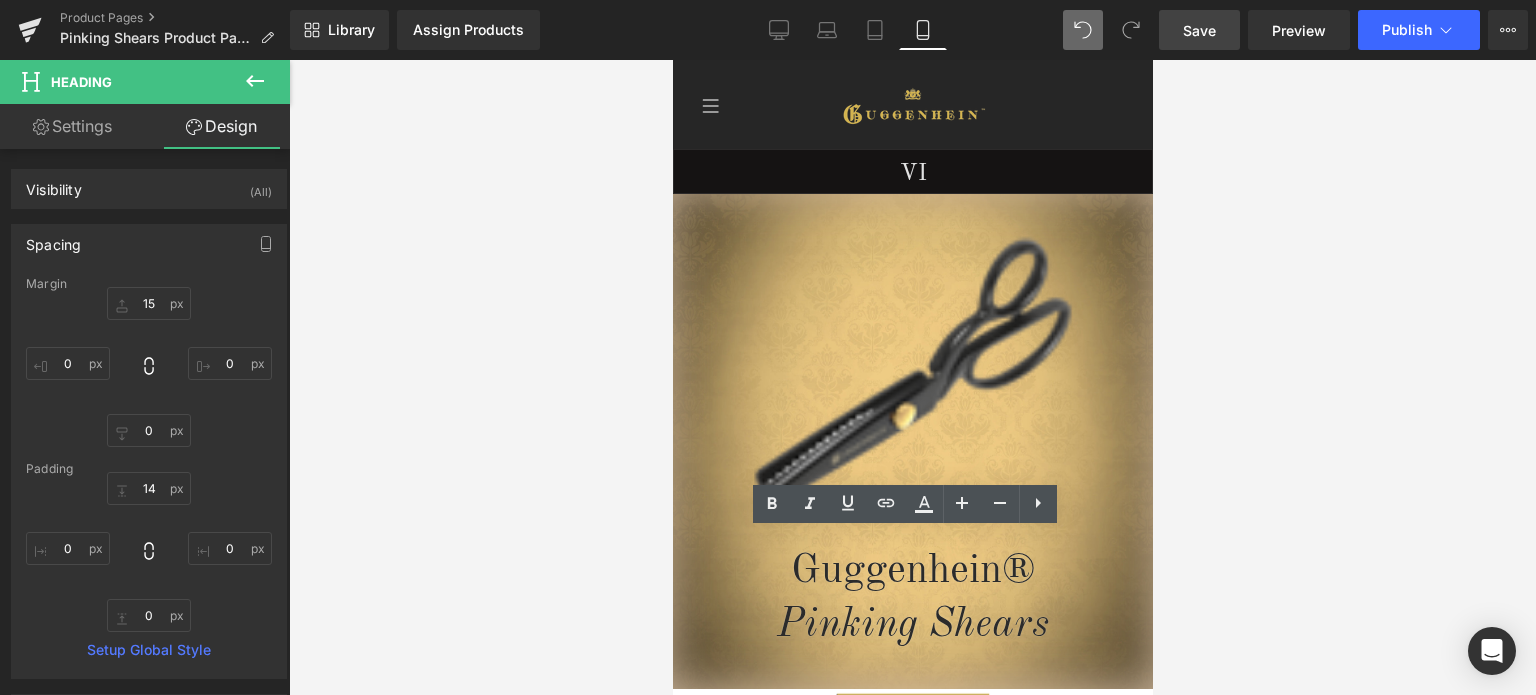 click on "Save" at bounding box center [1199, 30] 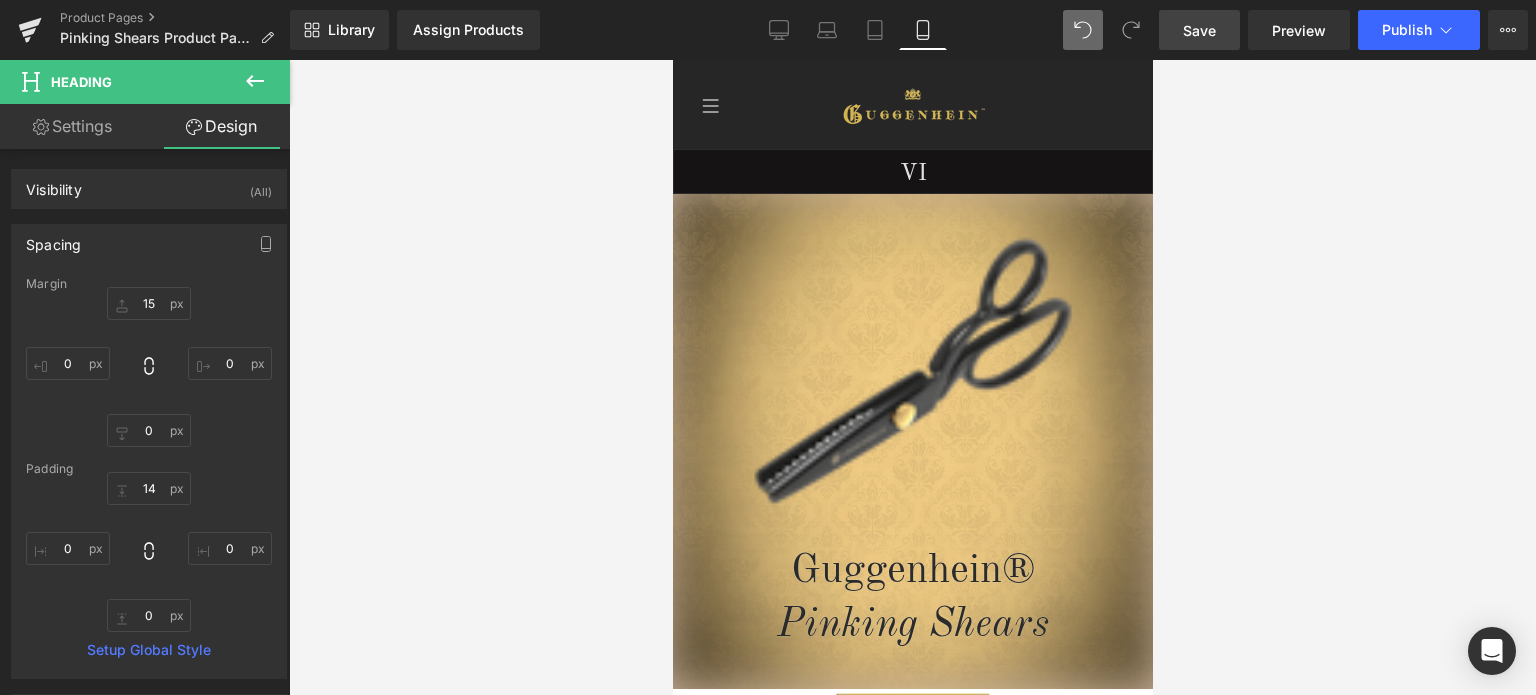 click on "Save" at bounding box center [1199, 30] 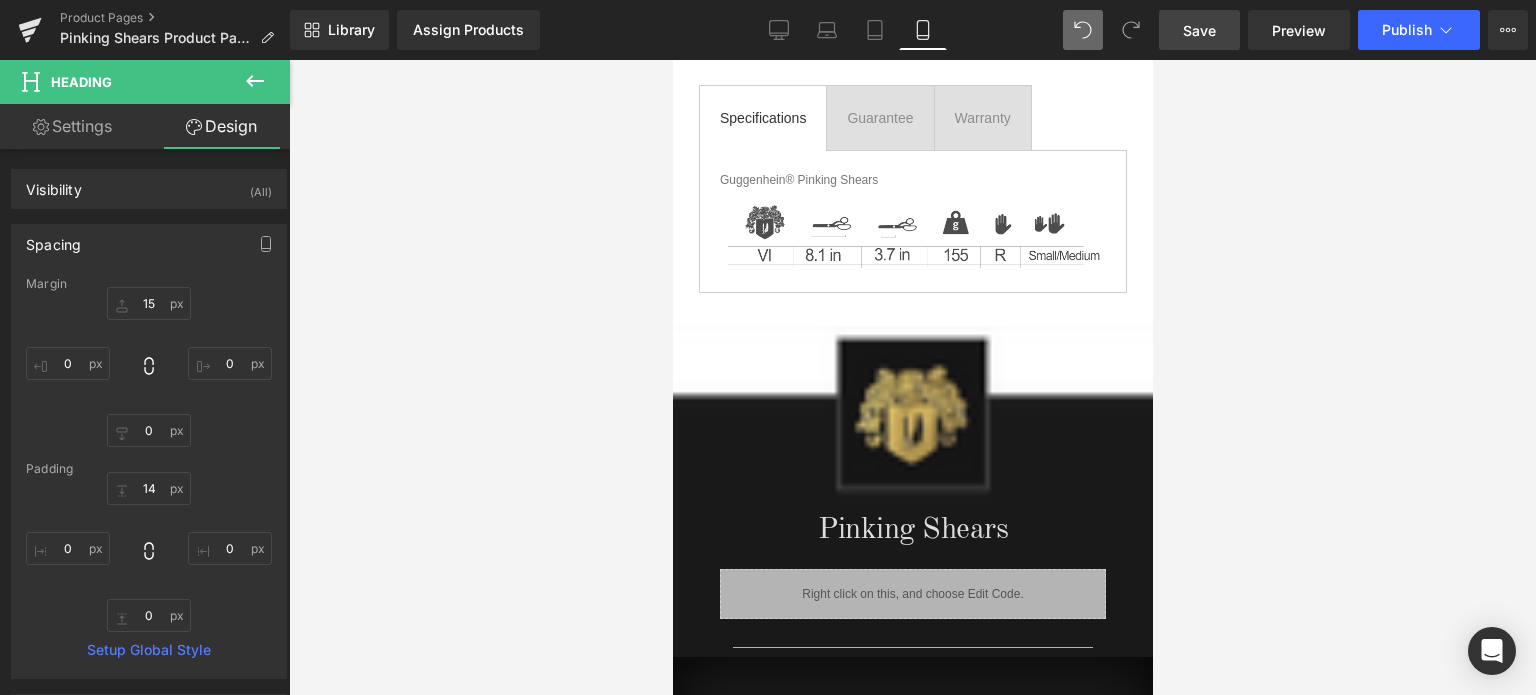 scroll, scrollTop: 1300, scrollLeft: 0, axis: vertical 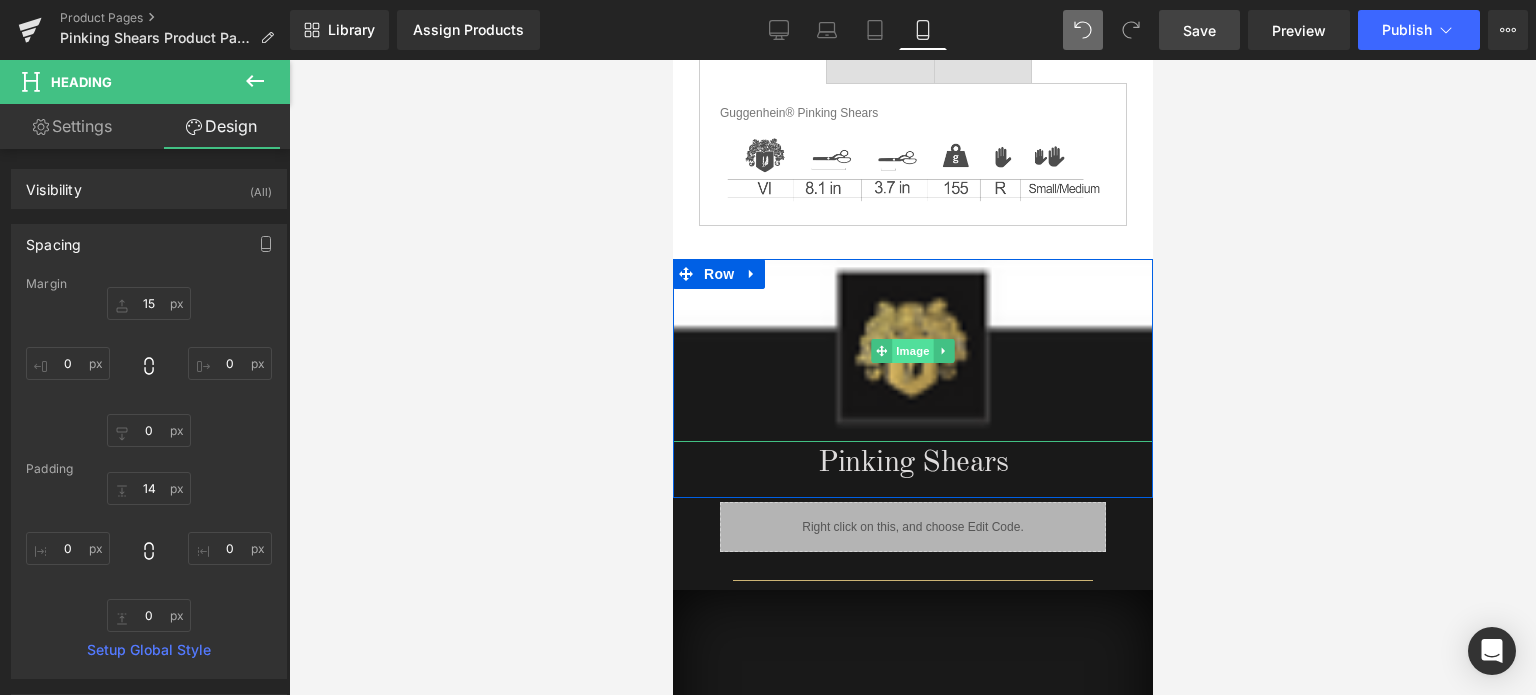 click on "Image" at bounding box center (912, 351) 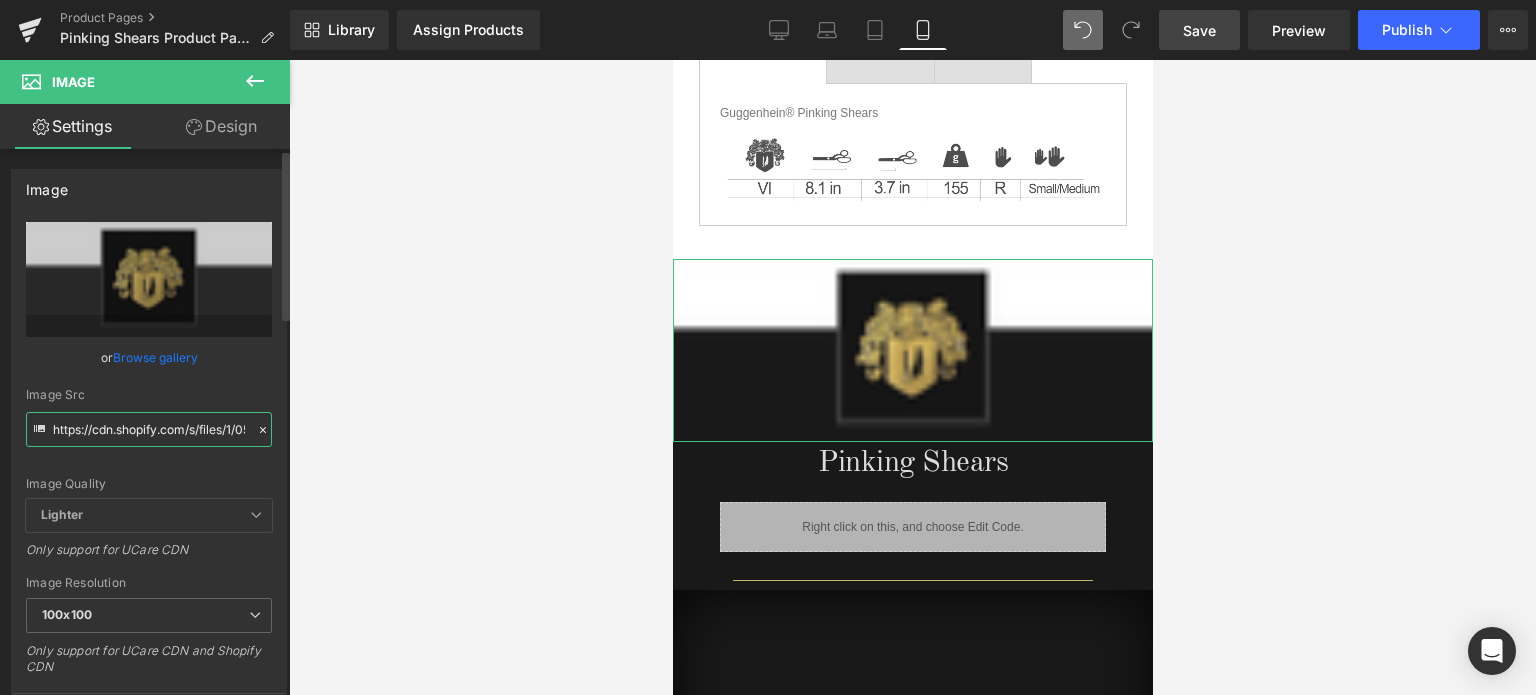 click on "https://cdn.shopify.com/s/files/1/0566/0963/6442/files/3_55f716f0-c466-4b6e-ac86-9d6d4621a4ab_100x100.png?v=1752823945" at bounding box center [149, 429] 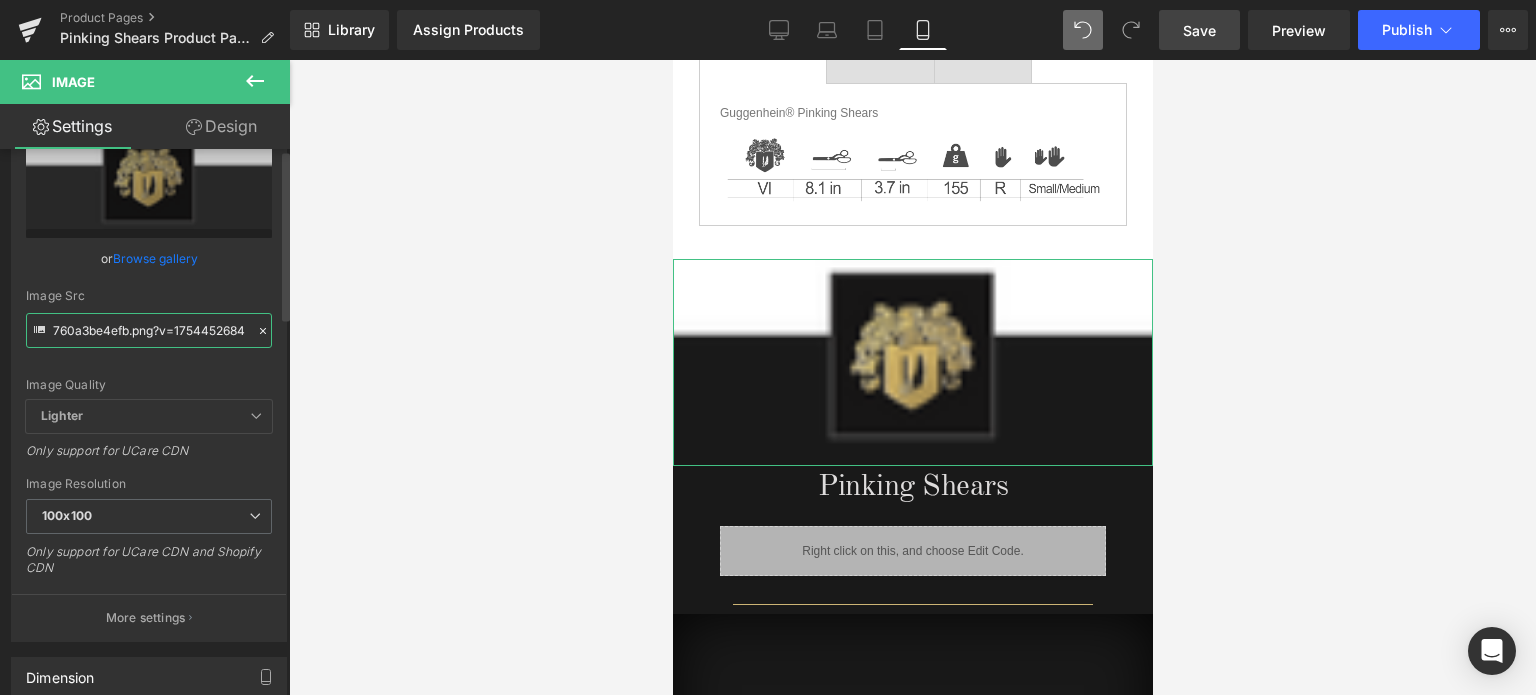 scroll, scrollTop: 300, scrollLeft: 0, axis: vertical 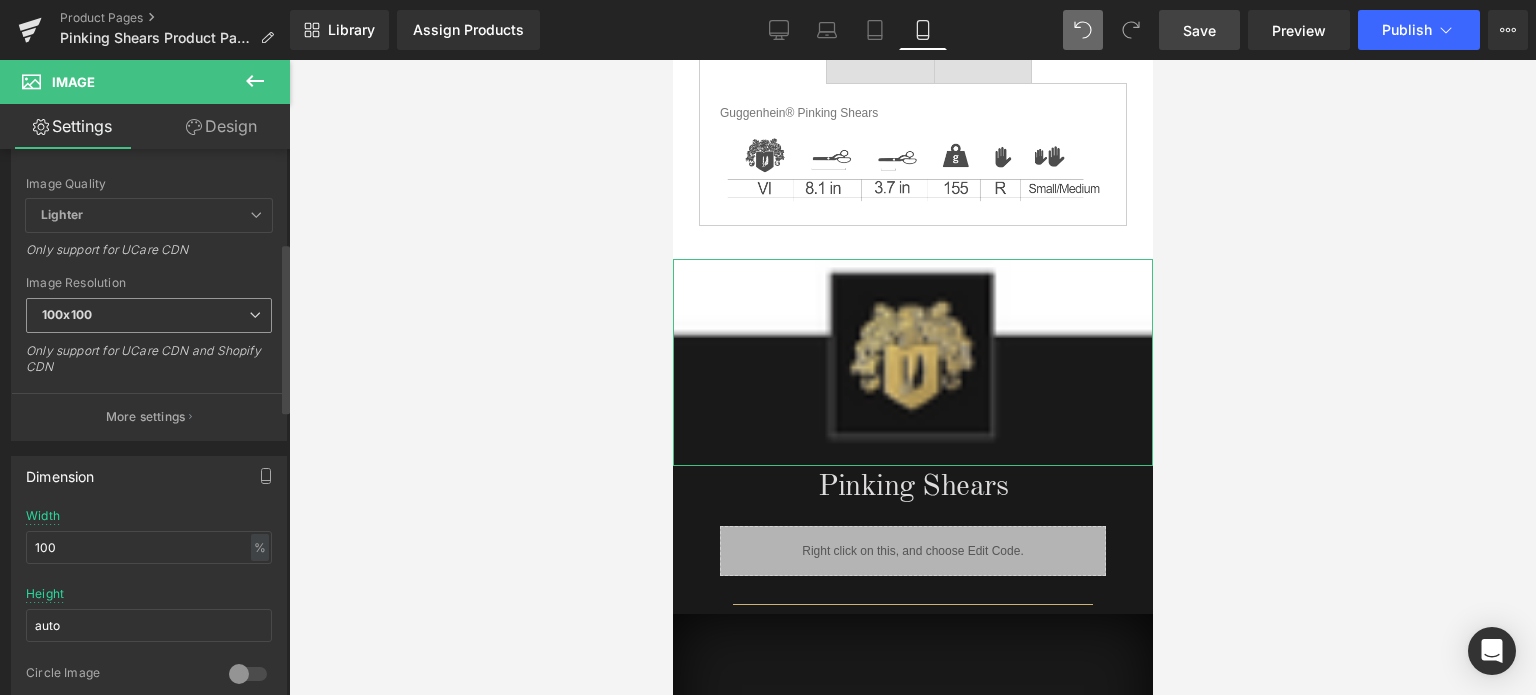 type on "https://cdn.shopify.com/s/files/1/0566/0963/6442/files/1-1_87f97ee9-229c-473d-9c86-6760a3be4efb_100x100.png?v=1754452684" 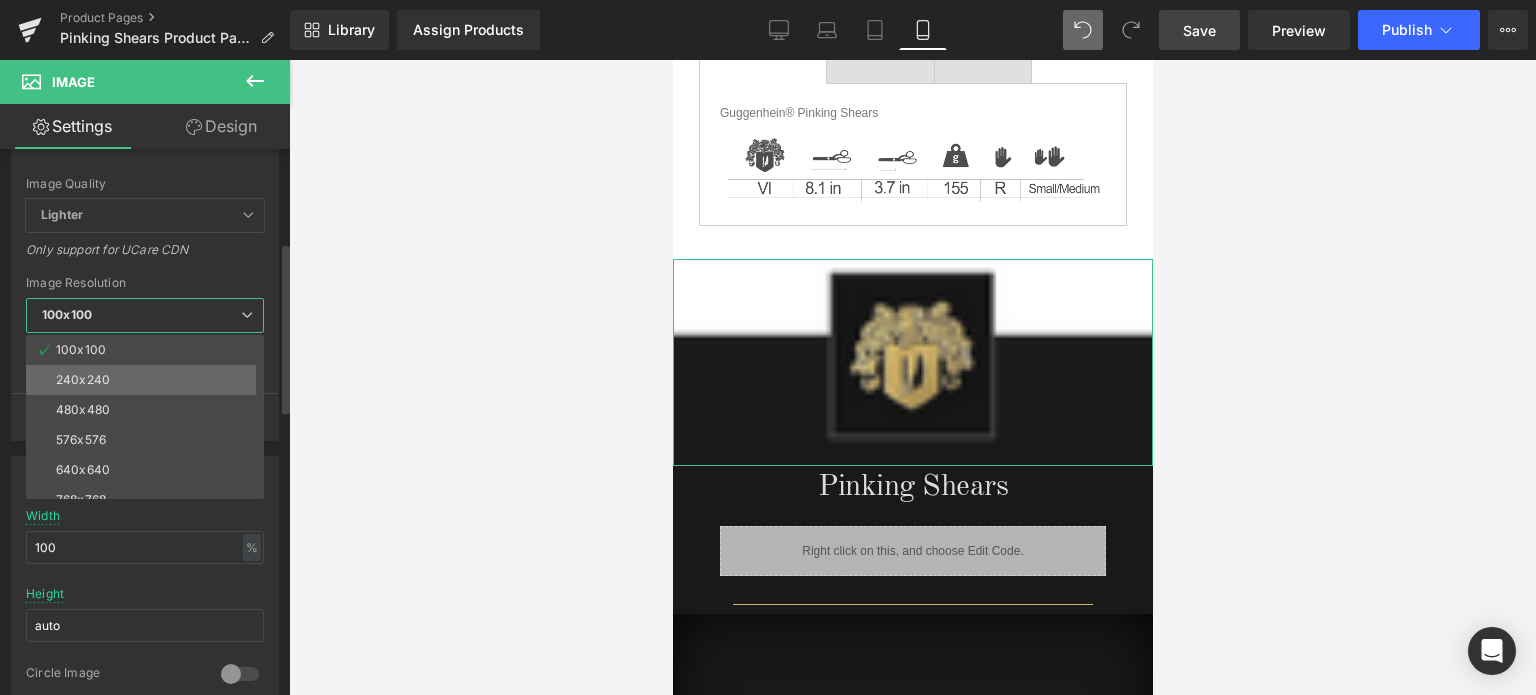 click on "240x240" at bounding box center [149, 380] 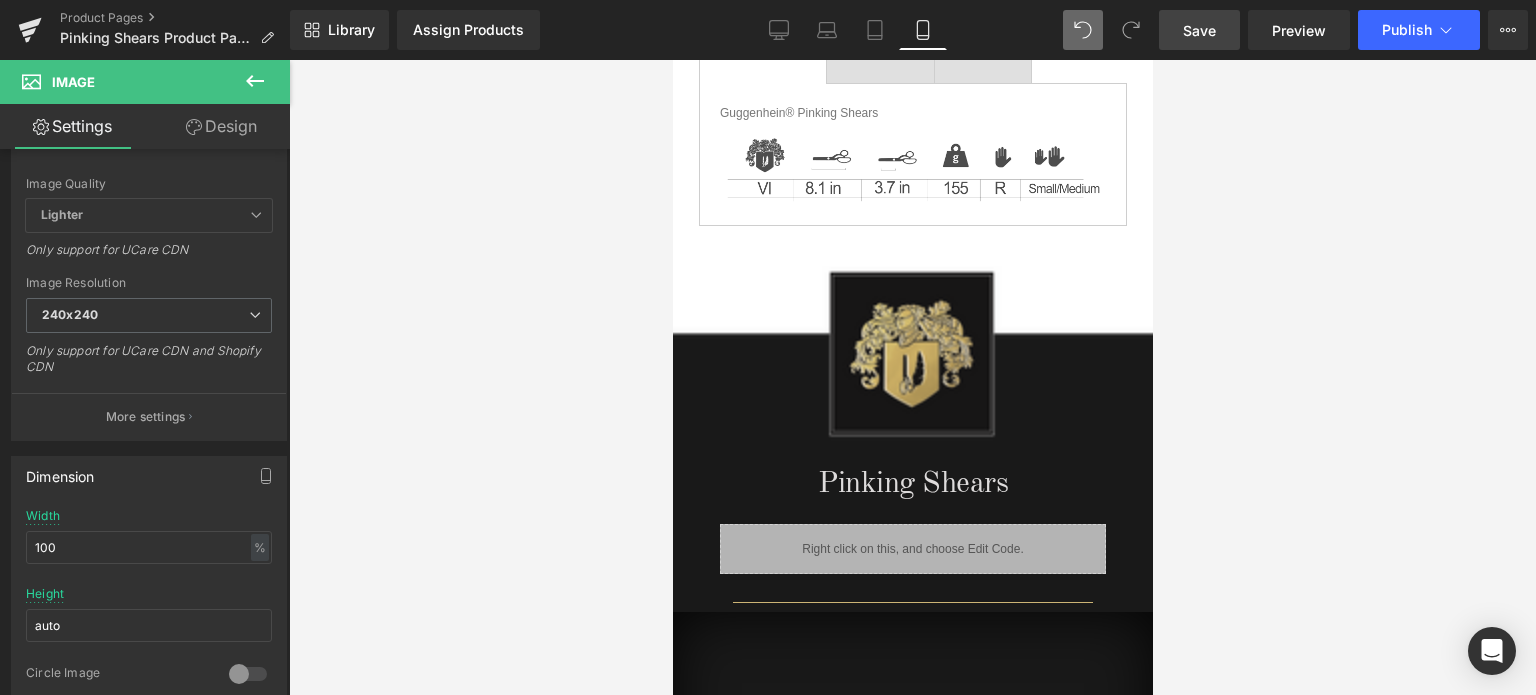 click on "Save" at bounding box center [1199, 30] 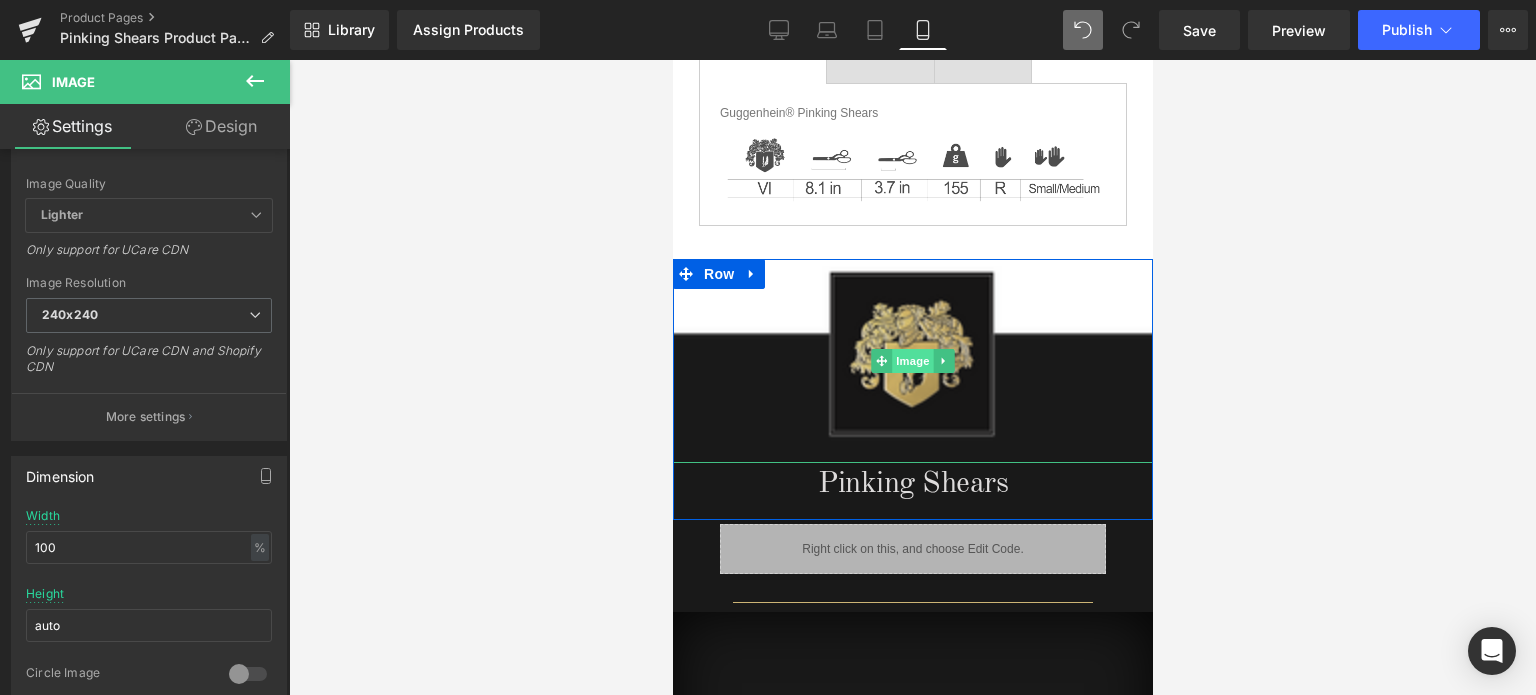 click on "Image" at bounding box center (912, 361) 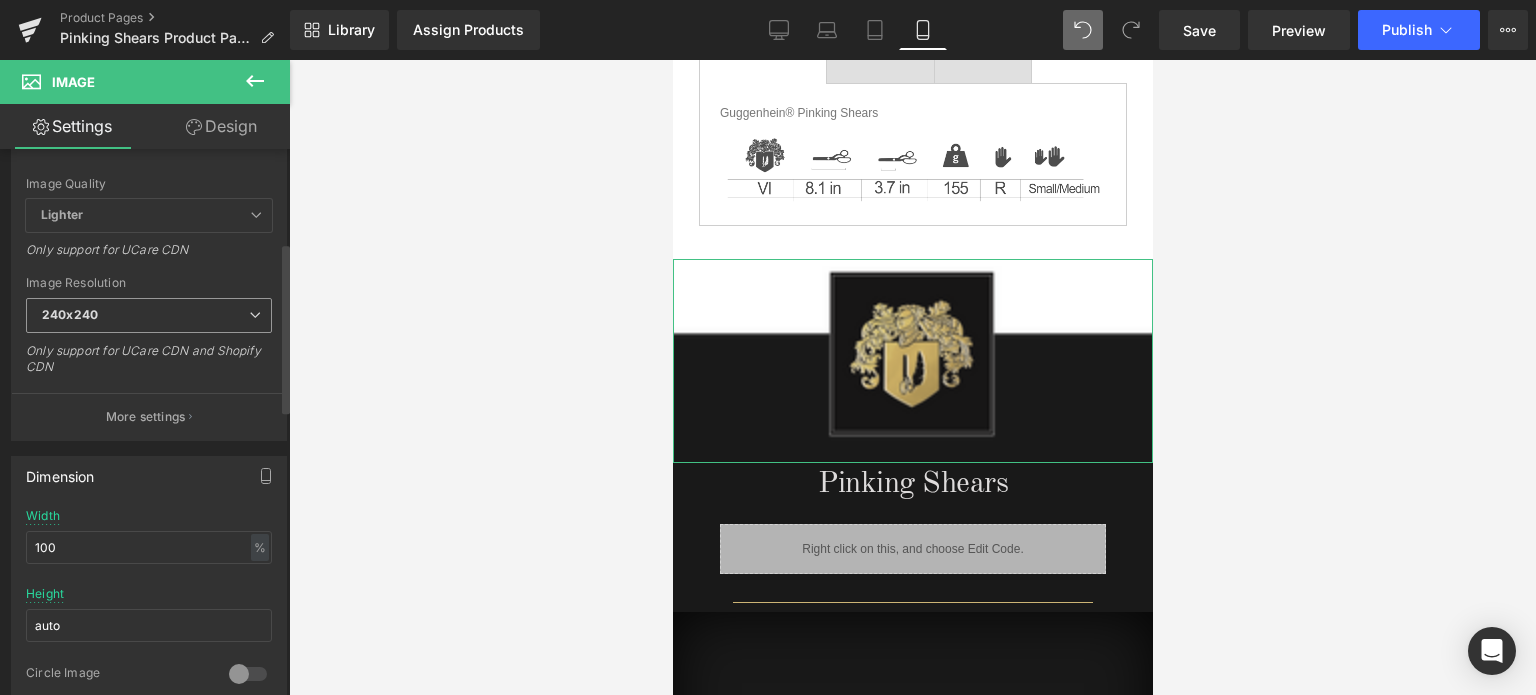 click on "240x240" at bounding box center [149, 315] 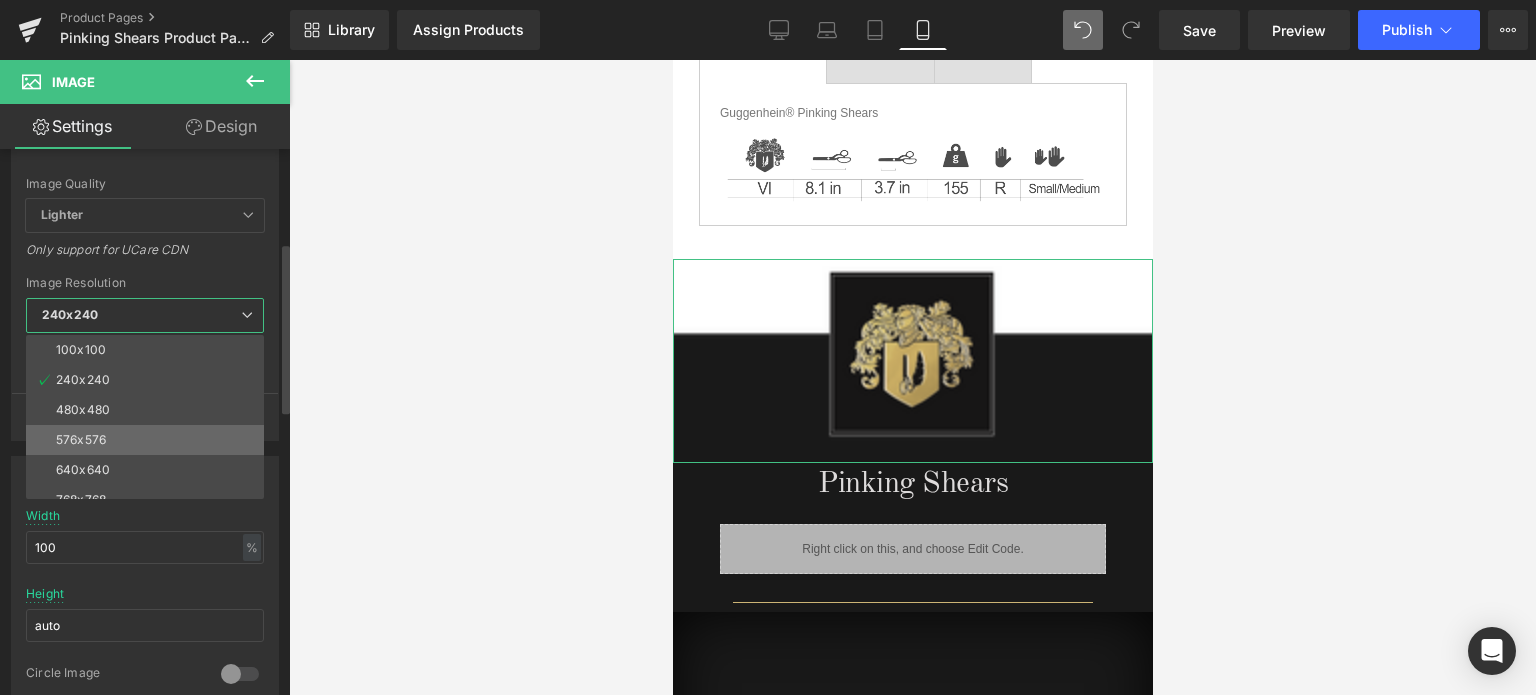 scroll, scrollTop: 286, scrollLeft: 0, axis: vertical 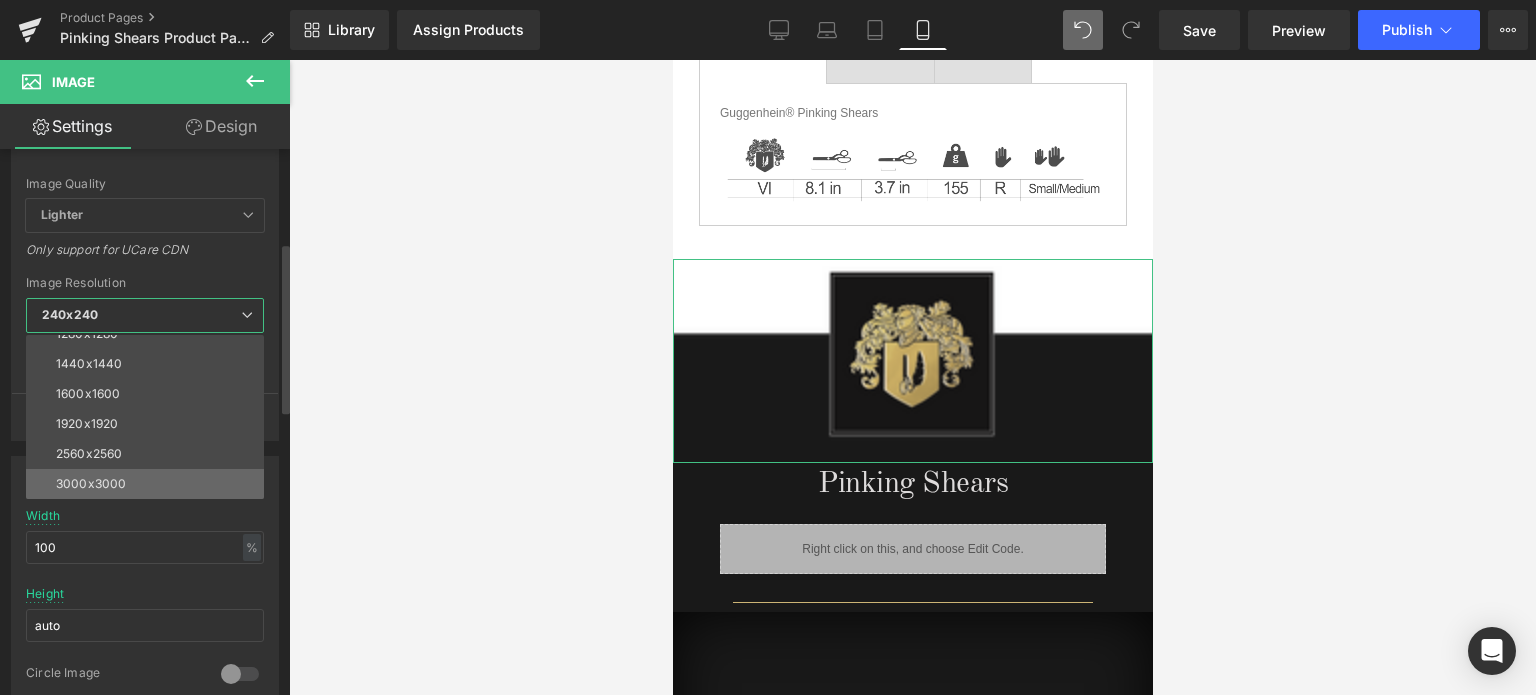 click on "3000x3000" at bounding box center (149, 484) 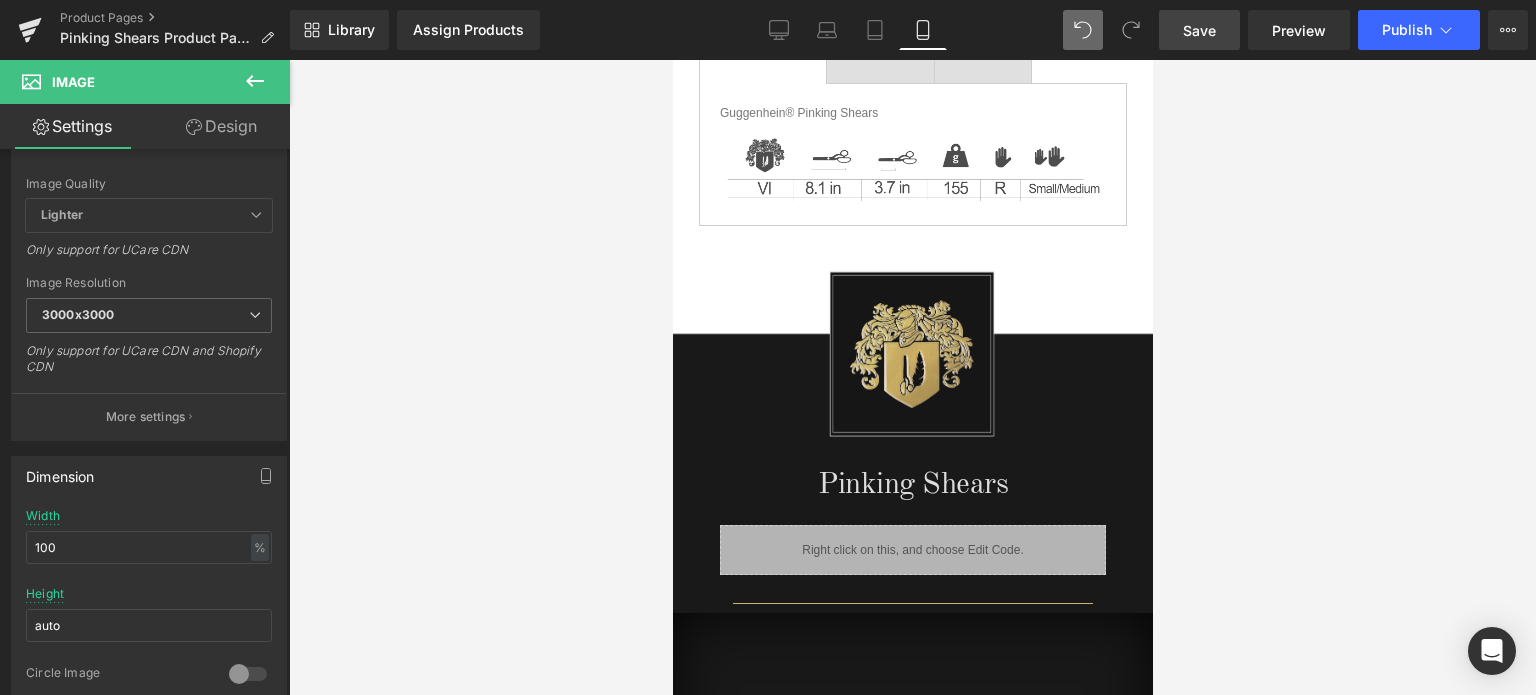 click on "Save" at bounding box center (1199, 30) 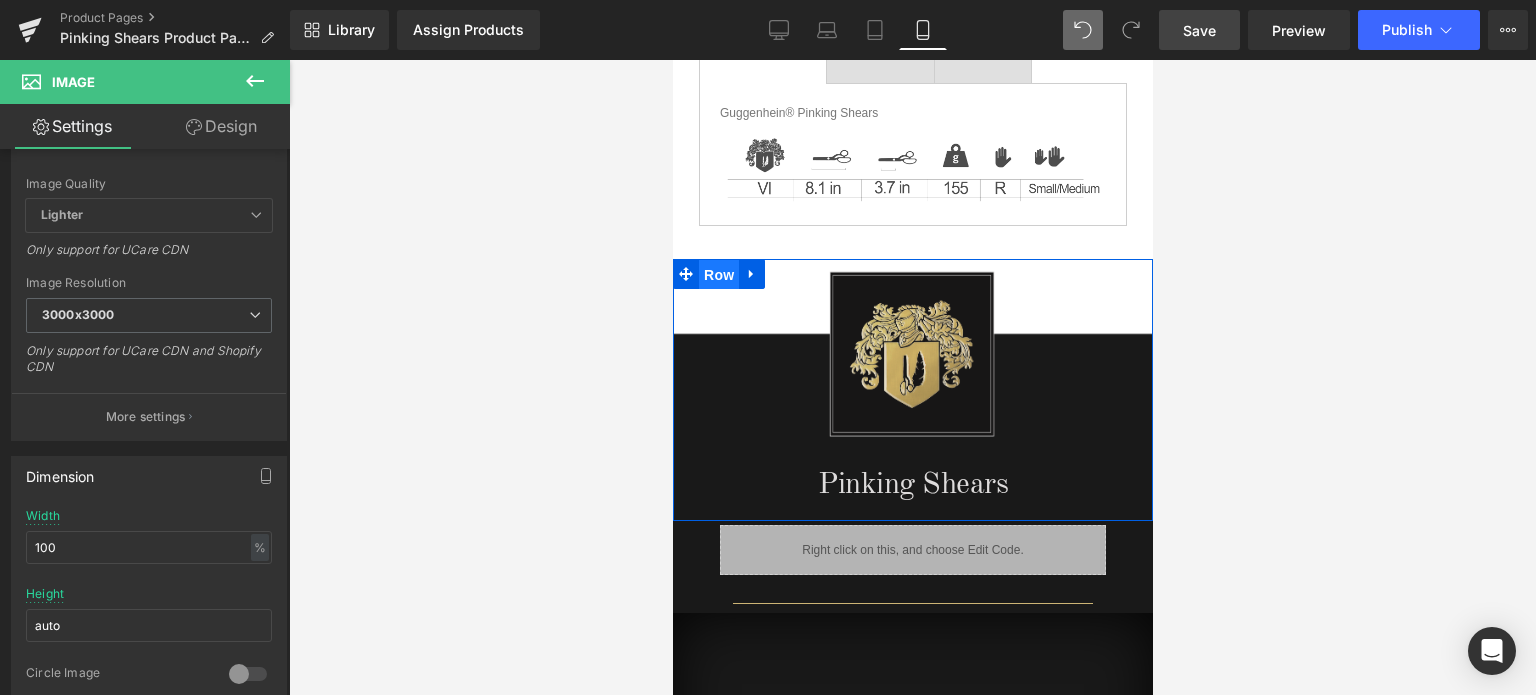 click on "Row" at bounding box center [718, 275] 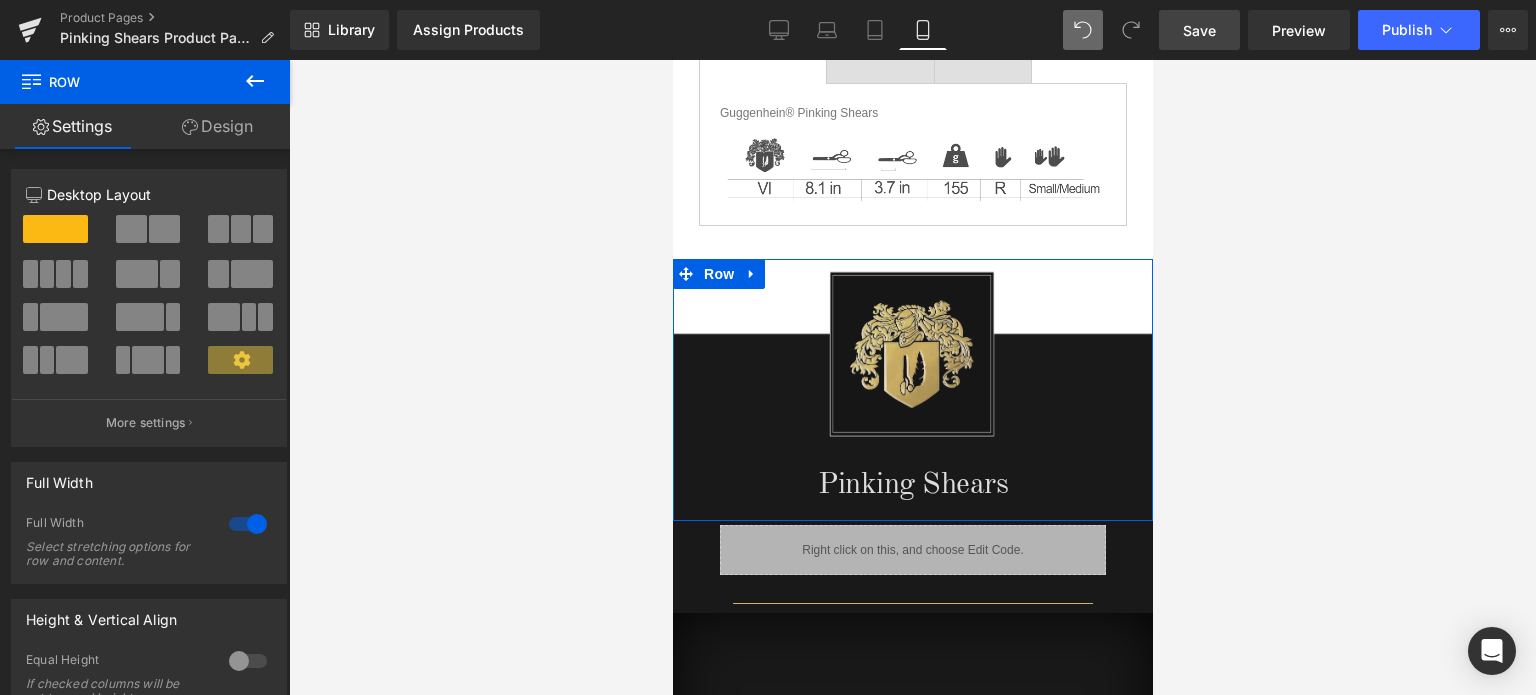 click on "Design" at bounding box center (217, 126) 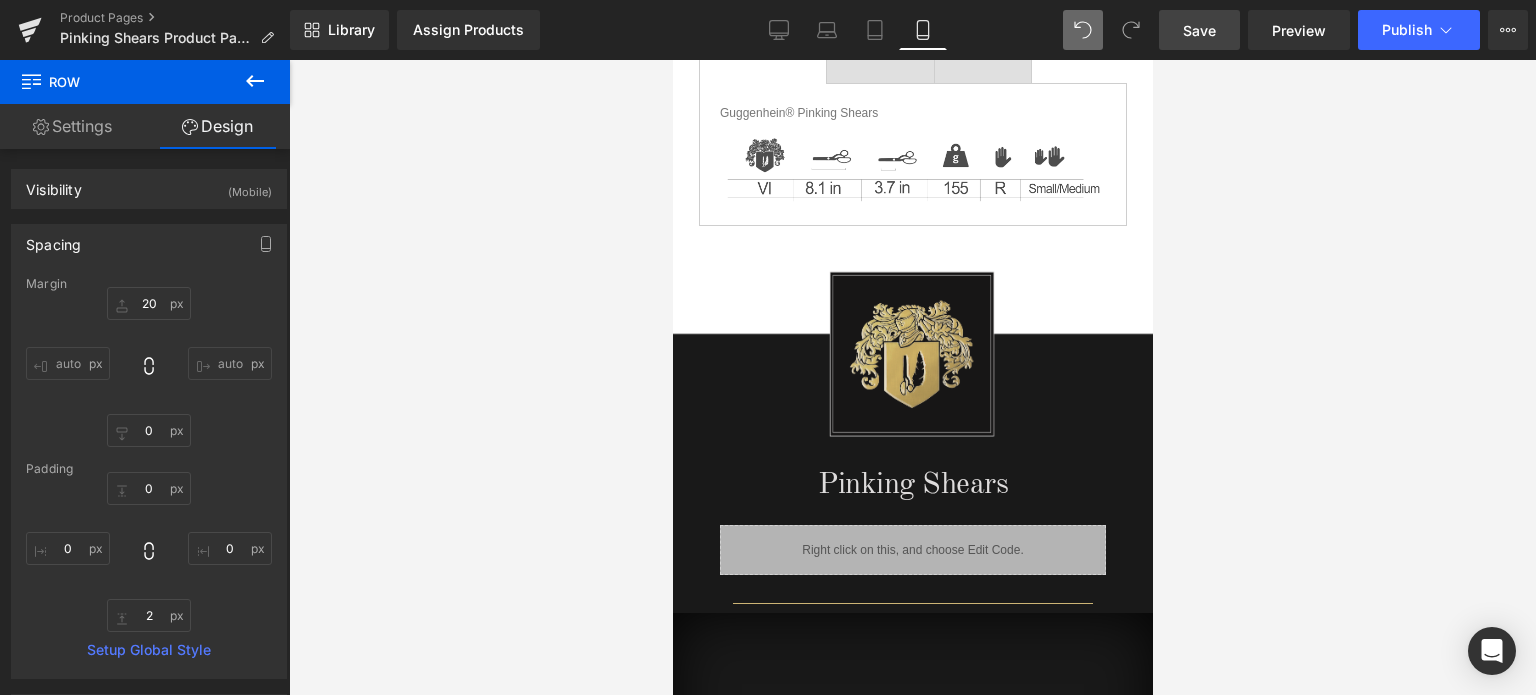 click on "Save" at bounding box center (1199, 30) 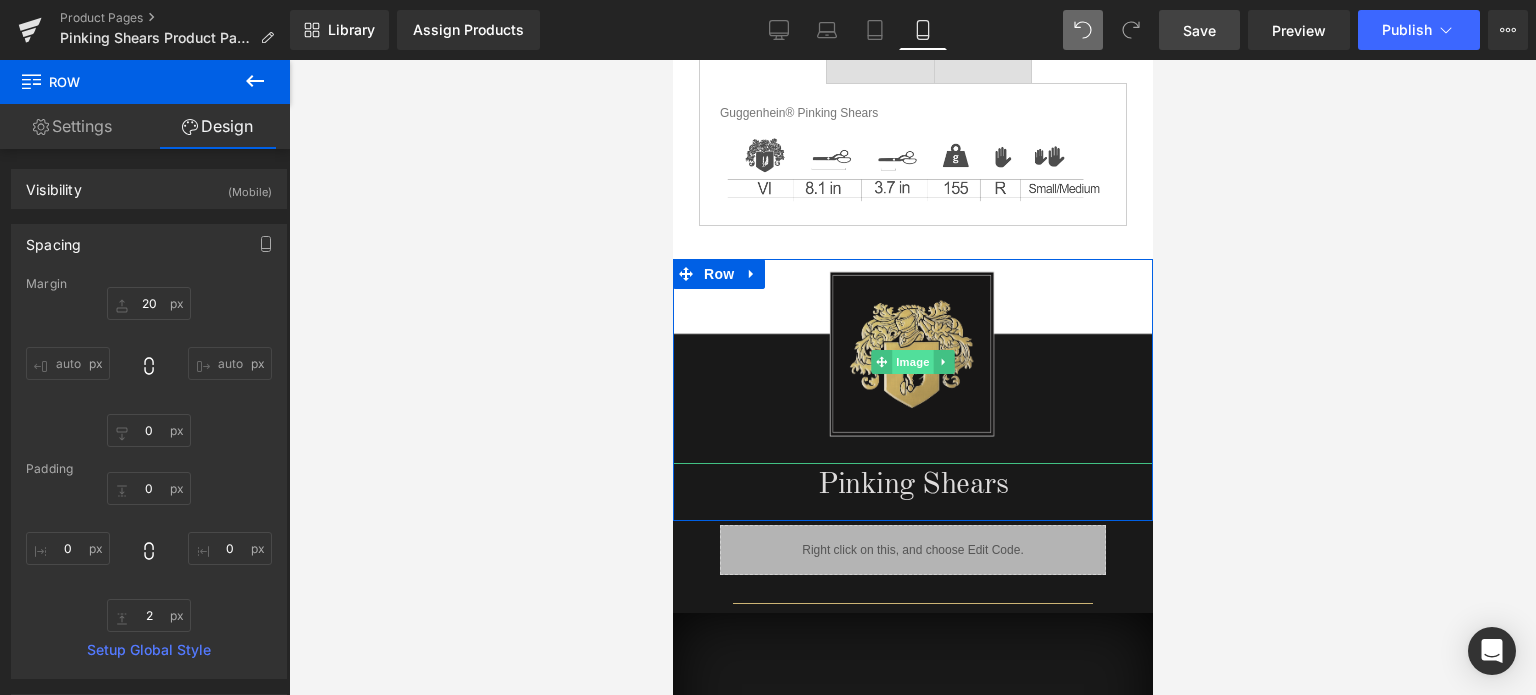 click on "Image" at bounding box center (912, 362) 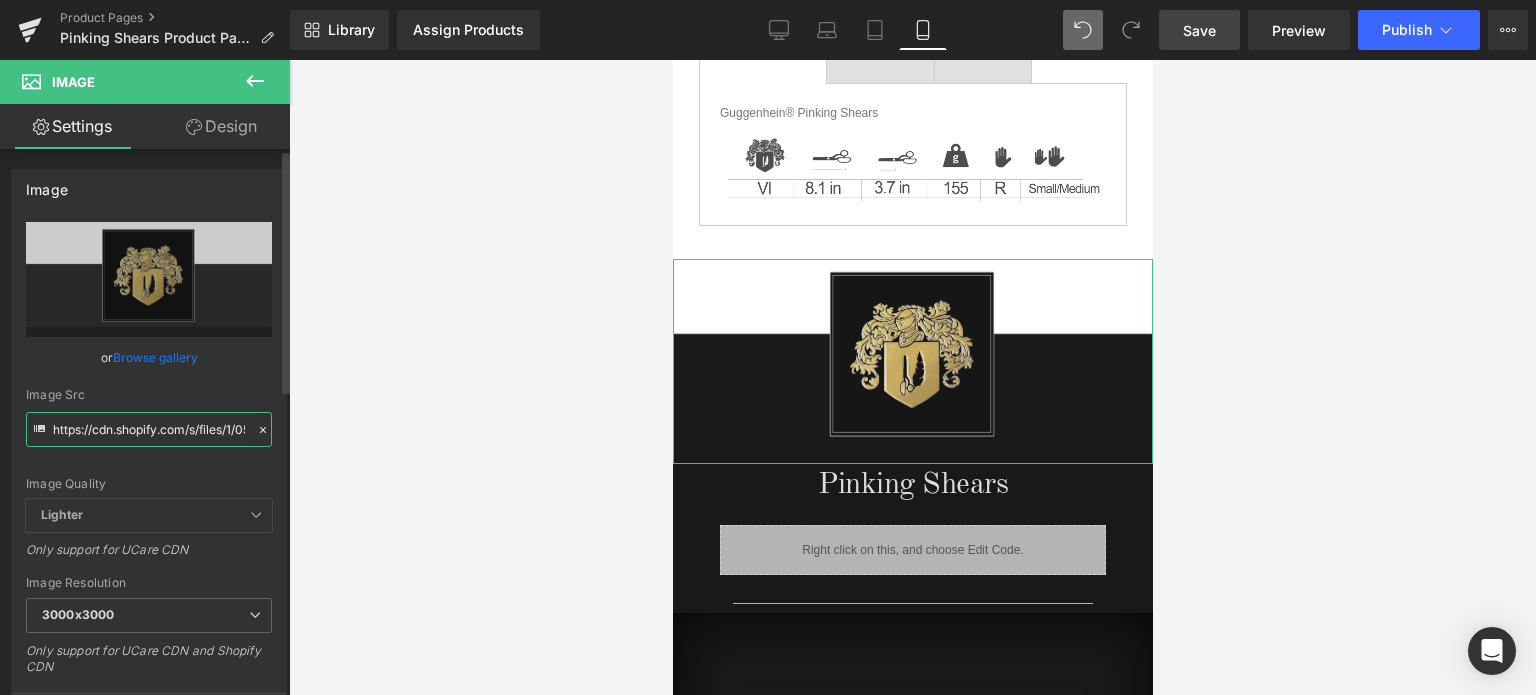 click on "https://cdn.shopify.com/s/files/1/0566/0963/6442/files/1-1_87f97ee9-229c-473d-9c86-6760a3be4efb_3000x3000.png?v=1754452684" at bounding box center (149, 429) 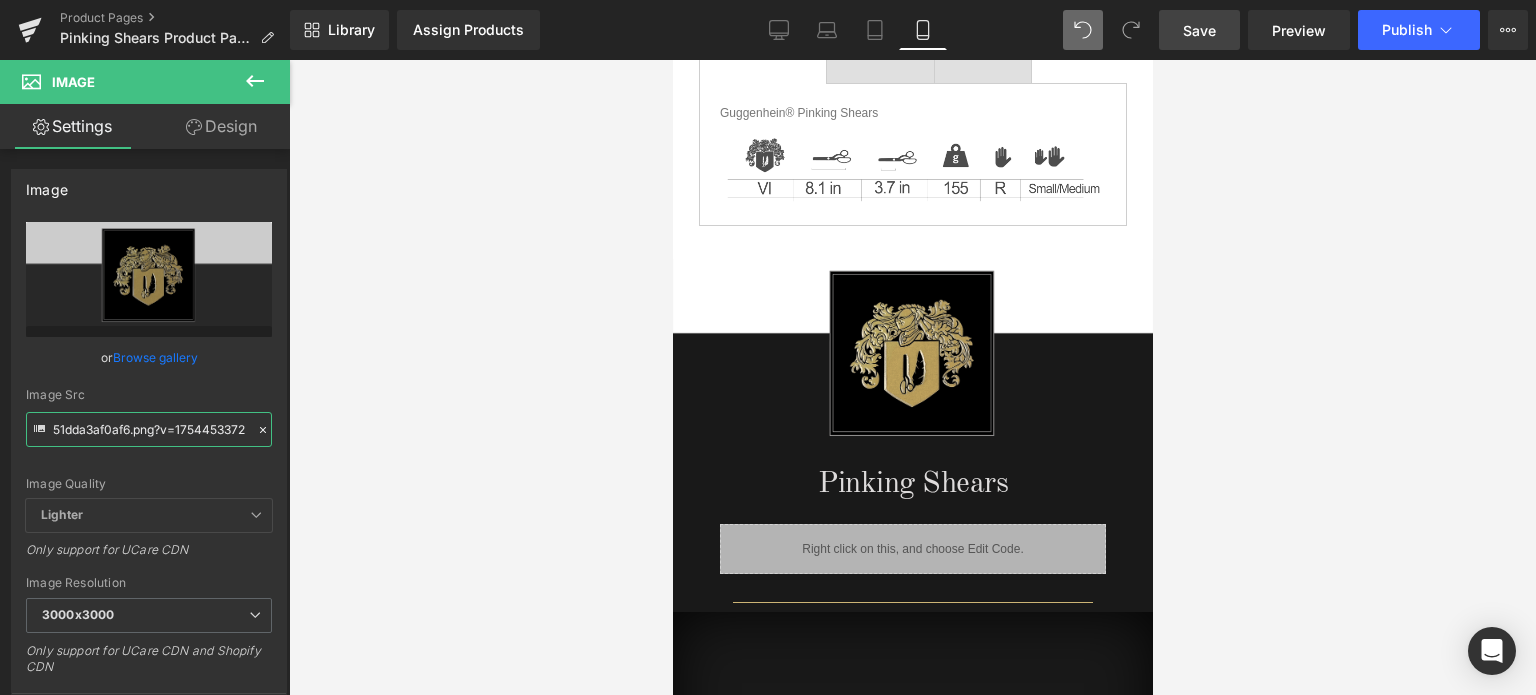 type on "https://cdn.shopify.com/s/files/1/0566/0963/6442/files/1-2_ecee576d-3d0e-4190-9d11-51dda3af0af6_3000x3000.png?v=1754453372" 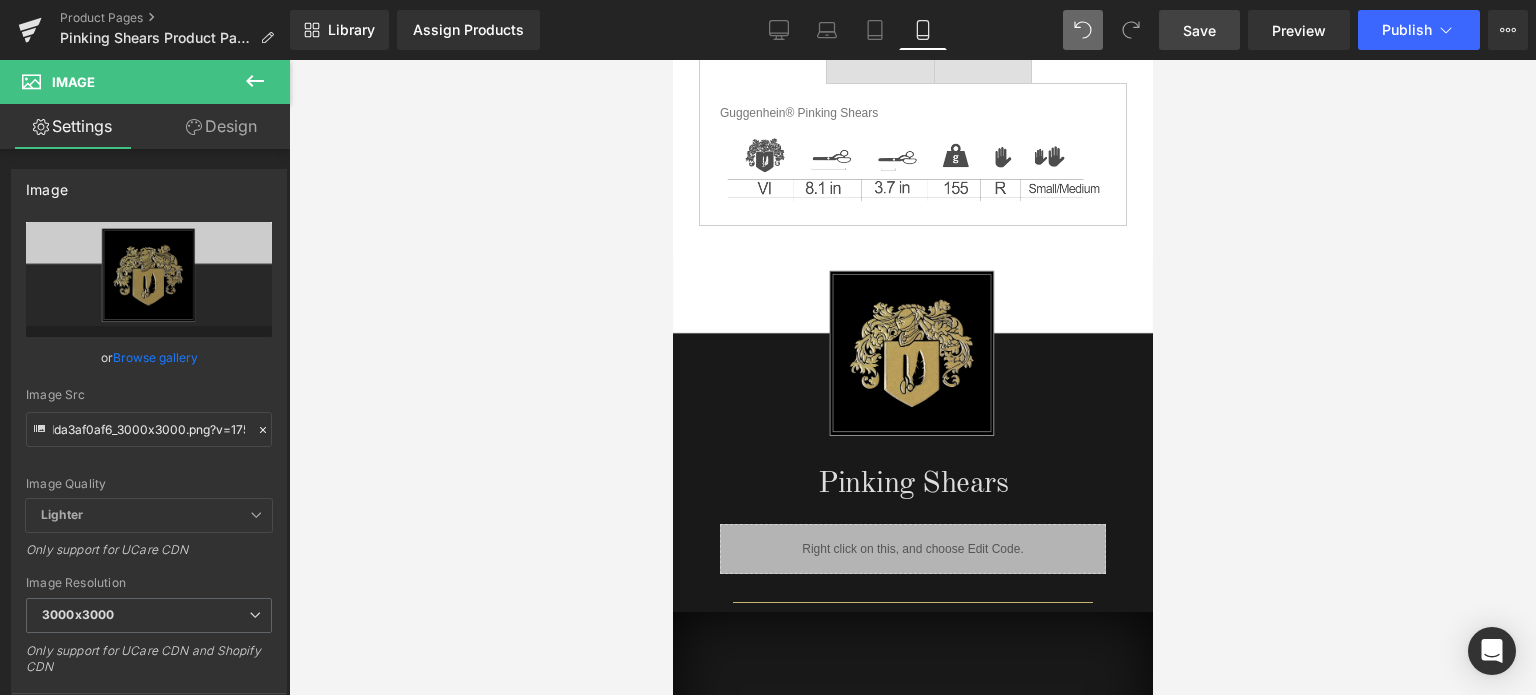 scroll, scrollTop: 0, scrollLeft: 0, axis: both 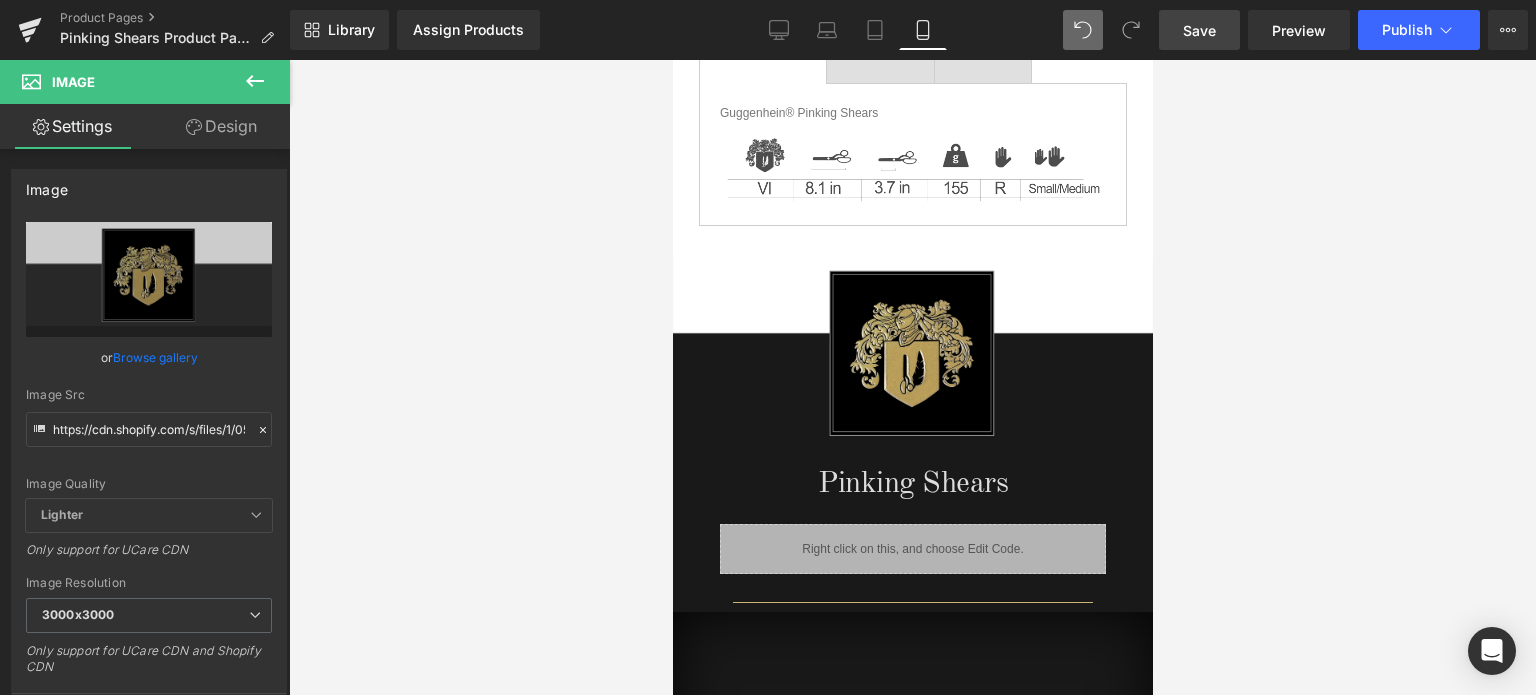 click on "Save" at bounding box center (1199, 30) 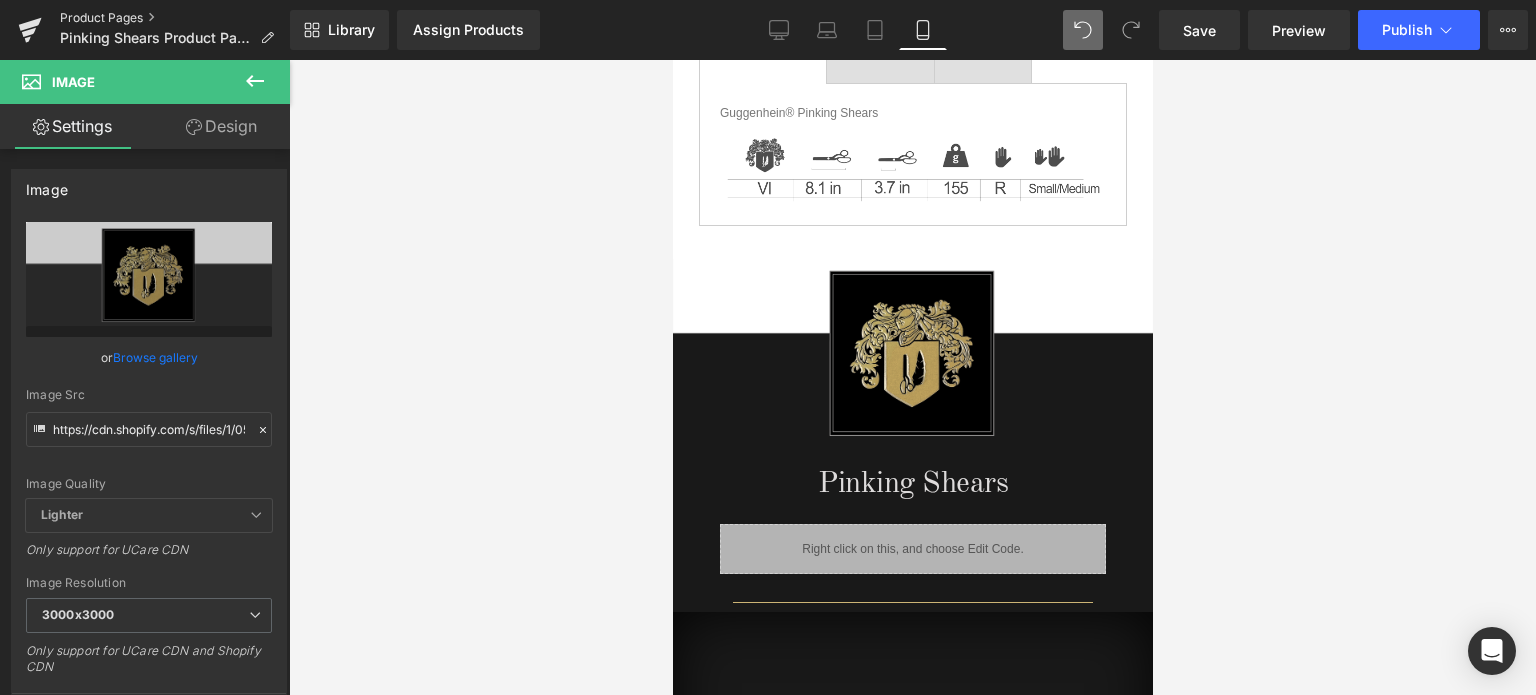click on "Product Pages" at bounding box center (175, 18) 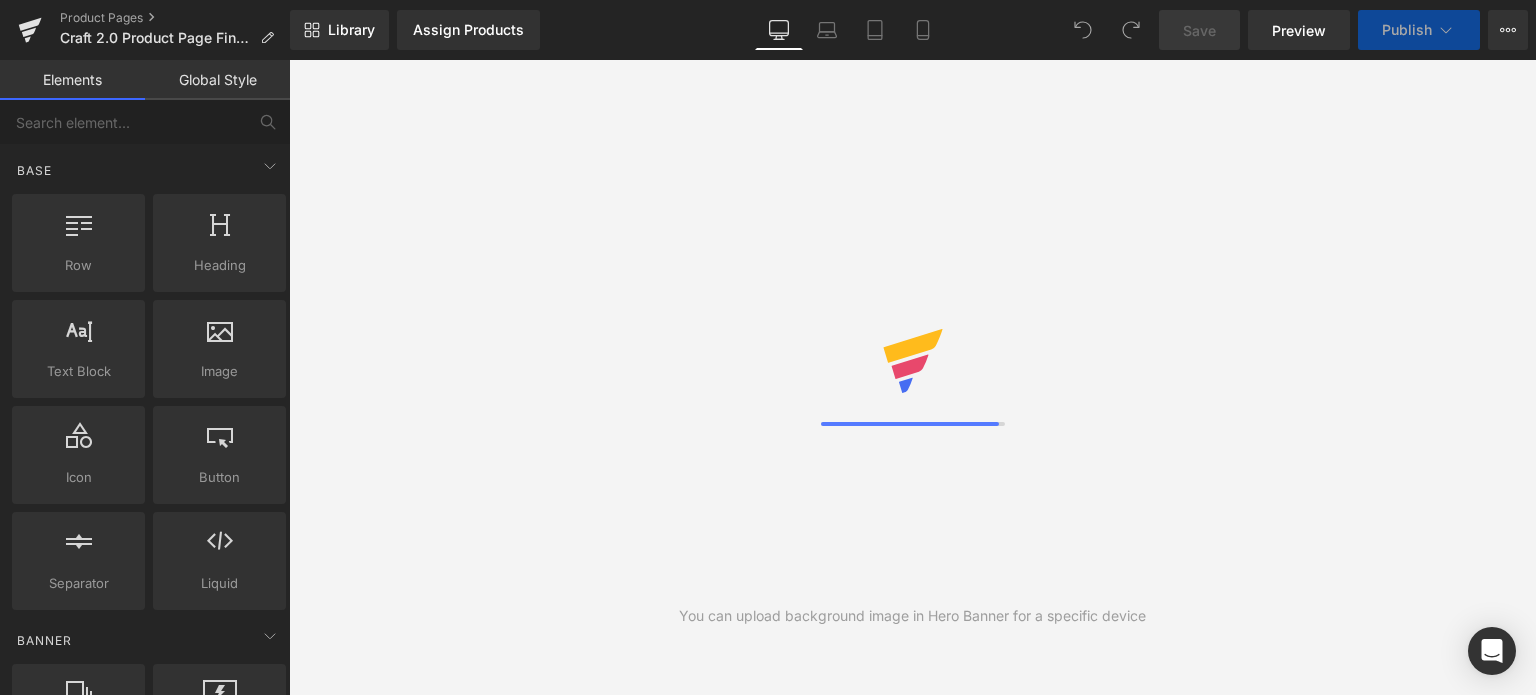 scroll, scrollTop: 0, scrollLeft: 0, axis: both 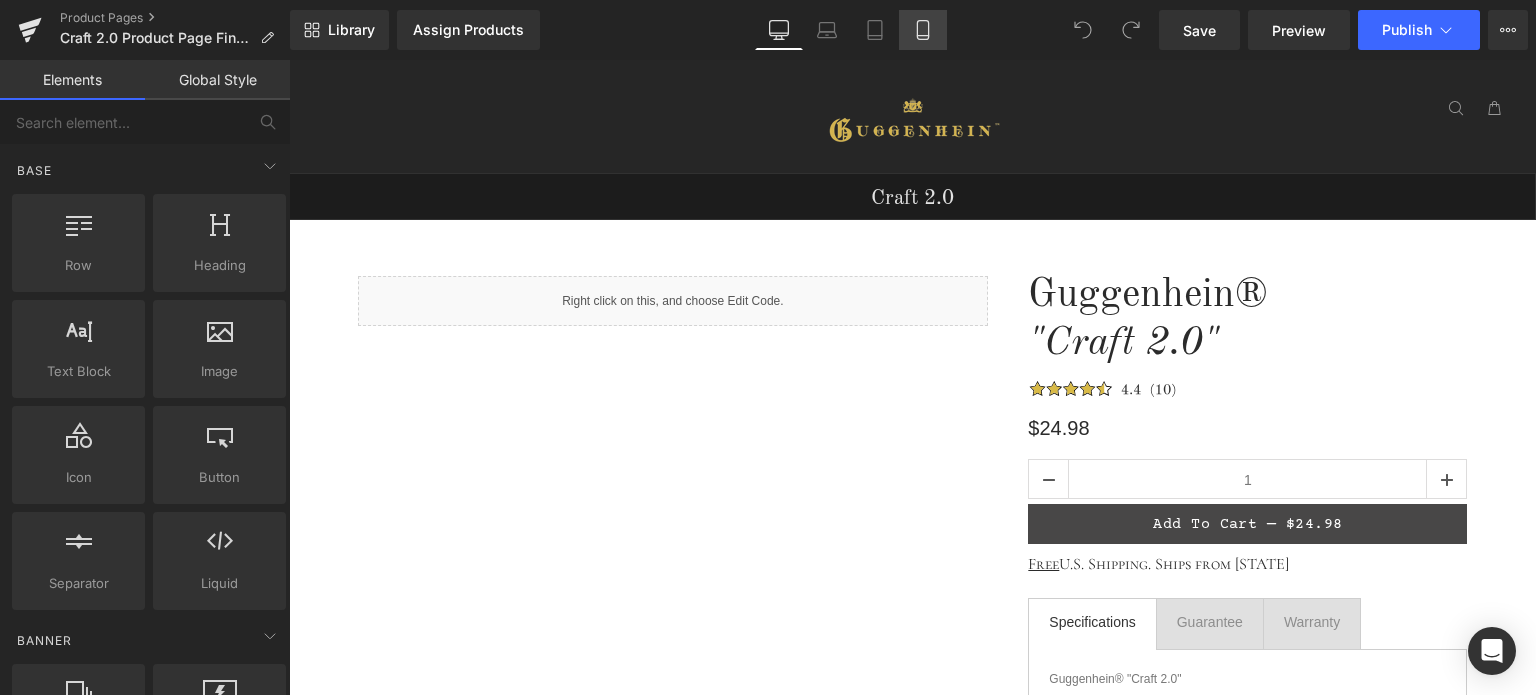 click 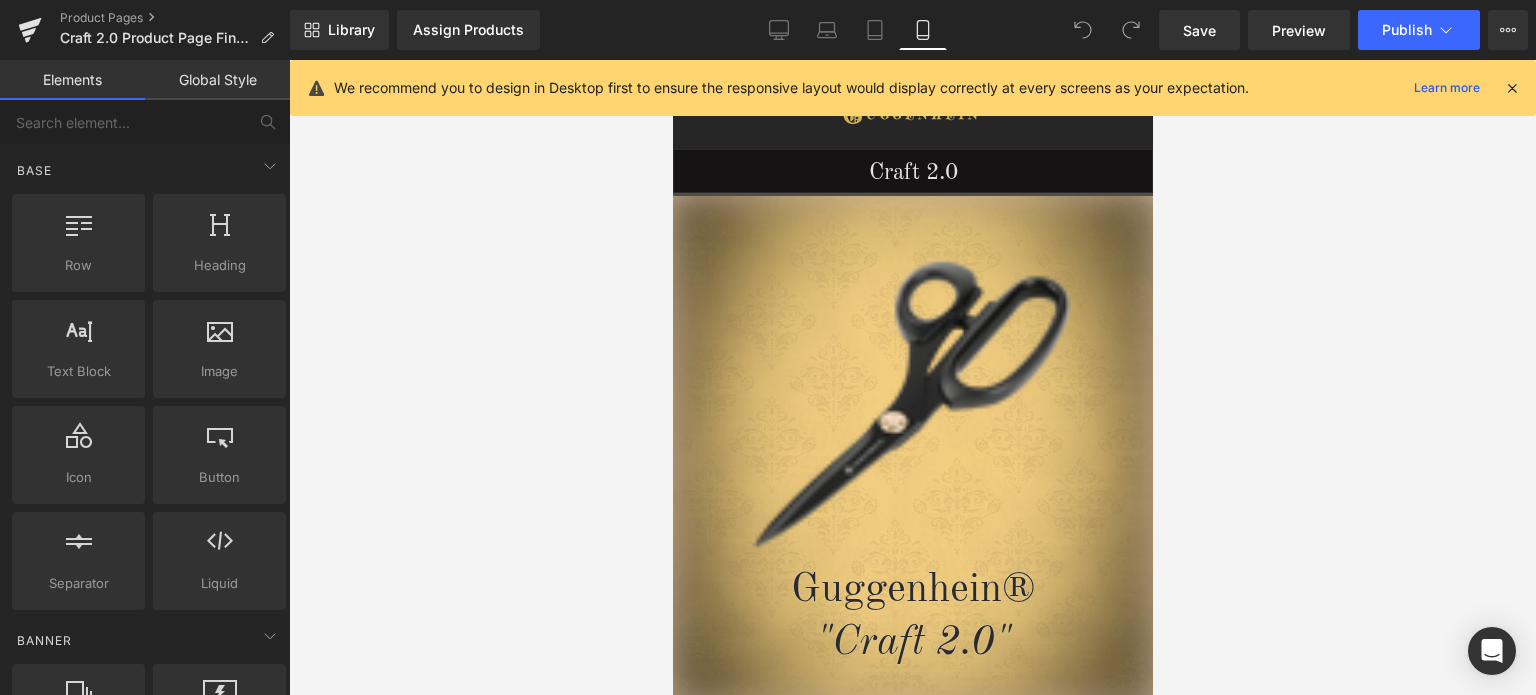 click at bounding box center (1512, 88) 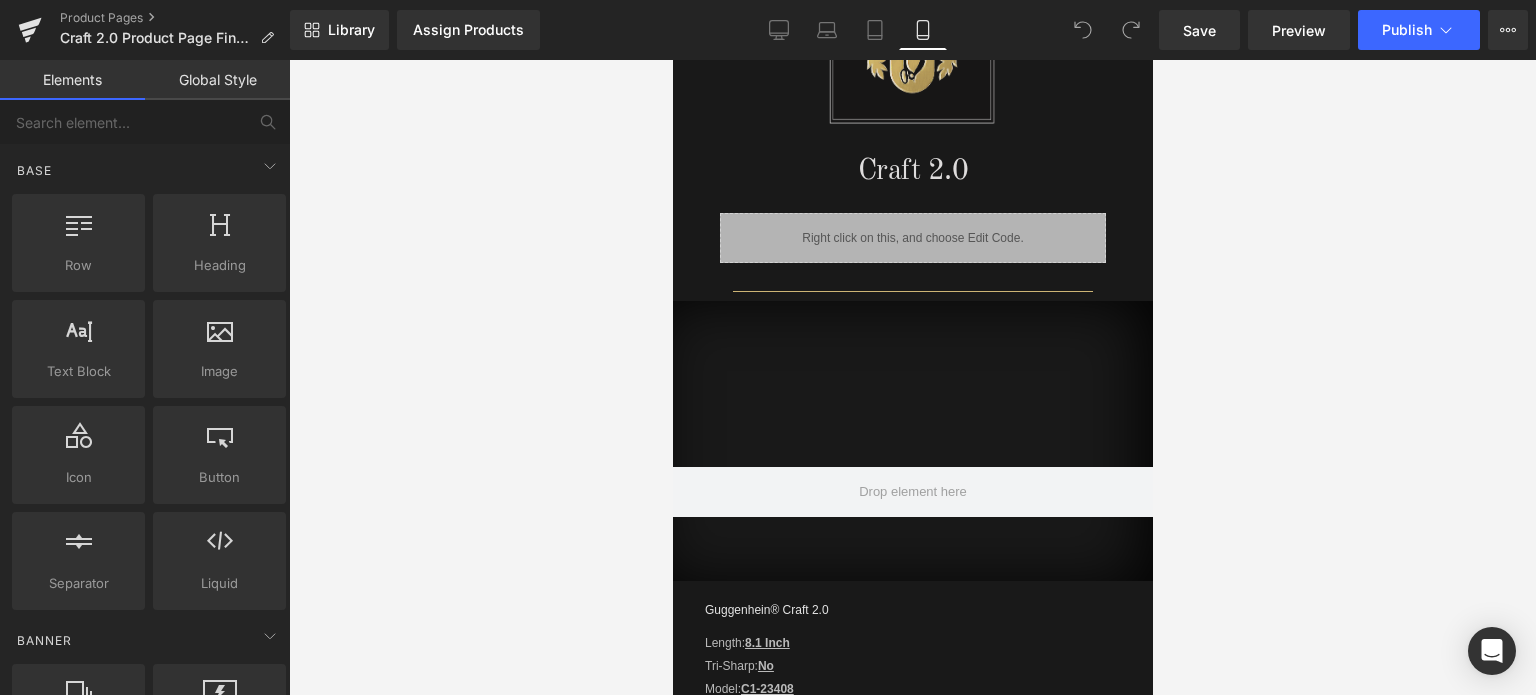 scroll, scrollTop: 1300, scrollLeft: 0, axis: vertical 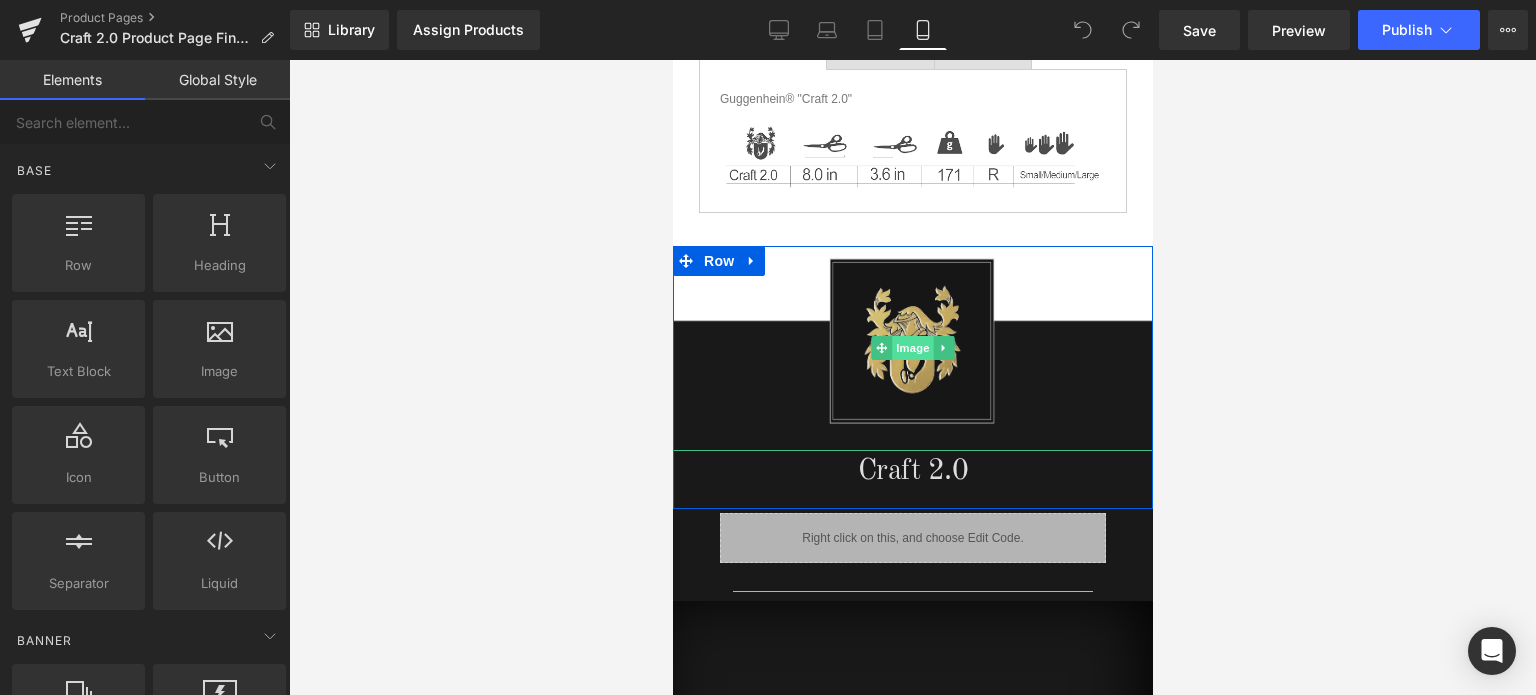 click on "Image" at bounding box center [912, 348] 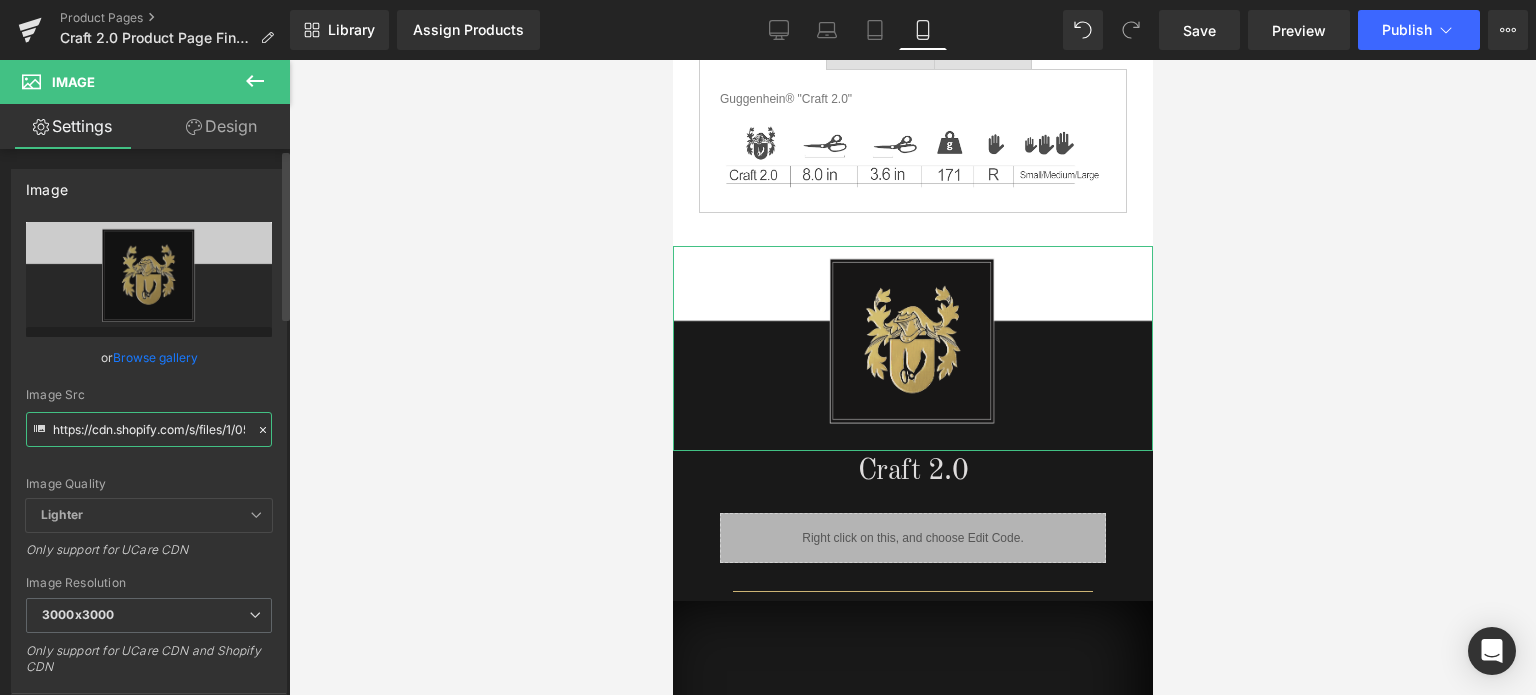 click on "https://cdn.shopify.com/s/files/1/0566/0963/6442/files/3_efc24c17-892c-4b1d-8e3e-c7dec1f031e0_3000x3000.png?v=1754418610" at bounding box center (149, 429) 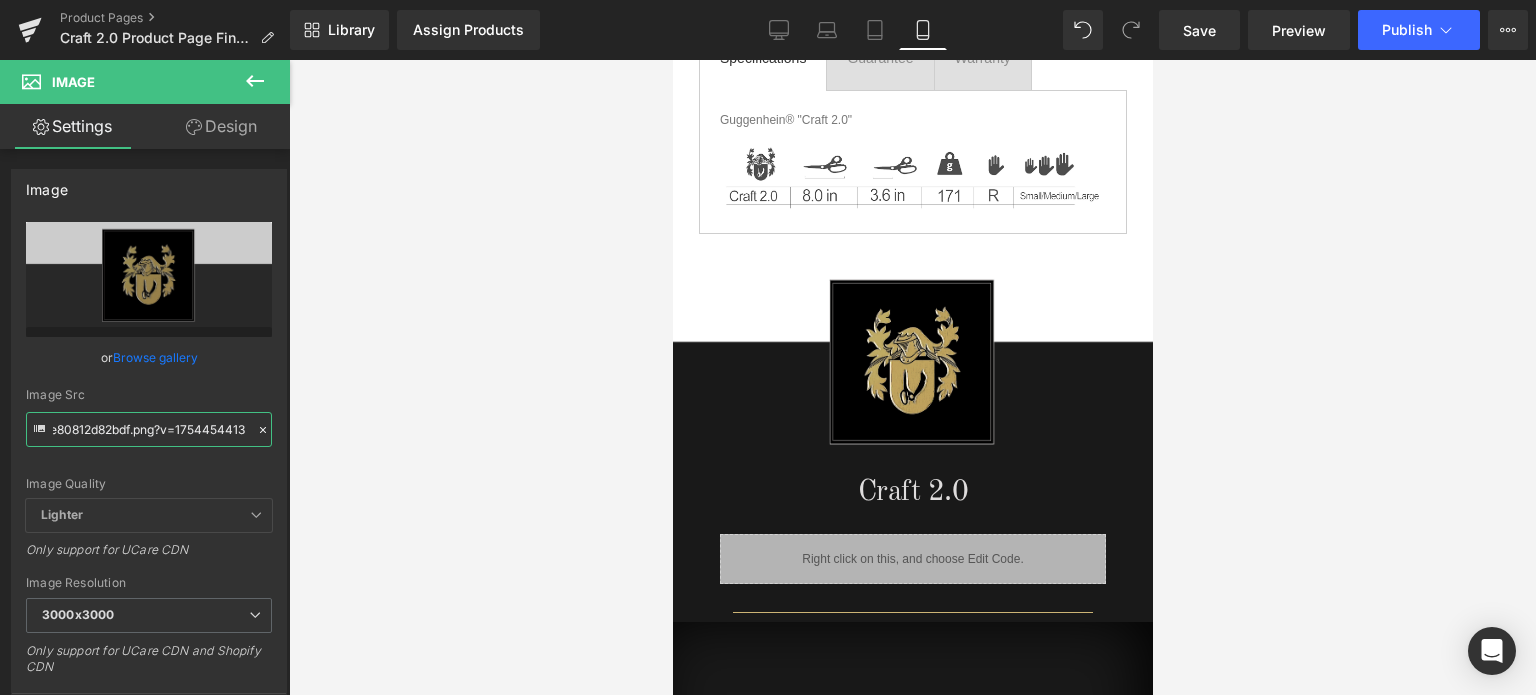 scroll, scrollTop: 1370, scrollLeft: 0, axis: vertical 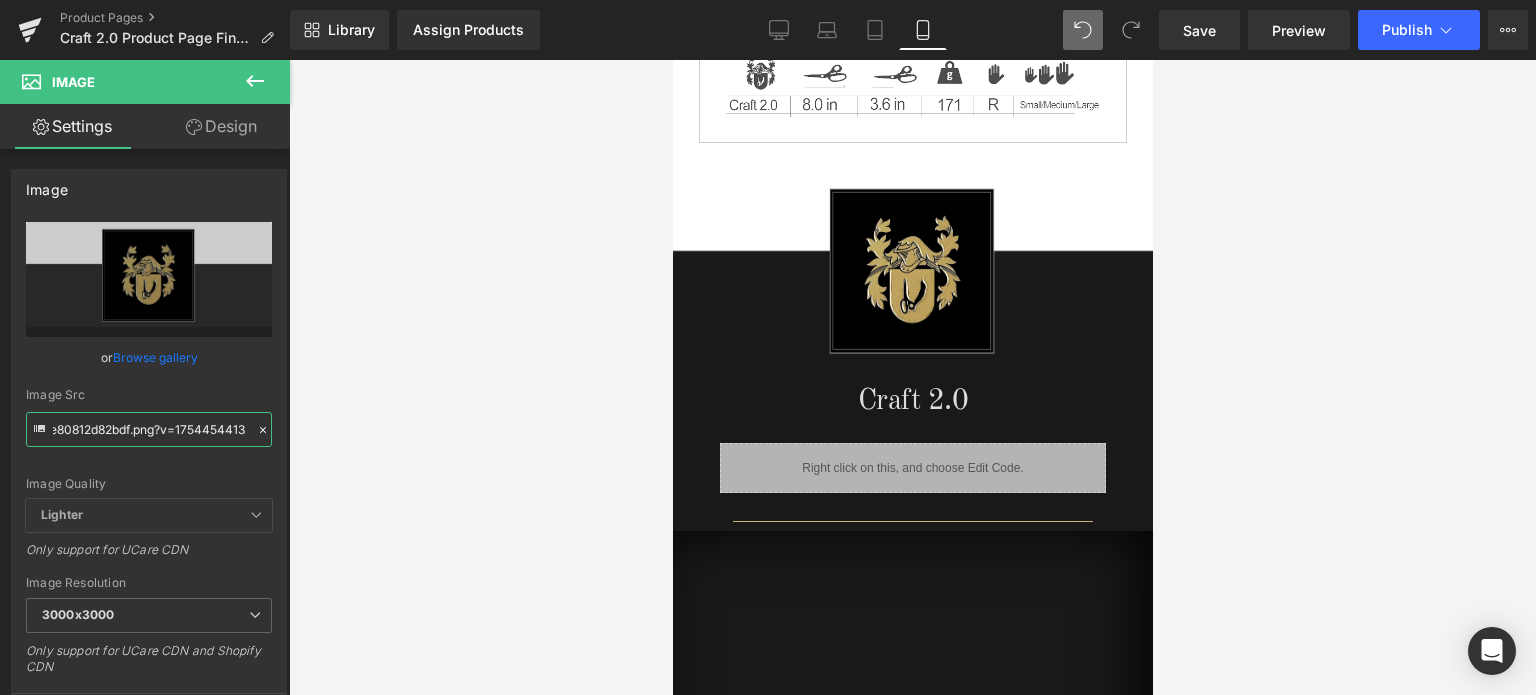 type on "https://cdn.shopify.com/s/files/1/0566/0963/6442/files/4_cf2fdbd6-85f5-43e7-a14e-e80812d82bdf_3000x3000.png?v=1754454413" 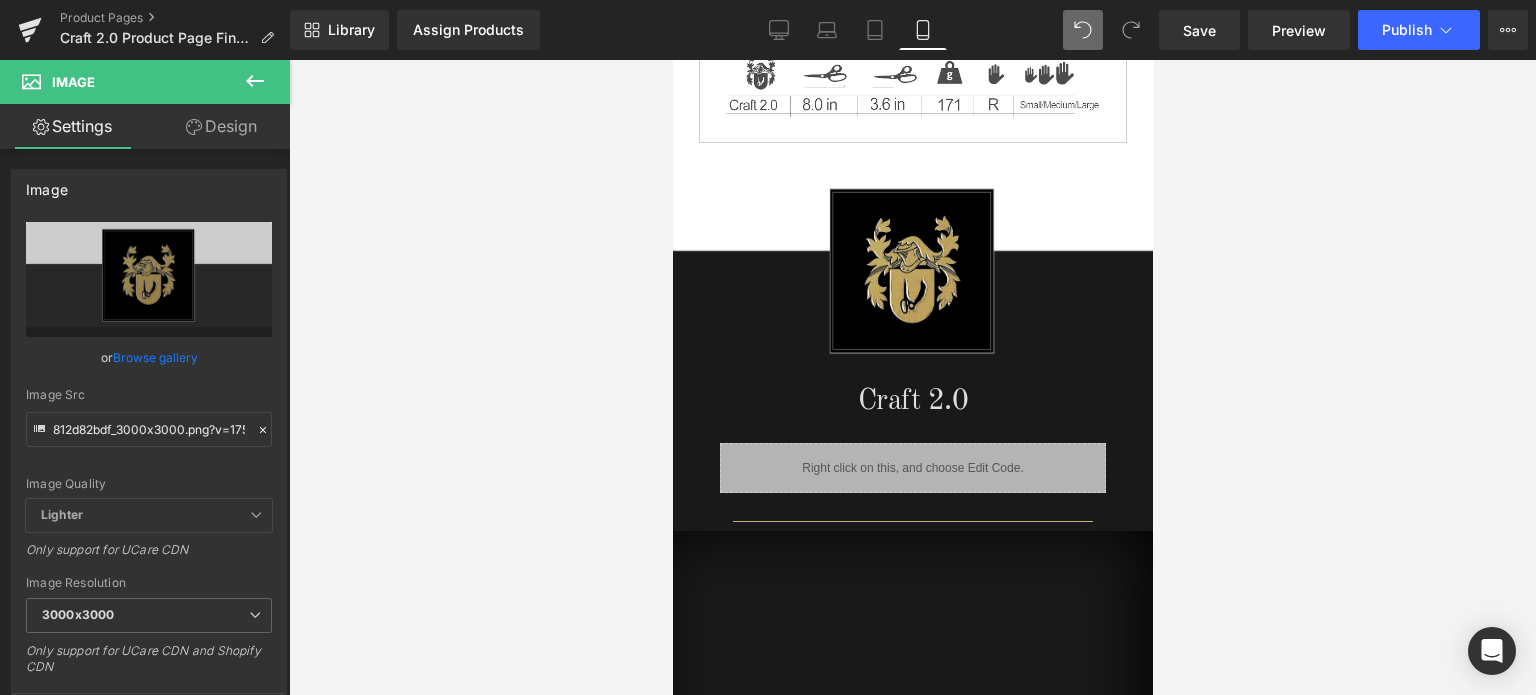 scroll, scrollTop: 0, scrollLeft: 0, axis: both 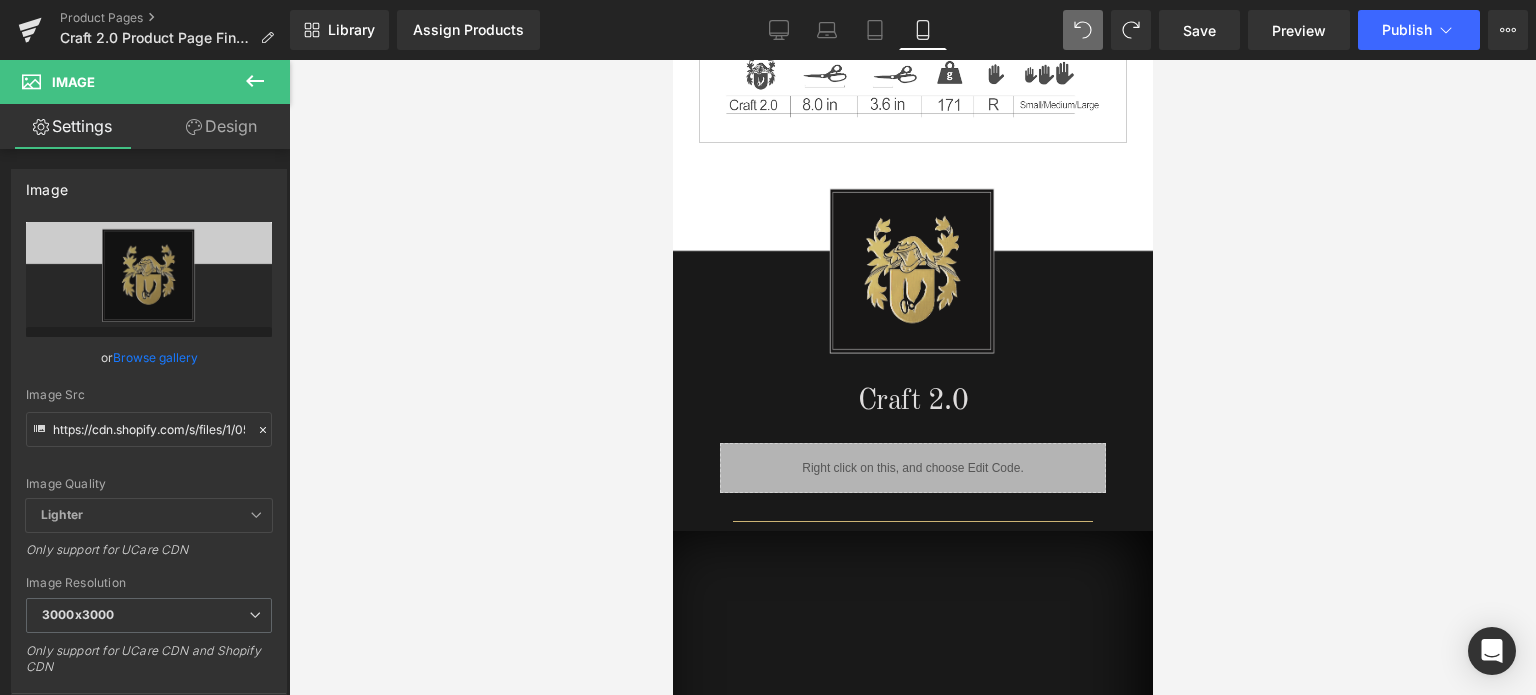 click on "Product Pages Craft 2.0 Product Page Final 1" at bounding box center [145, 30] 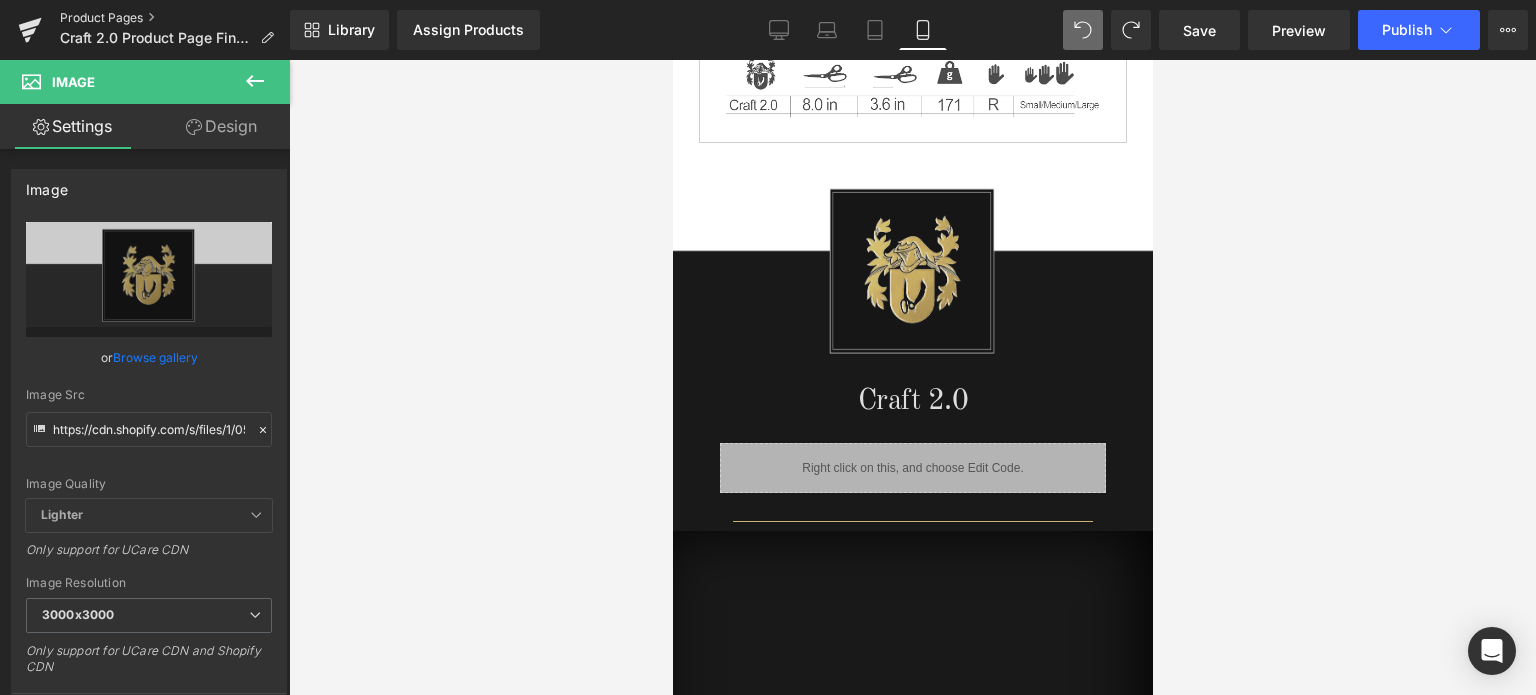 click on "Product Pages" at bounding box center (175, 18) 